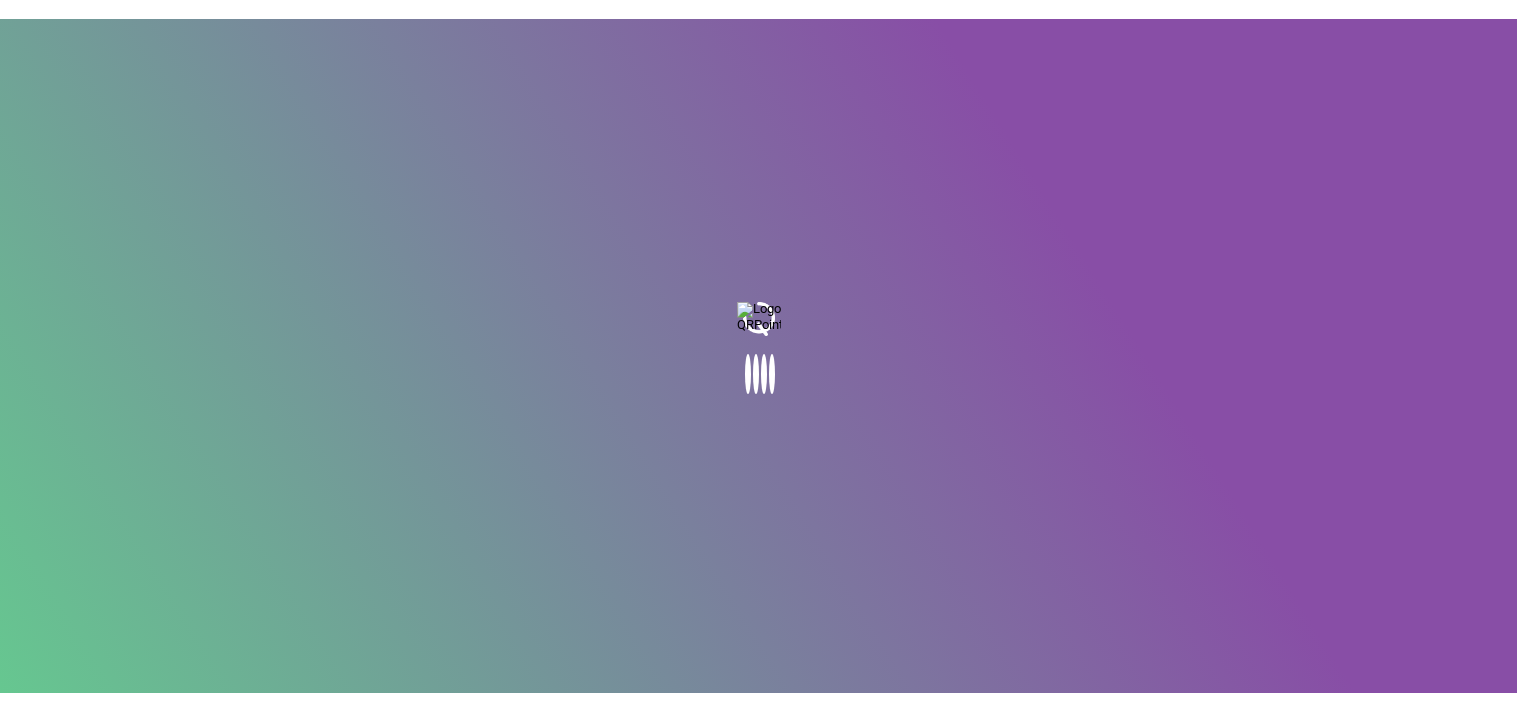scroll, scrollTop: 0, scrollLeft: 0, axis: both 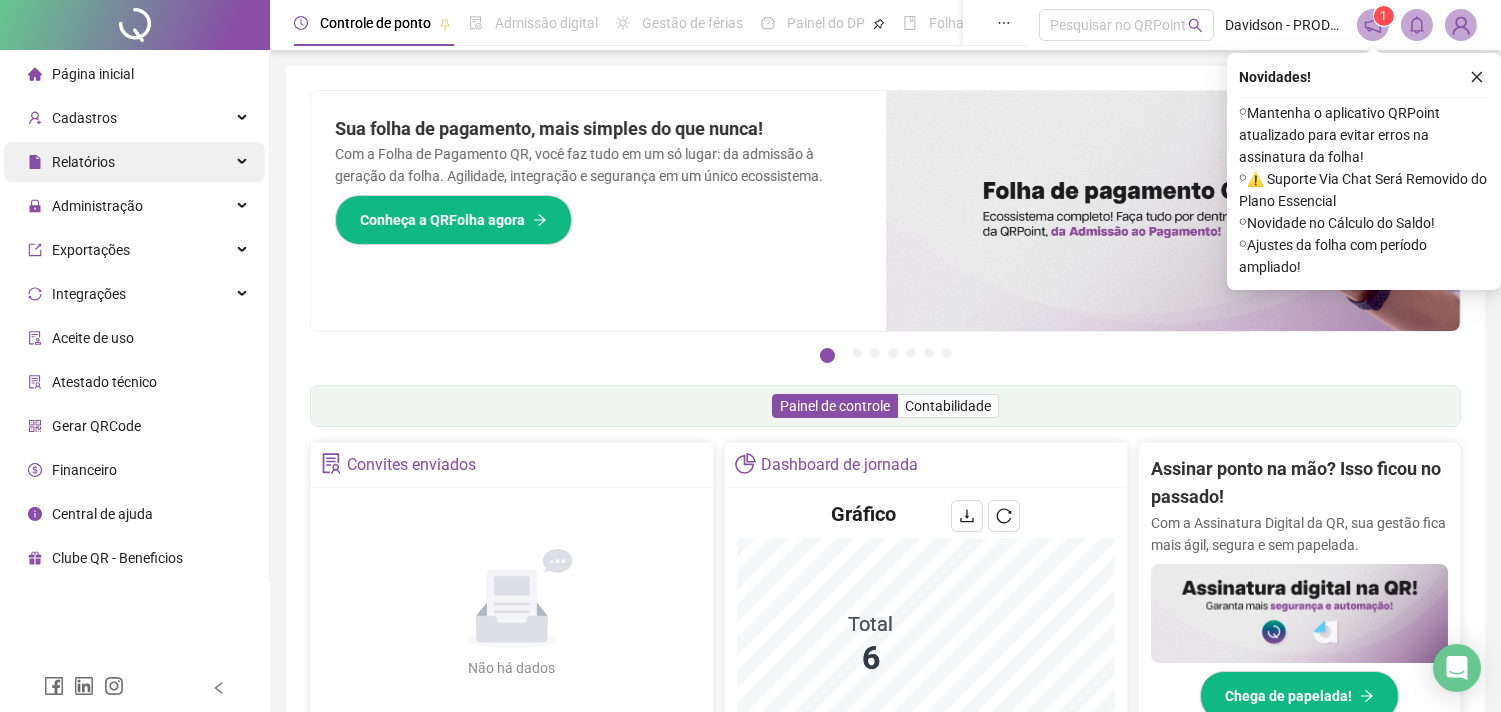 click on "Relatórios" at bounding box center [83, 162] 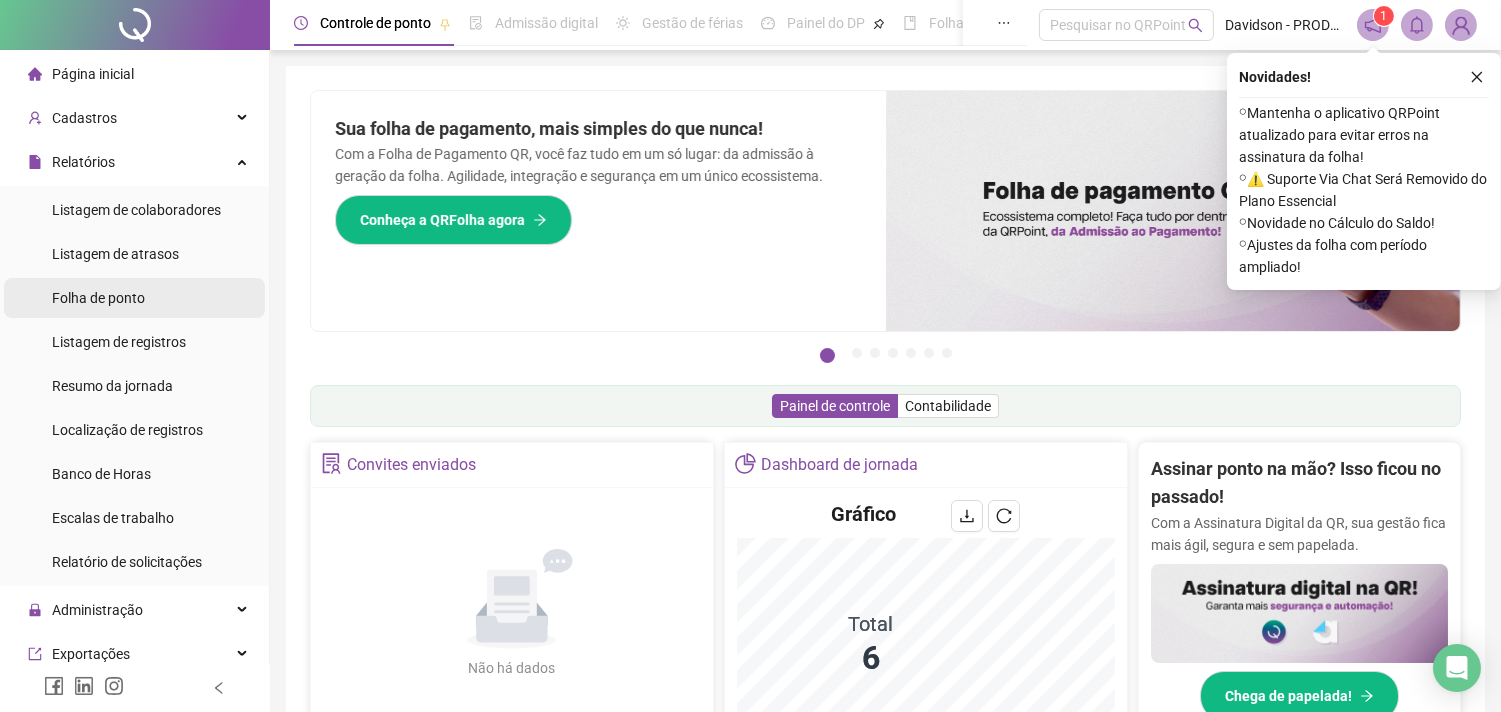 click on "Folha de ponto" at bounding box center [98, 298] 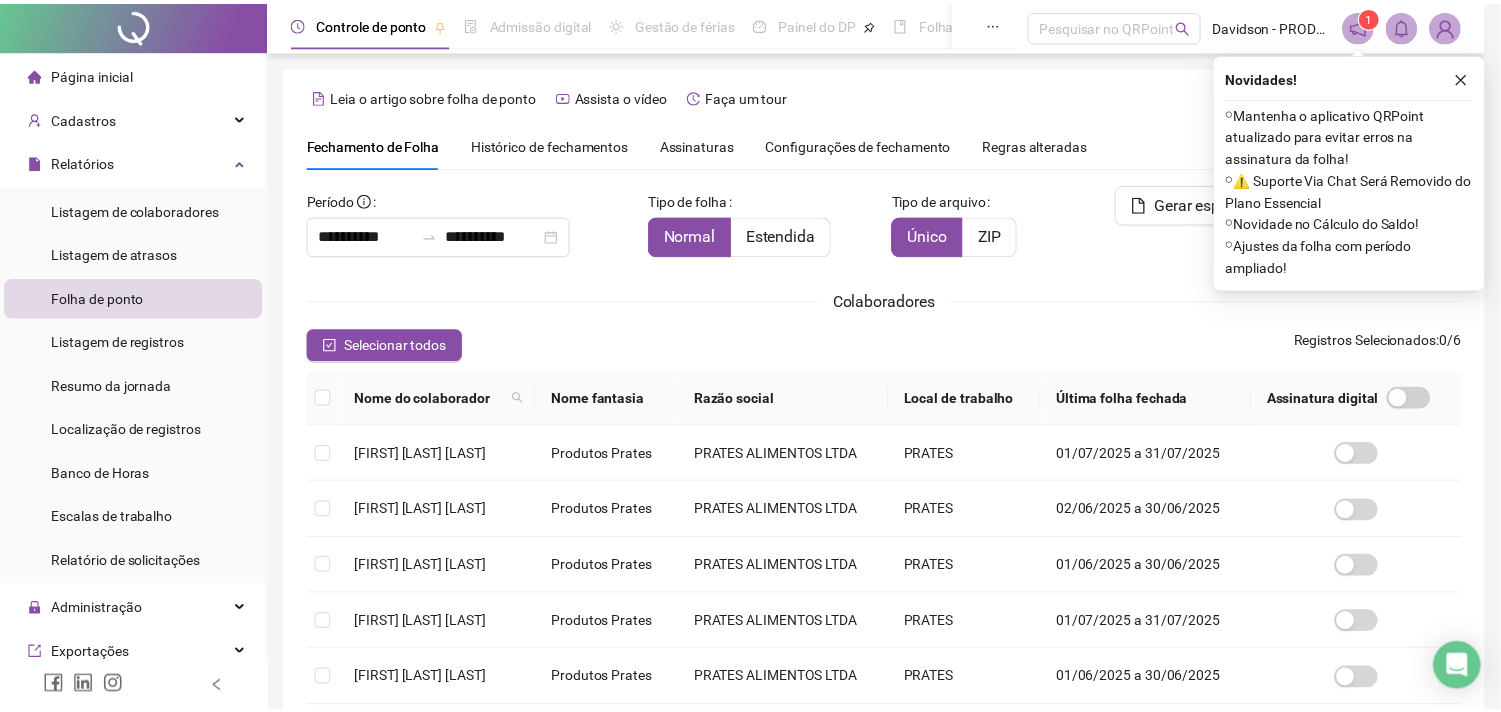 scroll, scrollTop: 53, scrollLeft: 0, axis: vertical 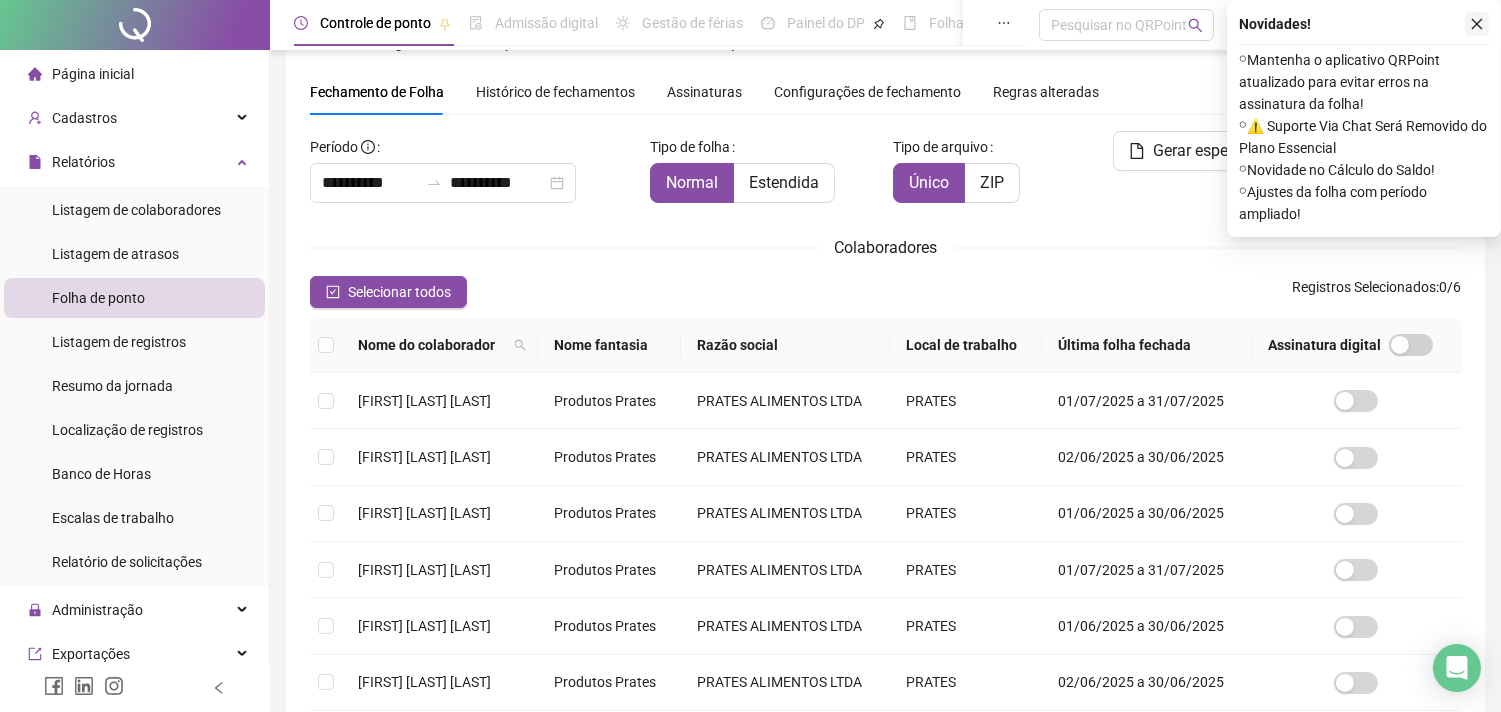 click 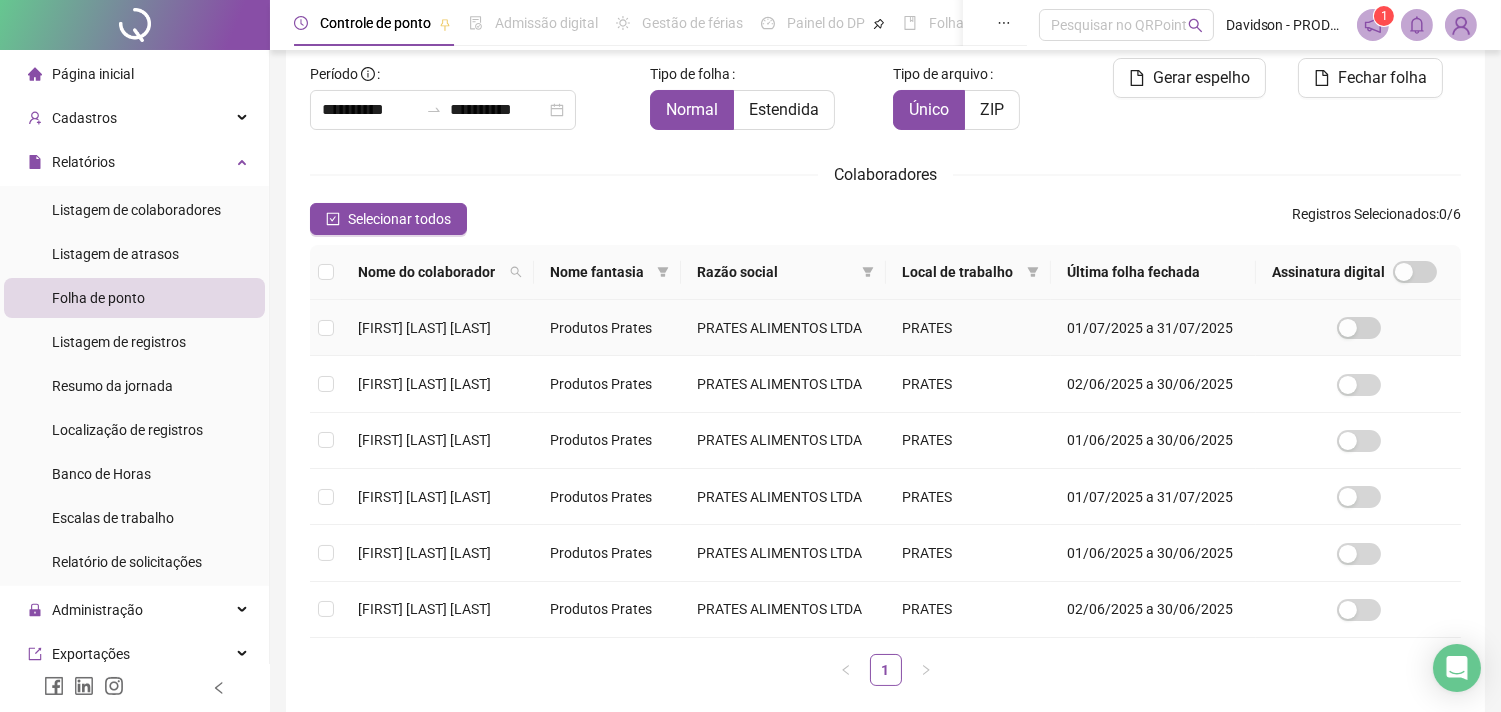 scroll, scrollTop: 275, scrollLeft: 0, axis: vertical 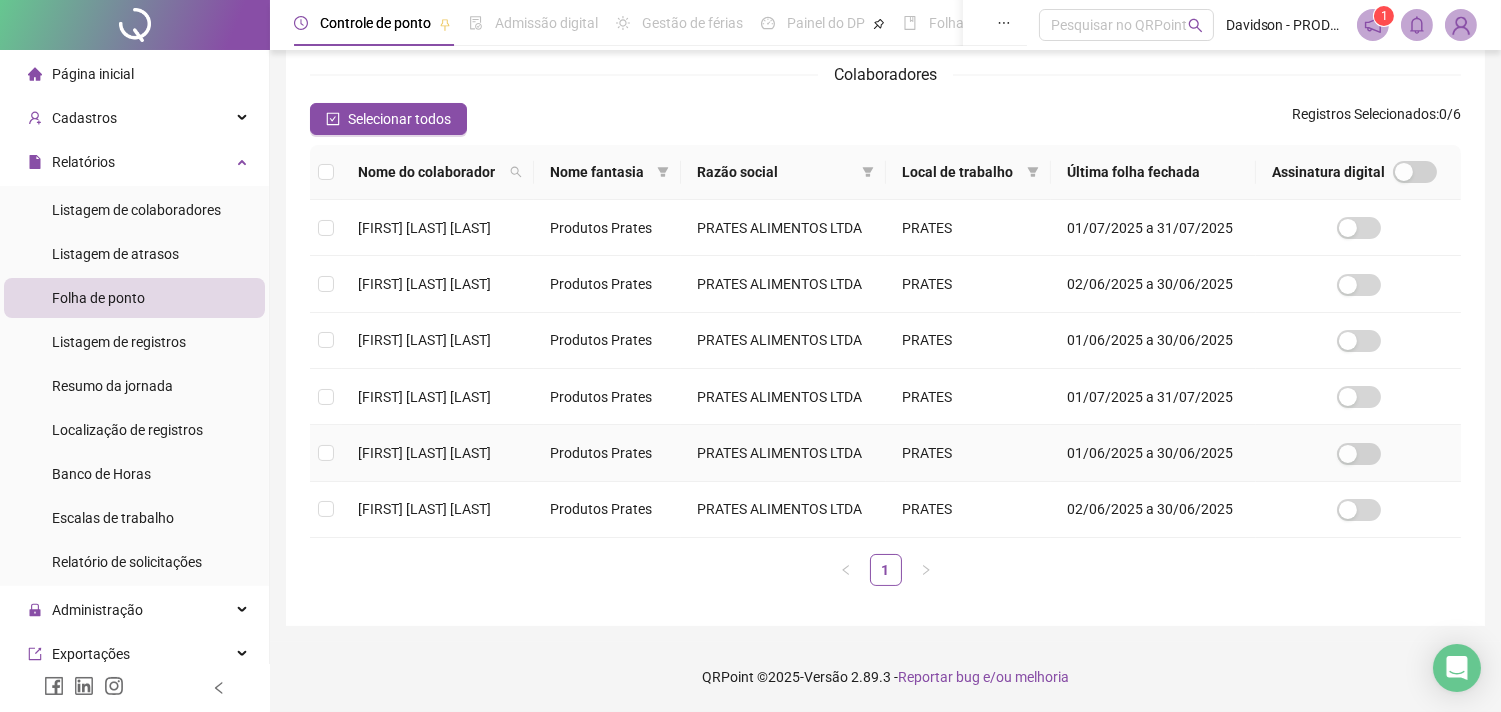 click on "[FIRST] [LAST] [LAST]" at bounding box center (424, 453) 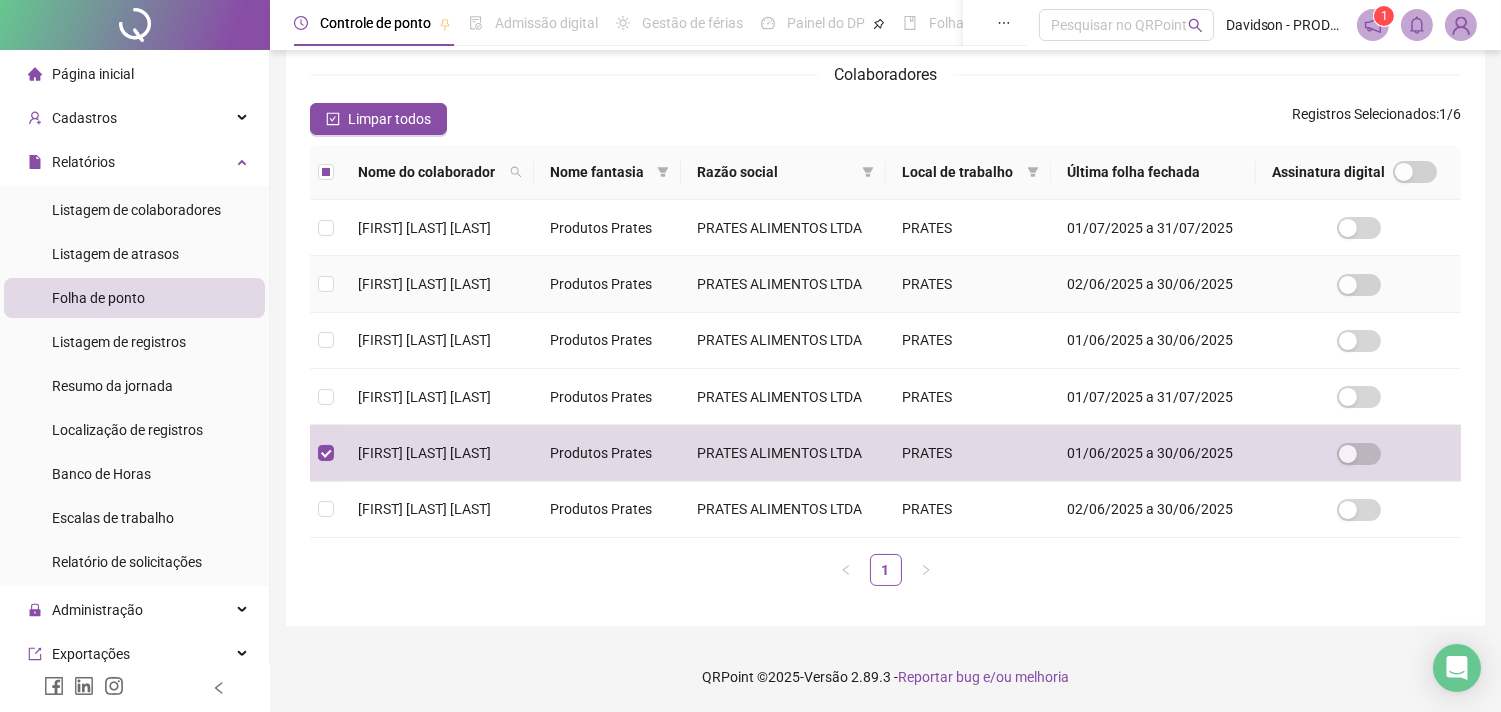 scroll, scrollTop: 38, scrollLeft: 0, axis: vertical 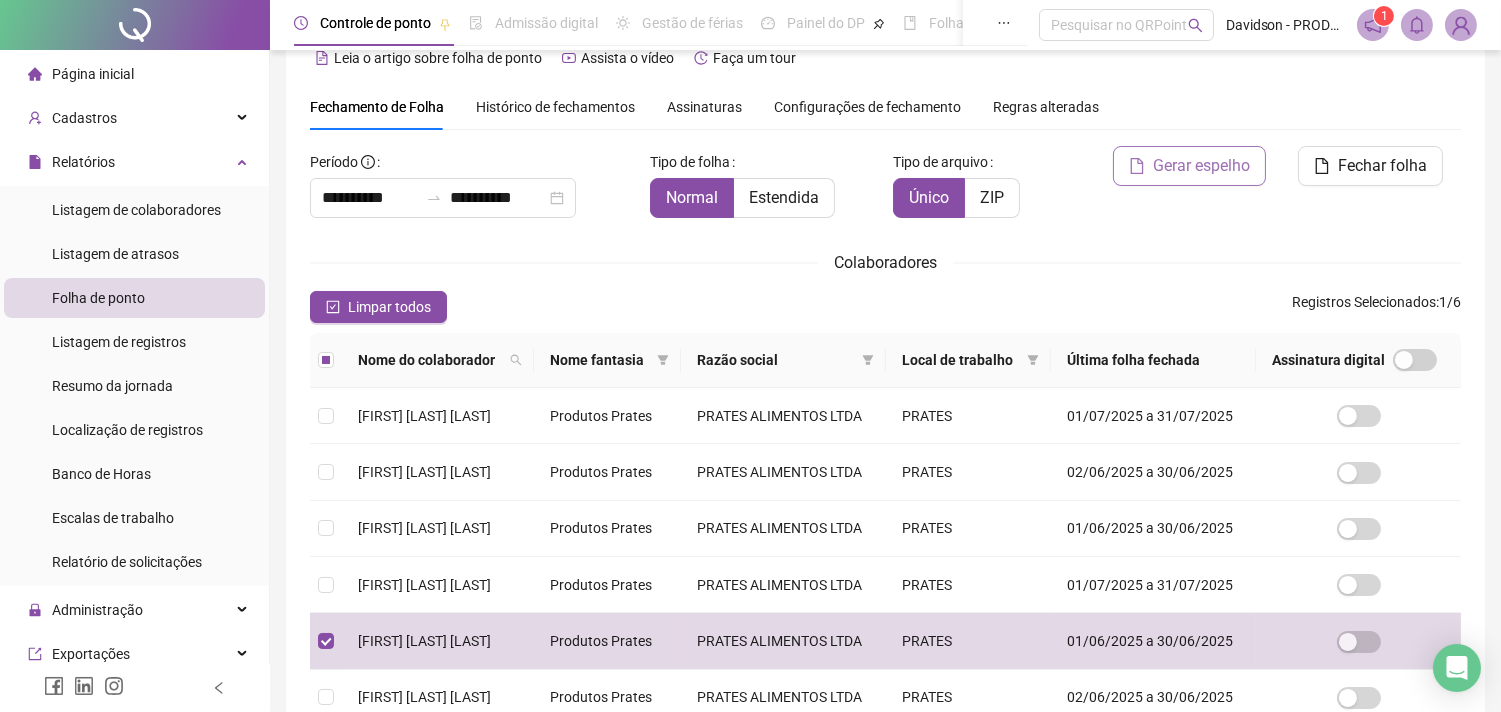 click on "Gerar espelho" at bounding box center [1201, 166] 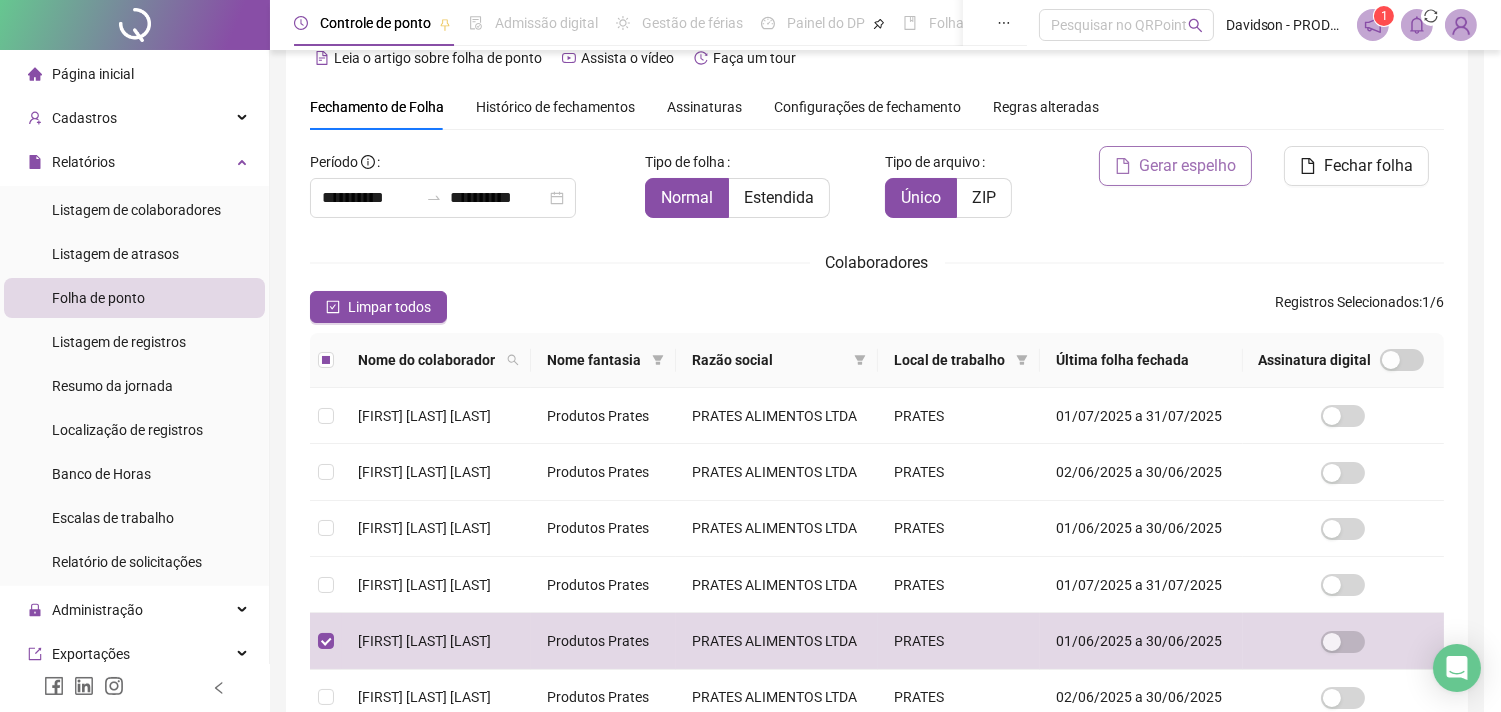 scroll, scrollTop: 53, scrollLeft: 0, axis: vertical 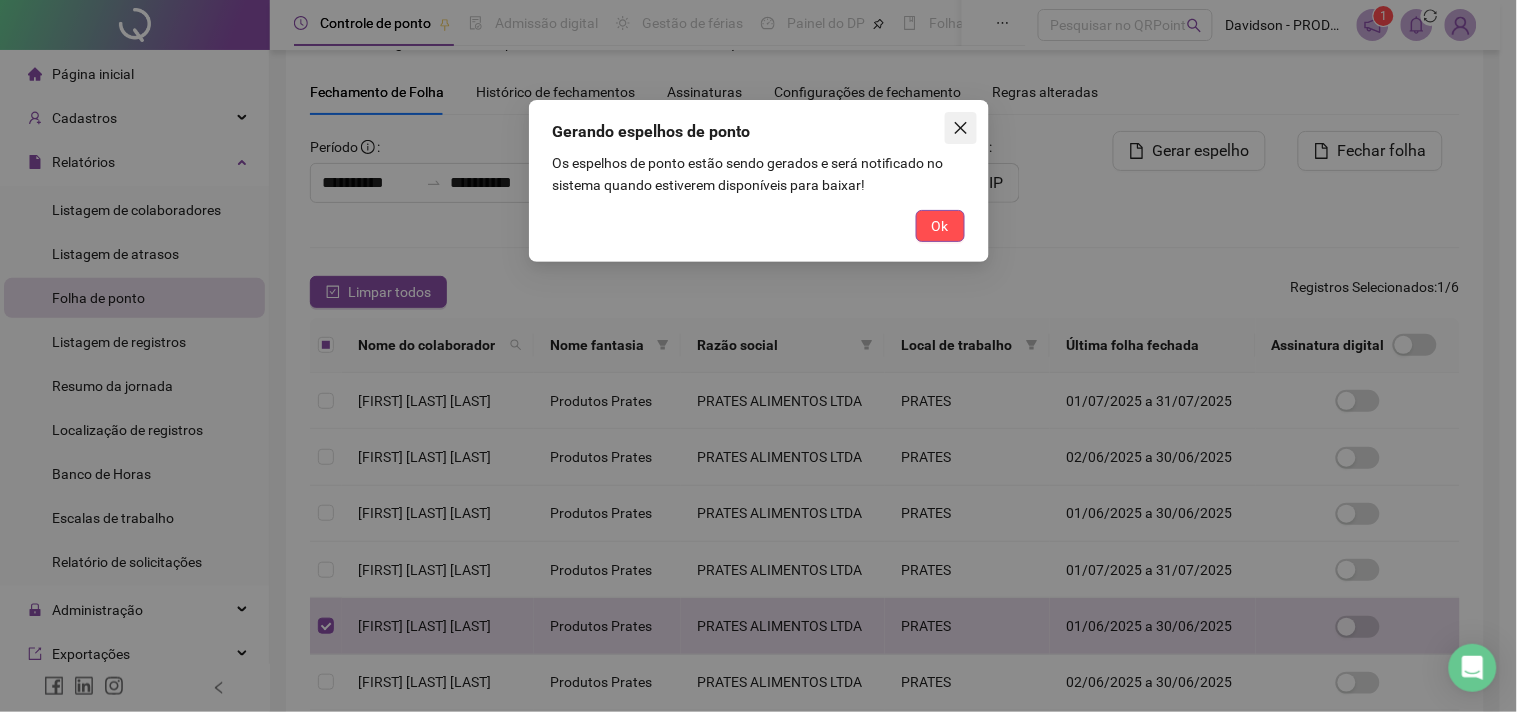 click 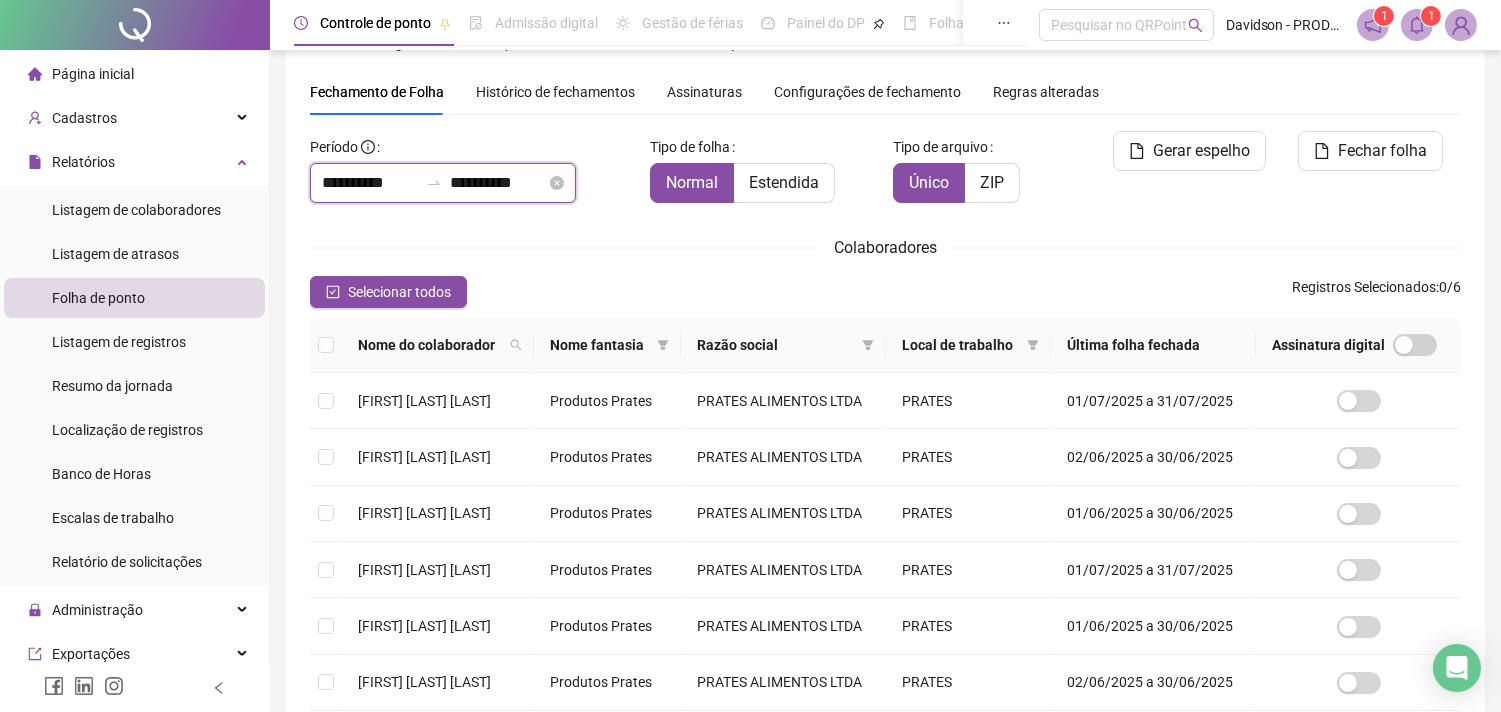 click on "**********" at bounding box center (498, 183) 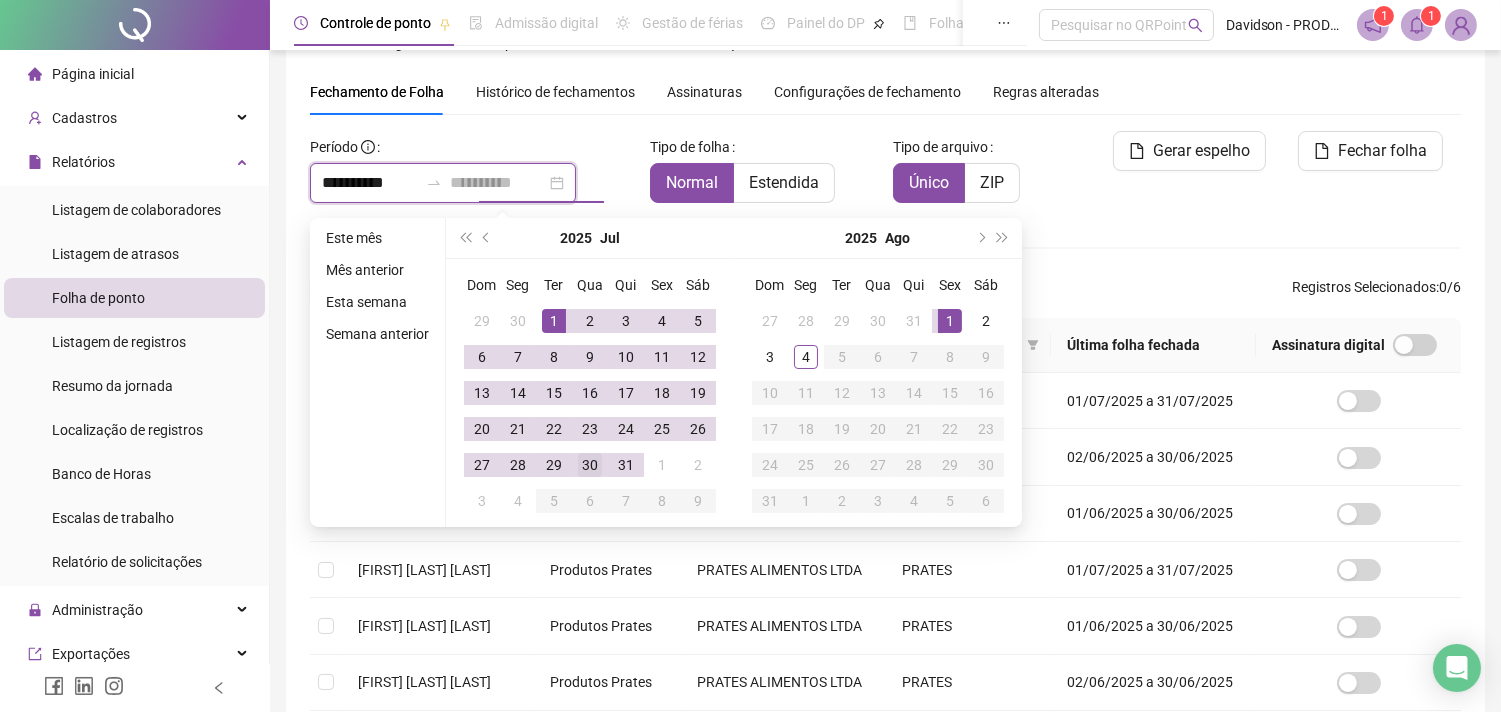 type on "**********" 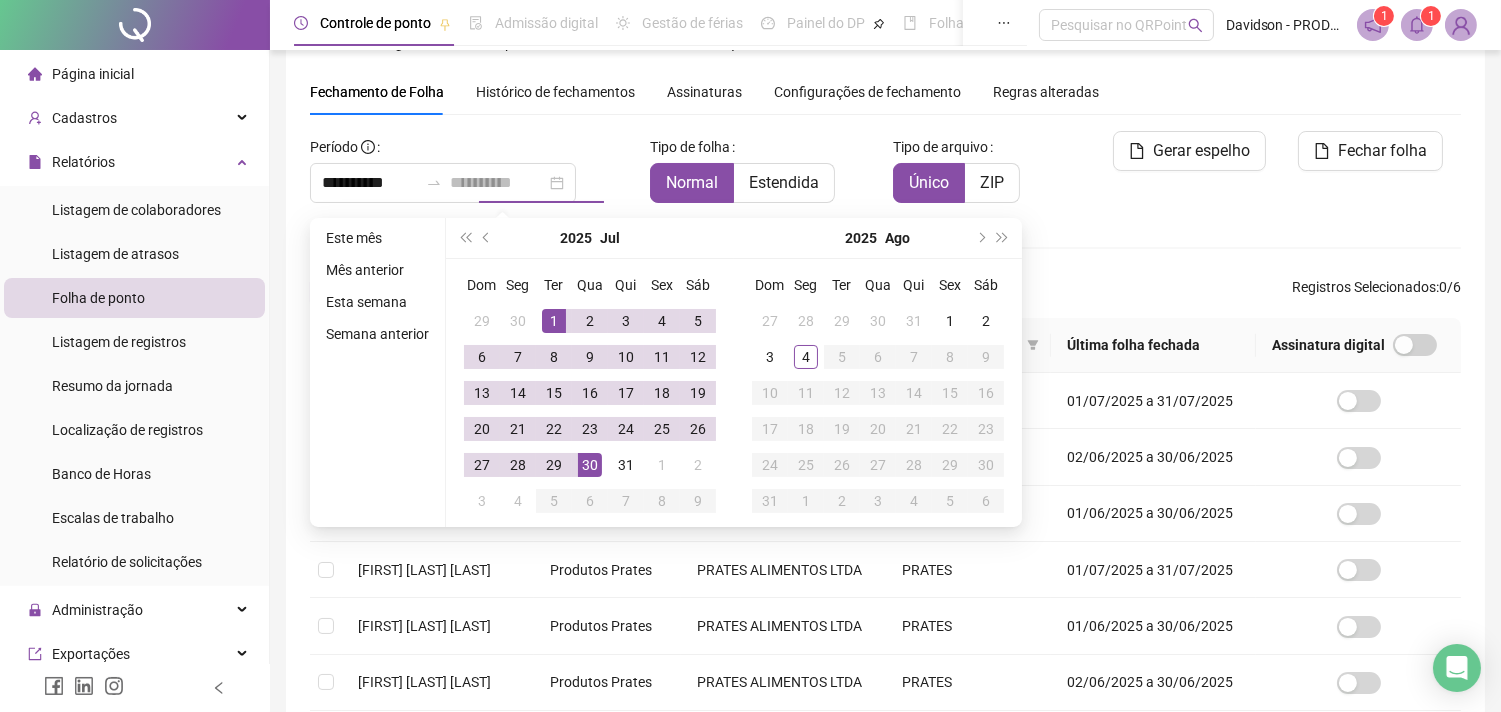 click on "30" at bounding box center (590, 465) 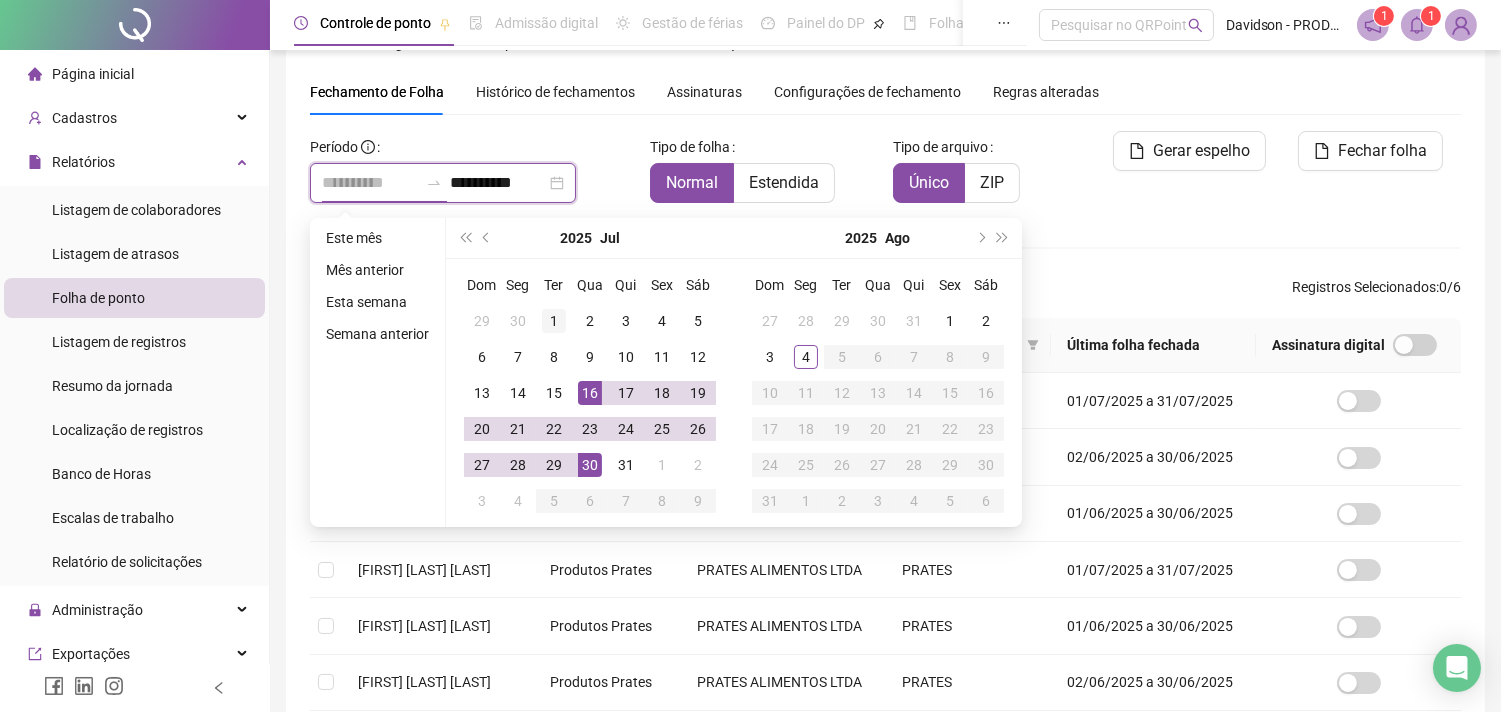 type on "**********" 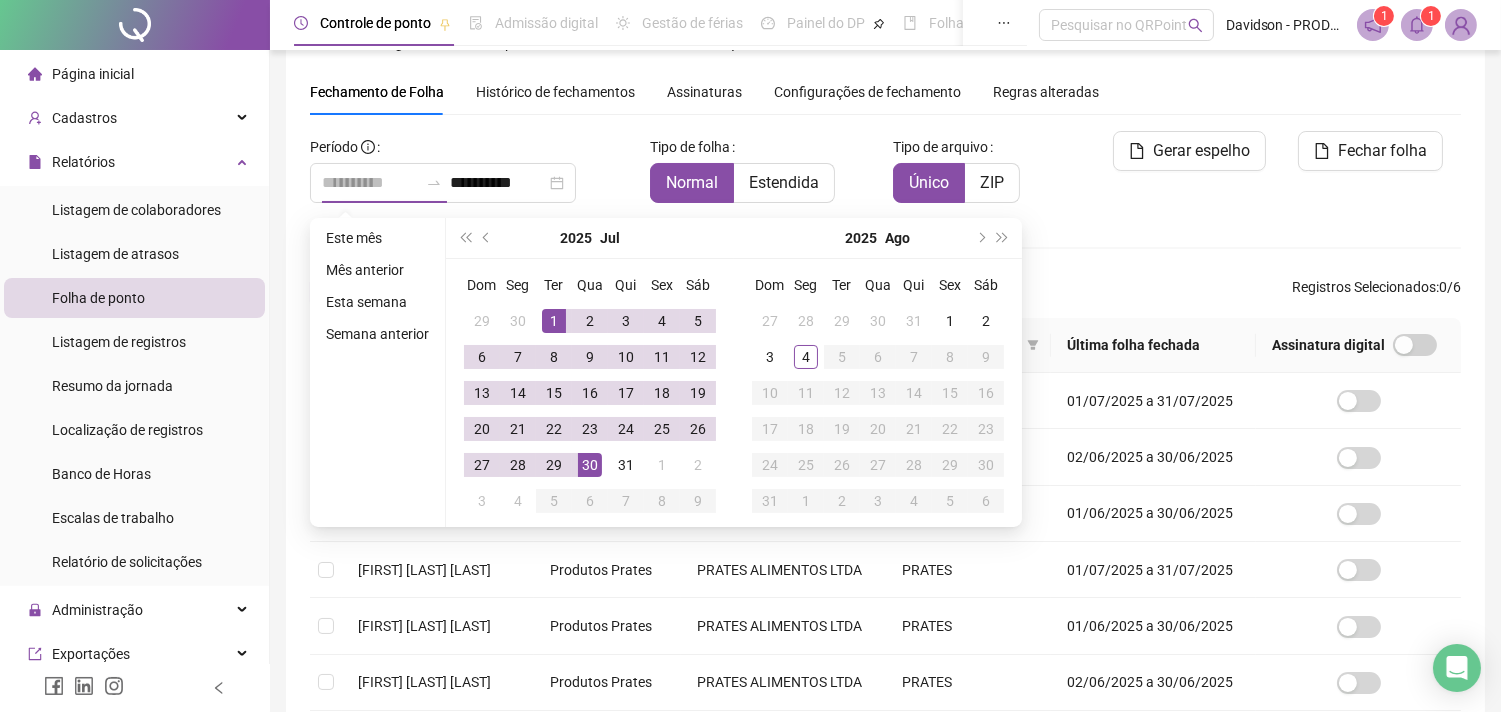 click on "1" at bounding box center [554, 321] 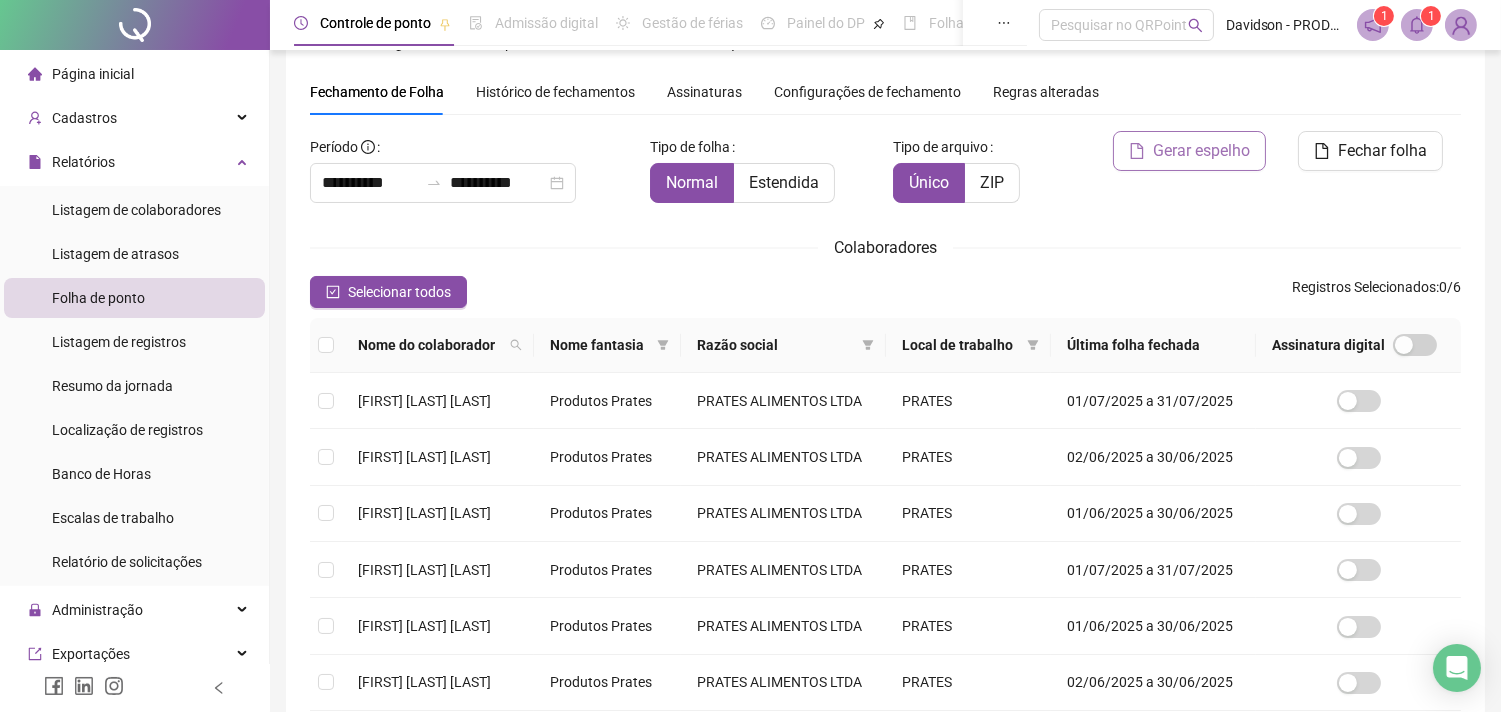 click on "Gerar espelho" at bounding box center (1201, 151) 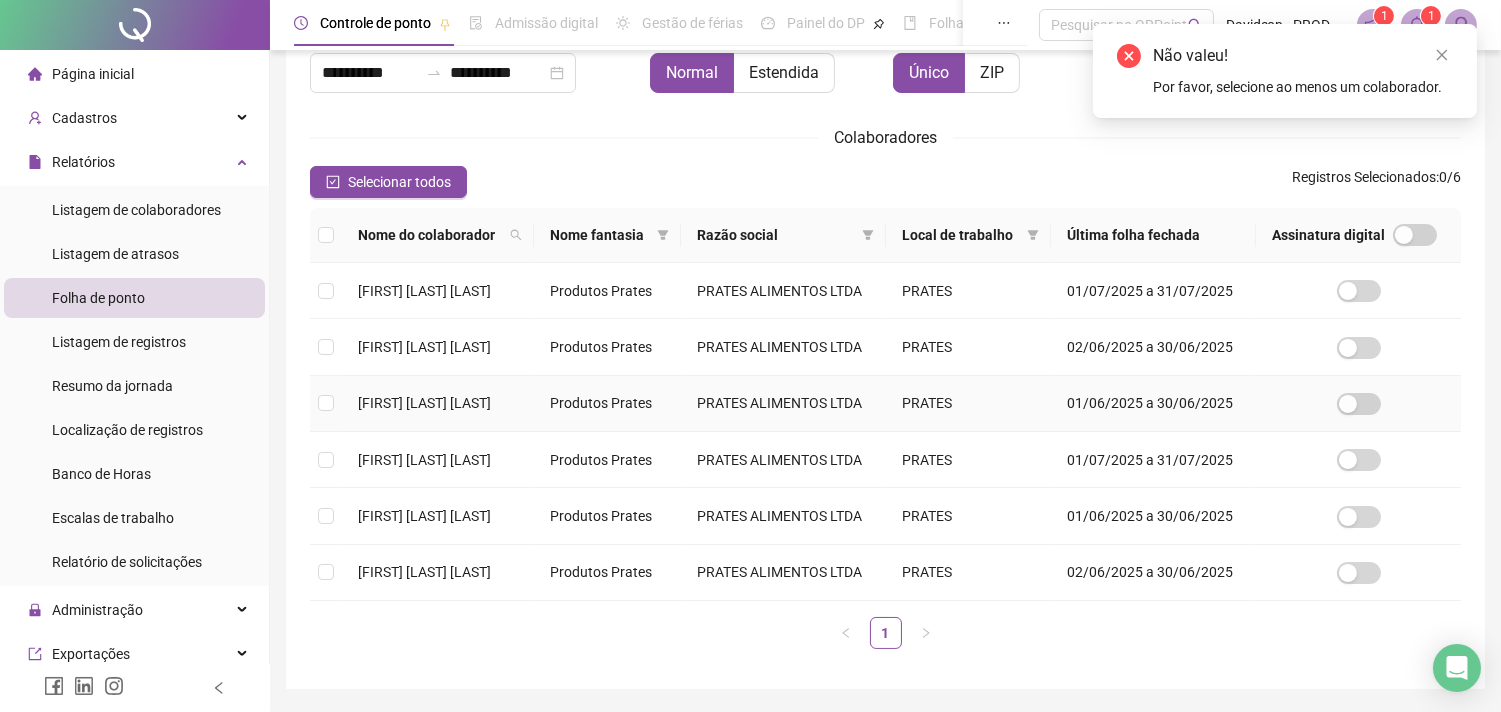 scroll, scrollTop: 275, scrollLeft: 0, axis: vertical 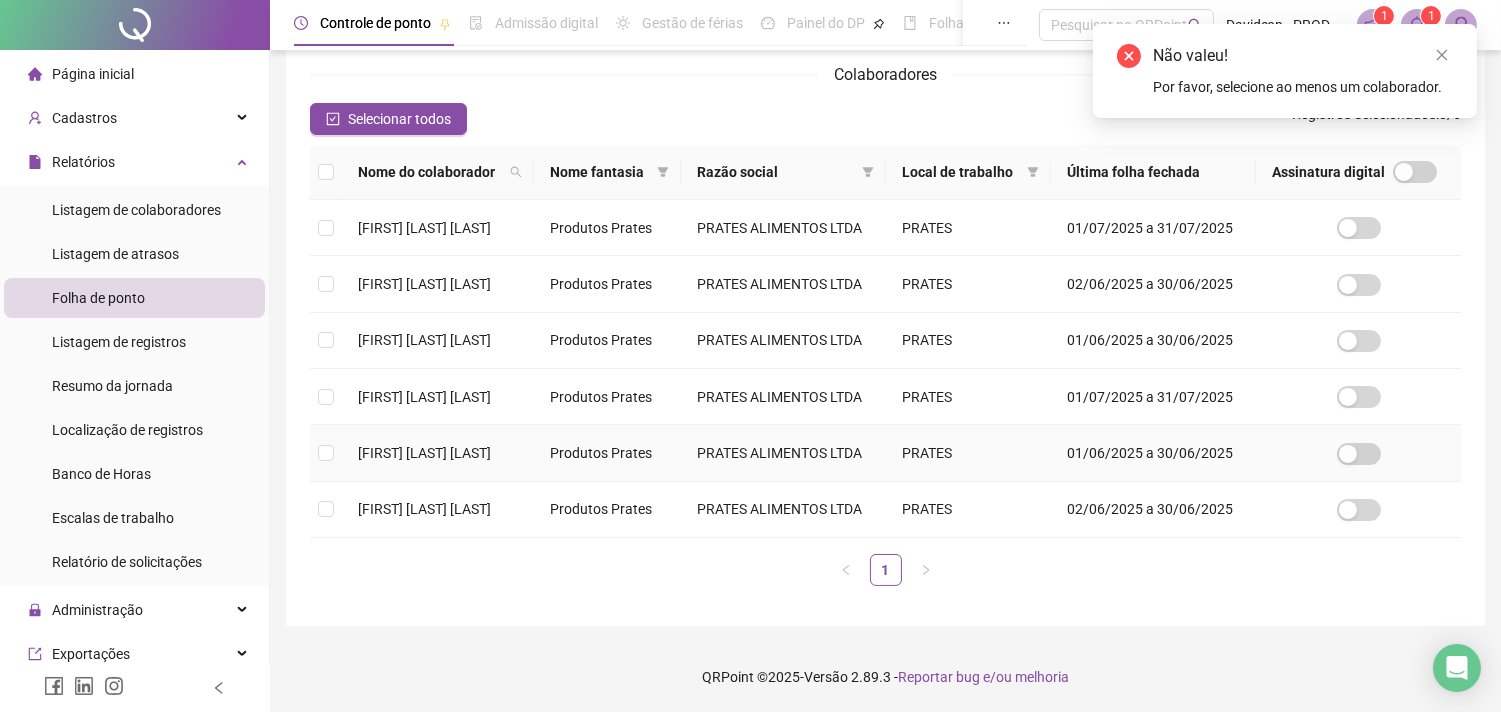 click on "[FIRST] [LAST] [LAST]" at bounding box center [438, 453] 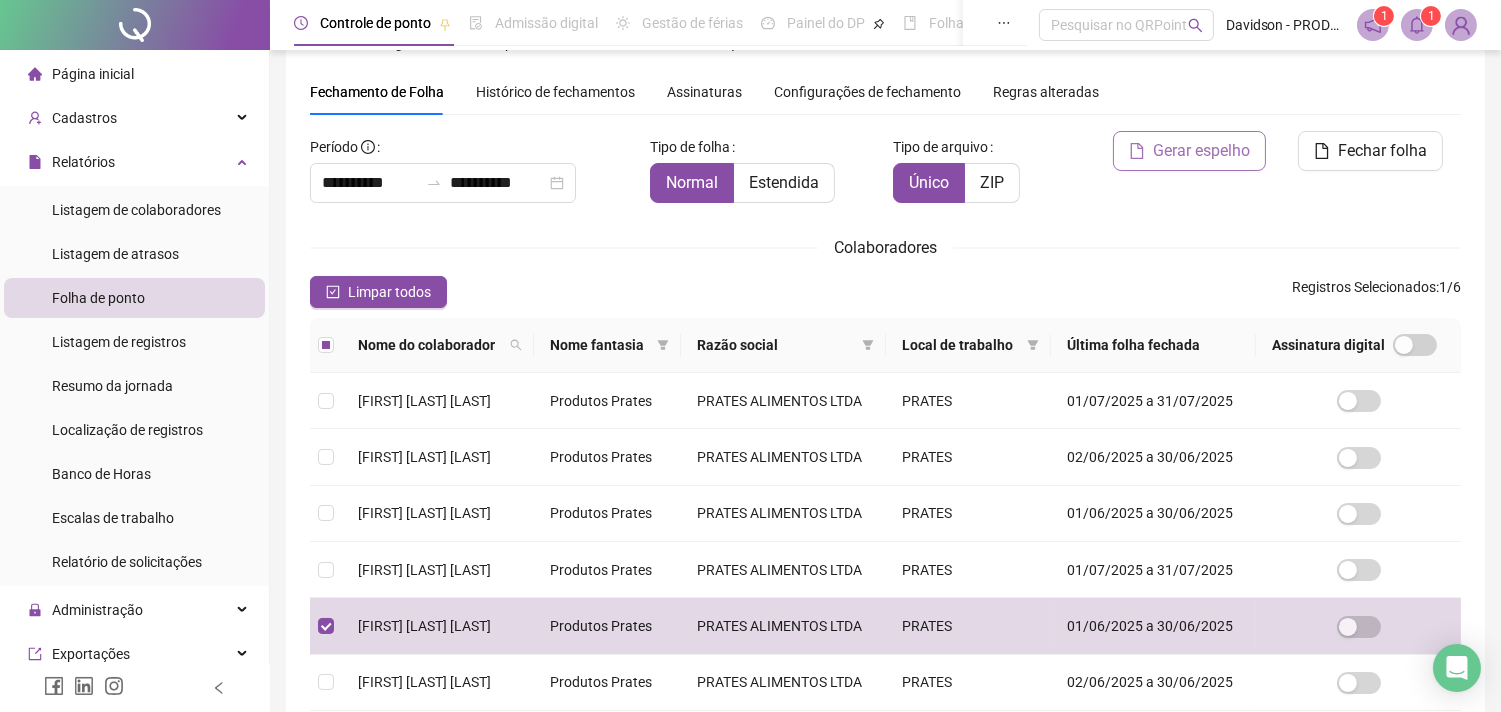 click on "Gerar espelho" at bounding box center (1201, 151) 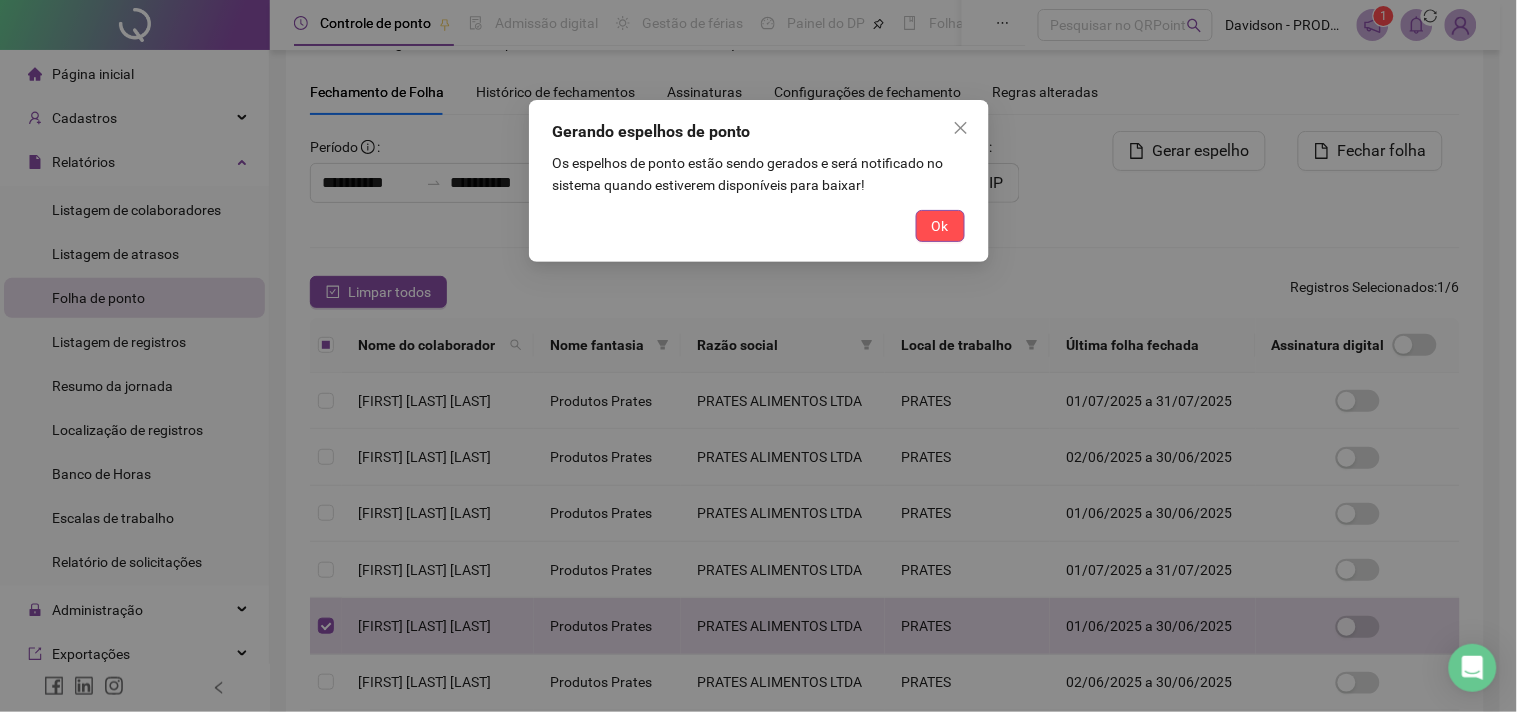 click on "Ok" at bounding box center [940, 226] 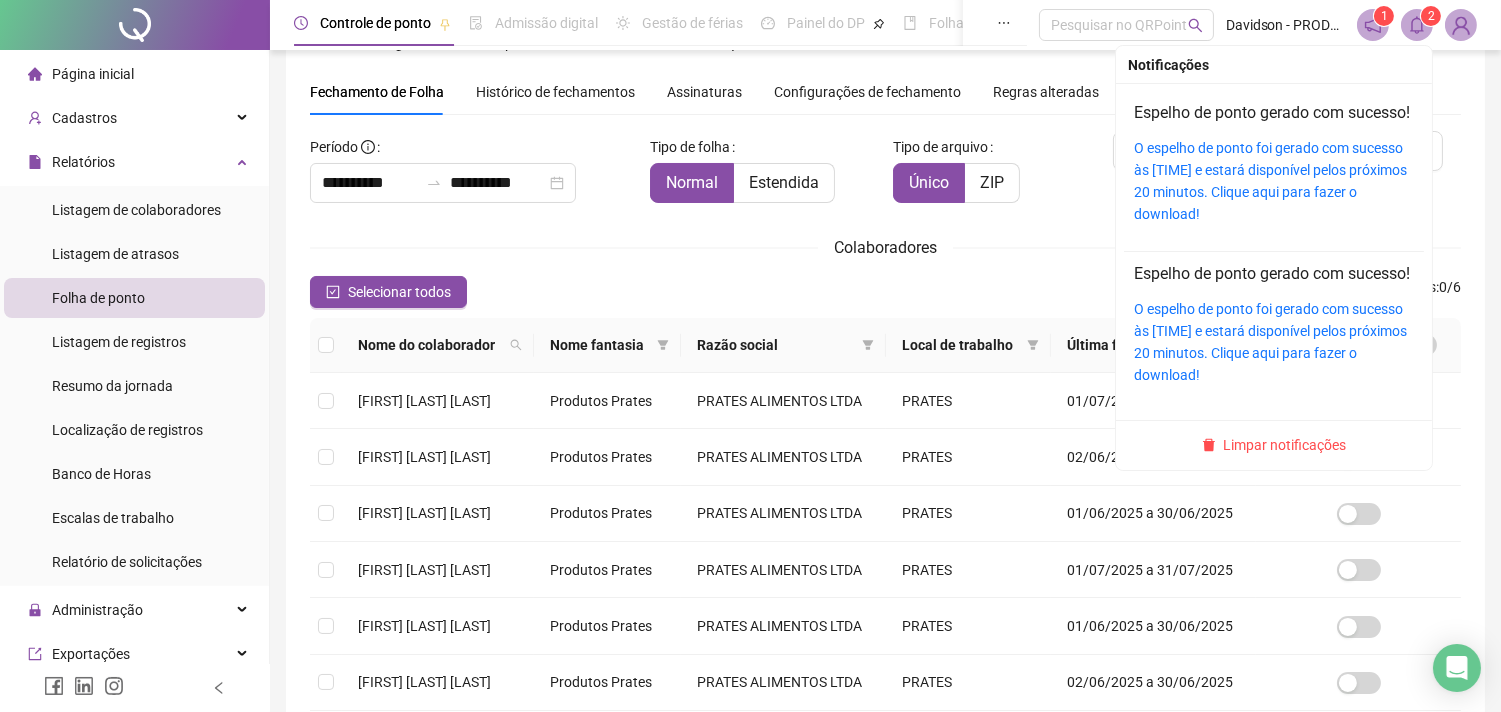 click 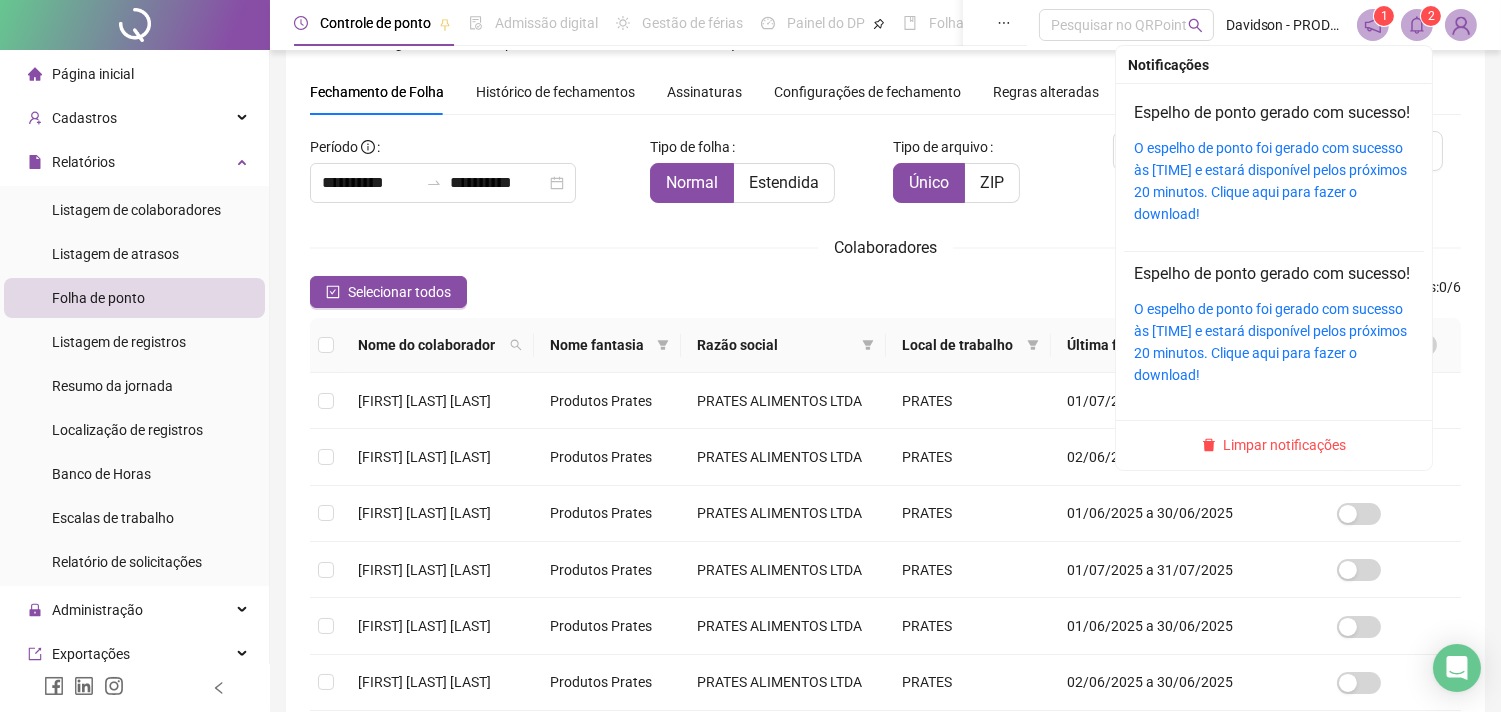 click on "O espelho de ponto foi gerado com sucesso às [TIME] e estará disponível pelos próximos 20 minutos.
Clique aqui para fazer o download!" at bounding box center (1274, 181) 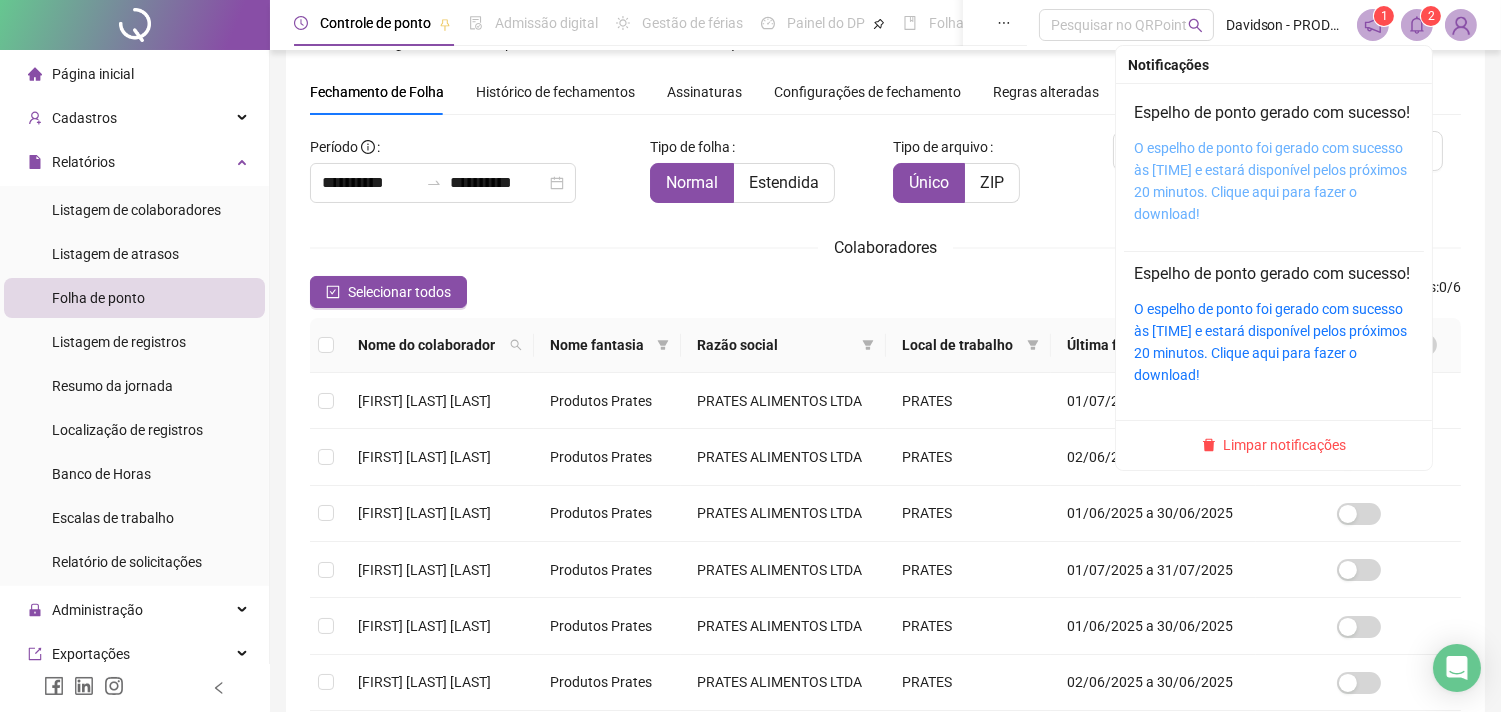 click on "O espelho de ponto foi gerado com sucesso às [TIME] e estará disponível pelos próximos 20 minutos.
Clique aqui para fazer o download!" at bounding box center (1270, 181) 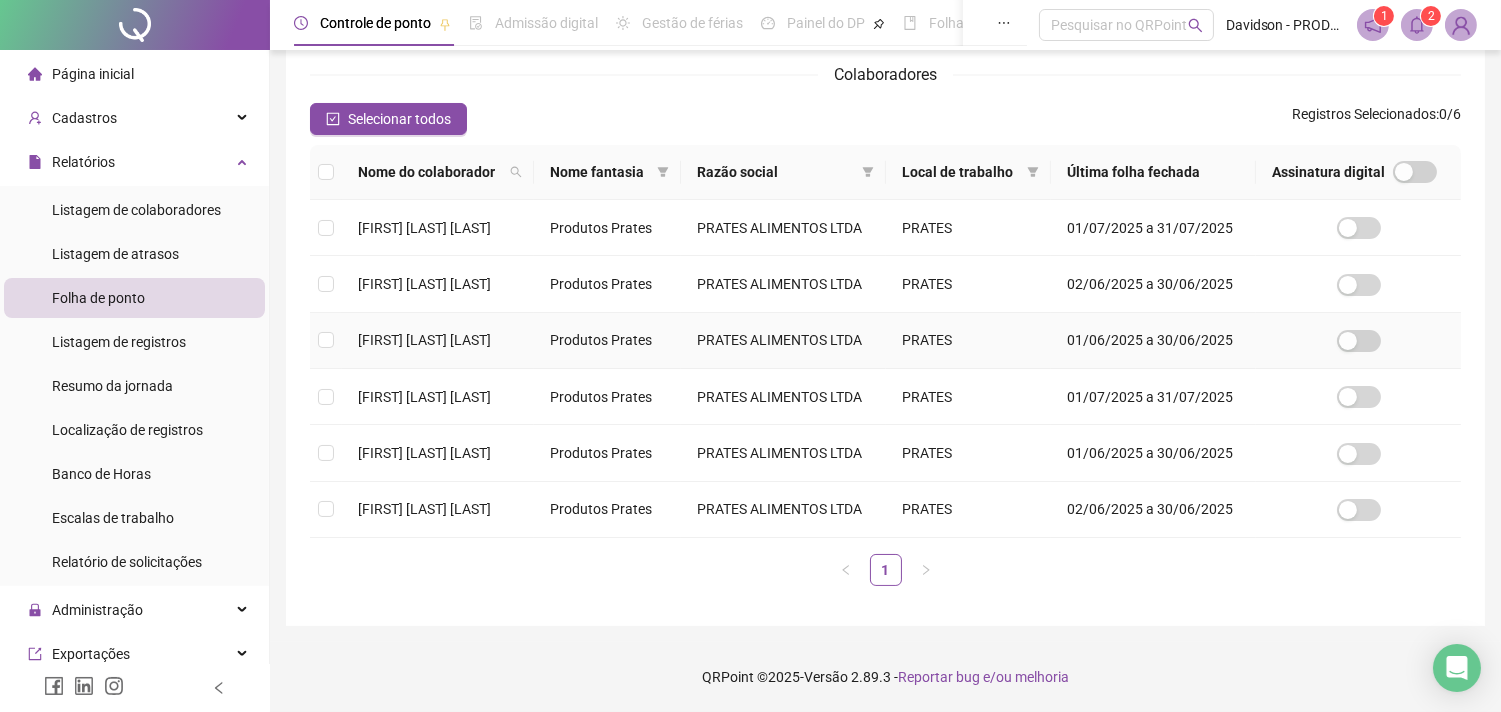 scroll, scrollTop: 164, scrollLeft: 0, axis: vertical 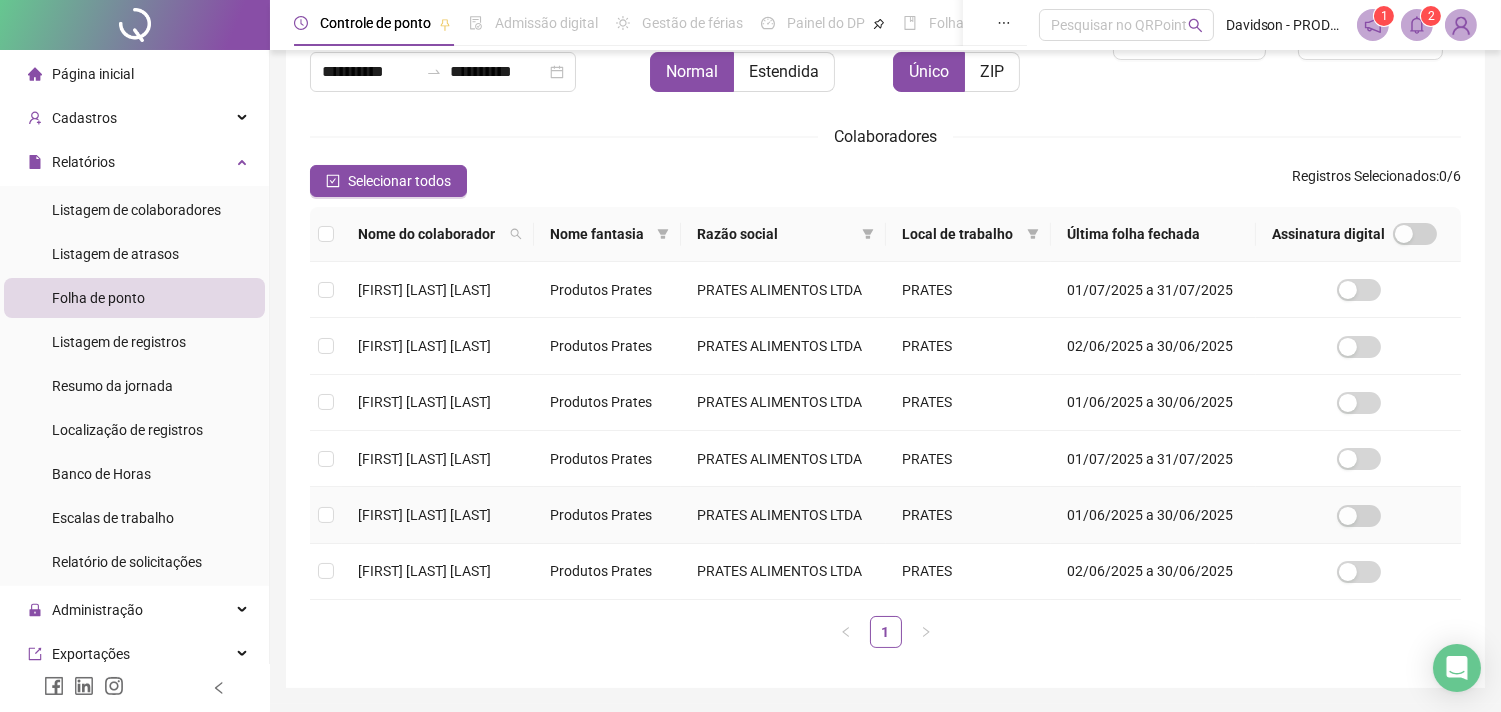 click on "[FIRST] [LAST] [LAST]" at bounding box center (424, 515) 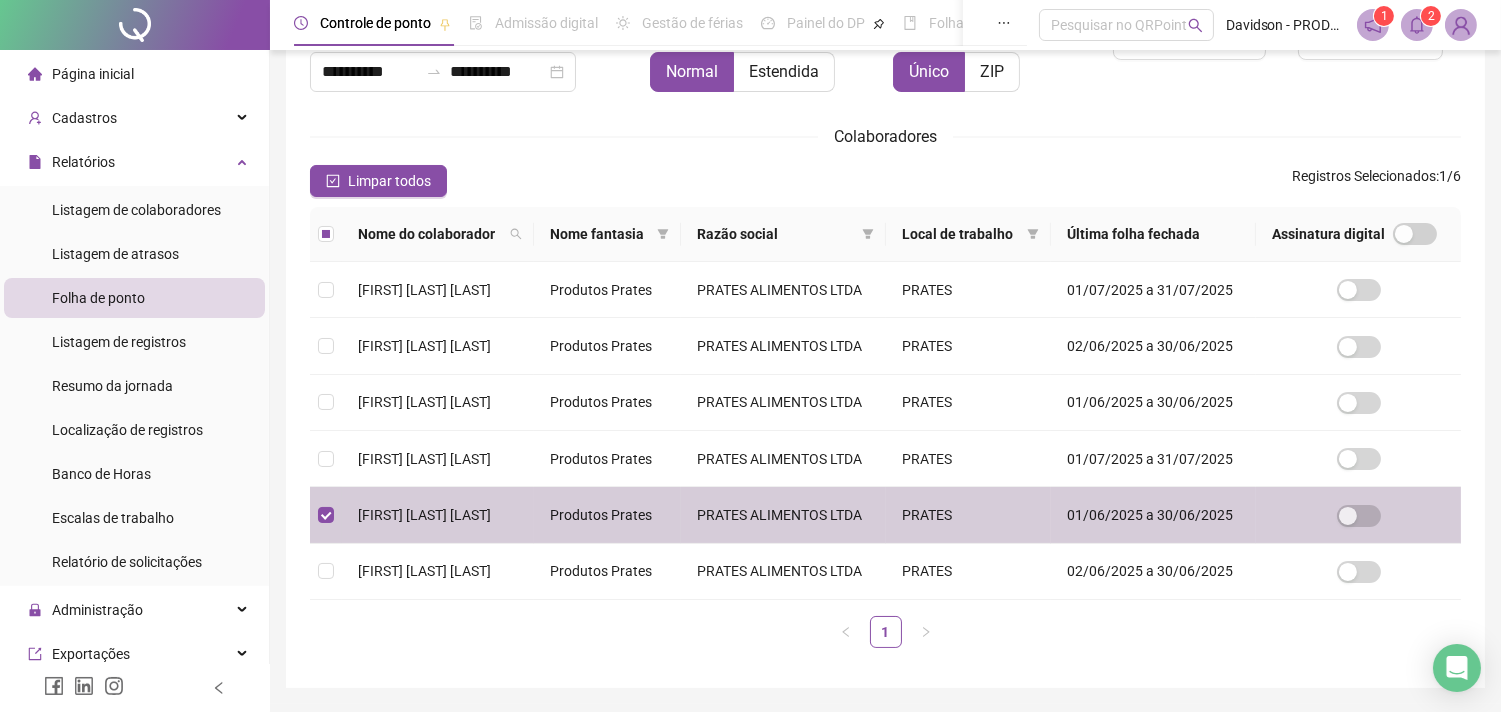scroll, scrollTop: 53, scrollLeft: 0, axis: vertical 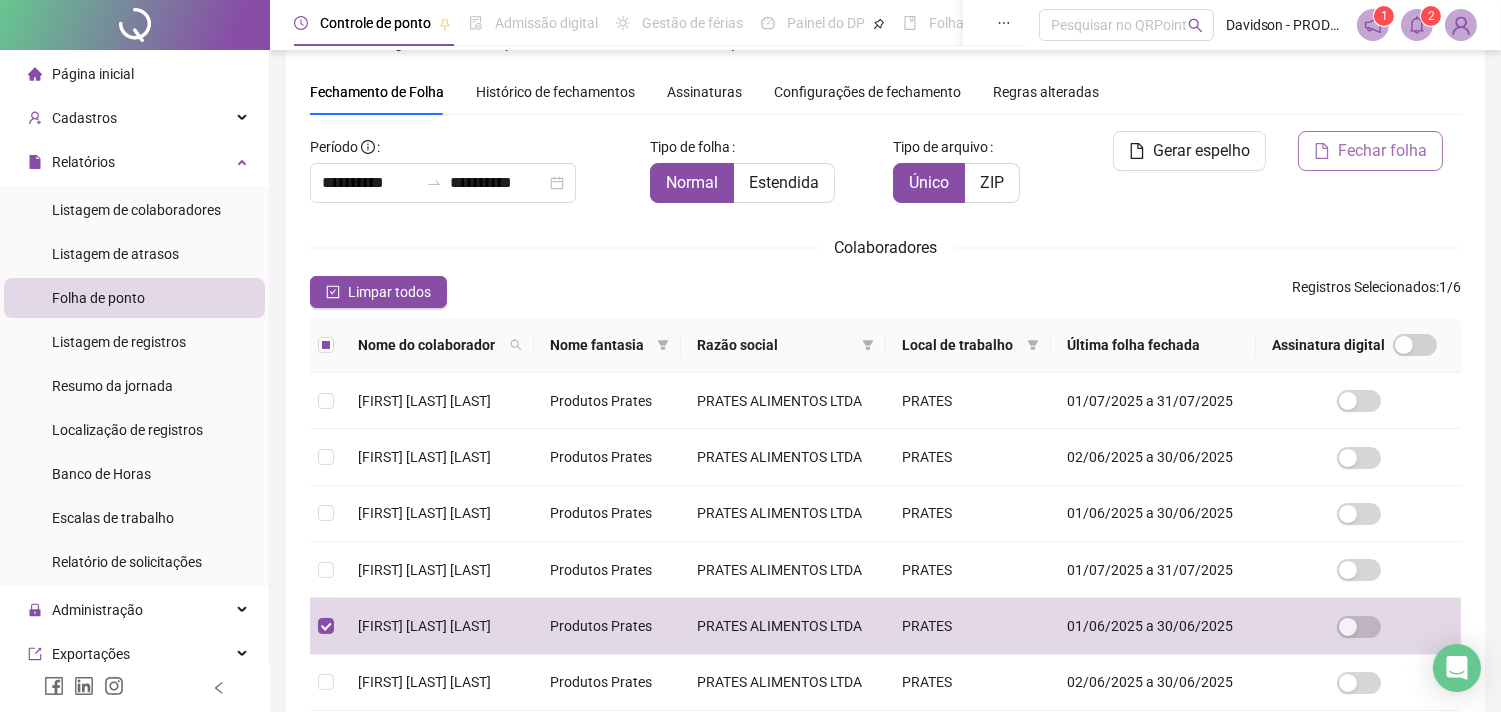 click on "Fechar folha" at bounding box center (1382, 151) 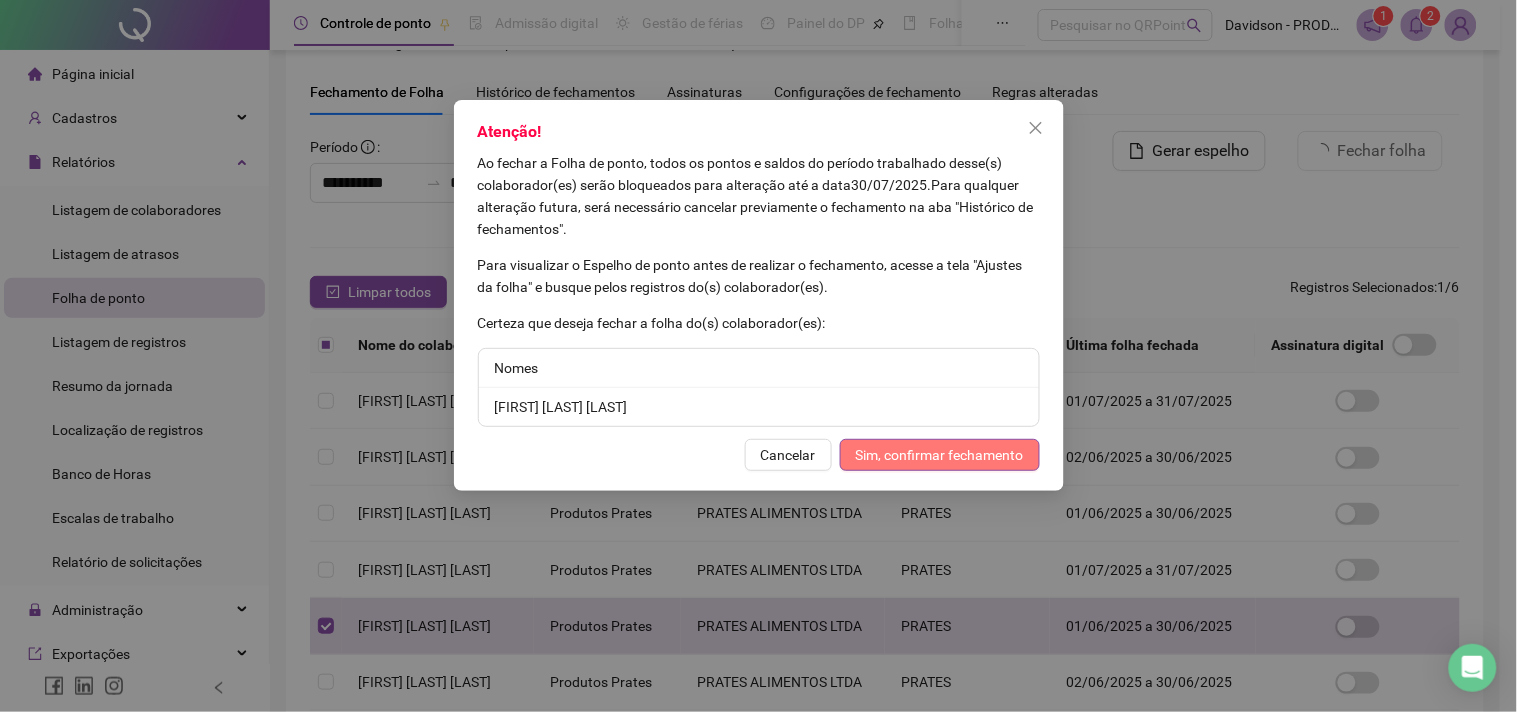 click on "Sim, confirmar fechamento" at bounding box center [940, 455] 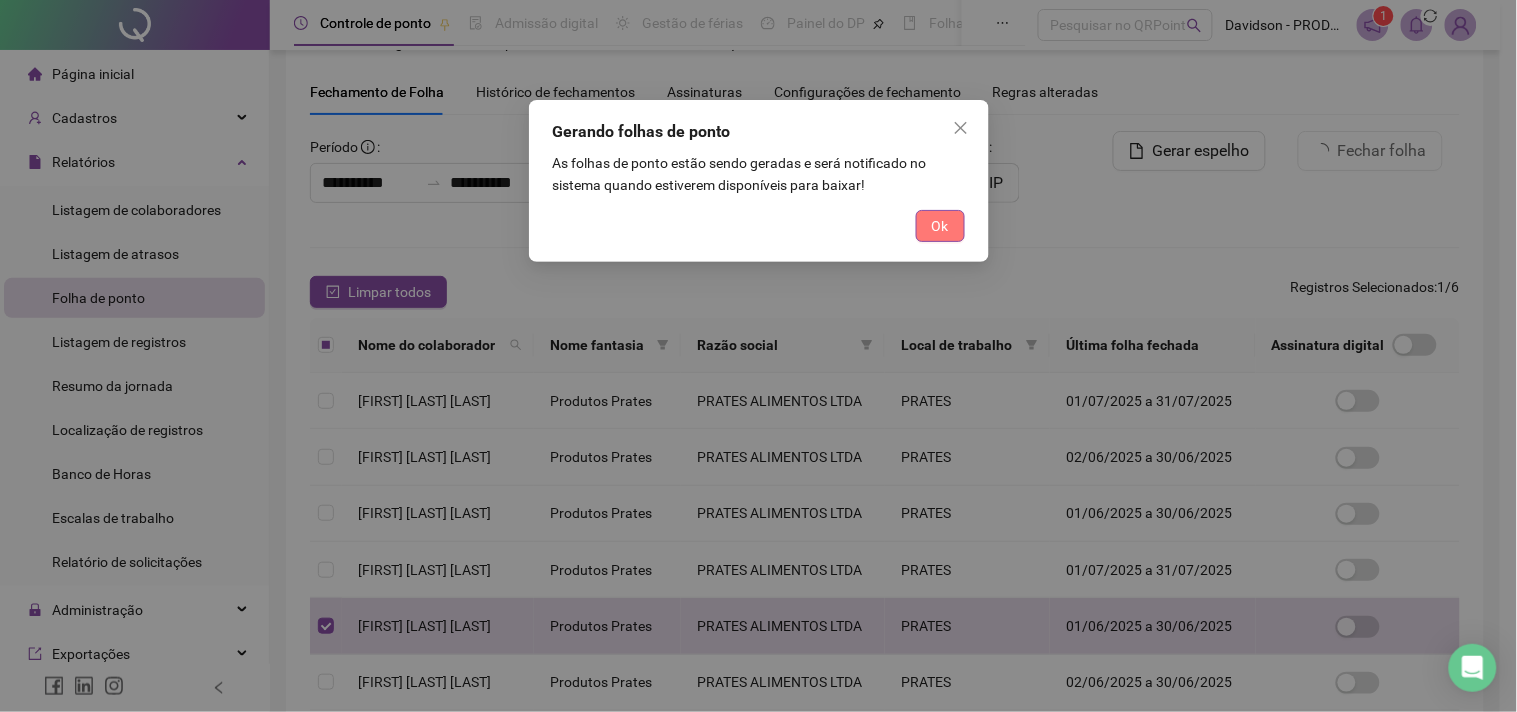 click on "Ok" at bounding box center [940, 226] 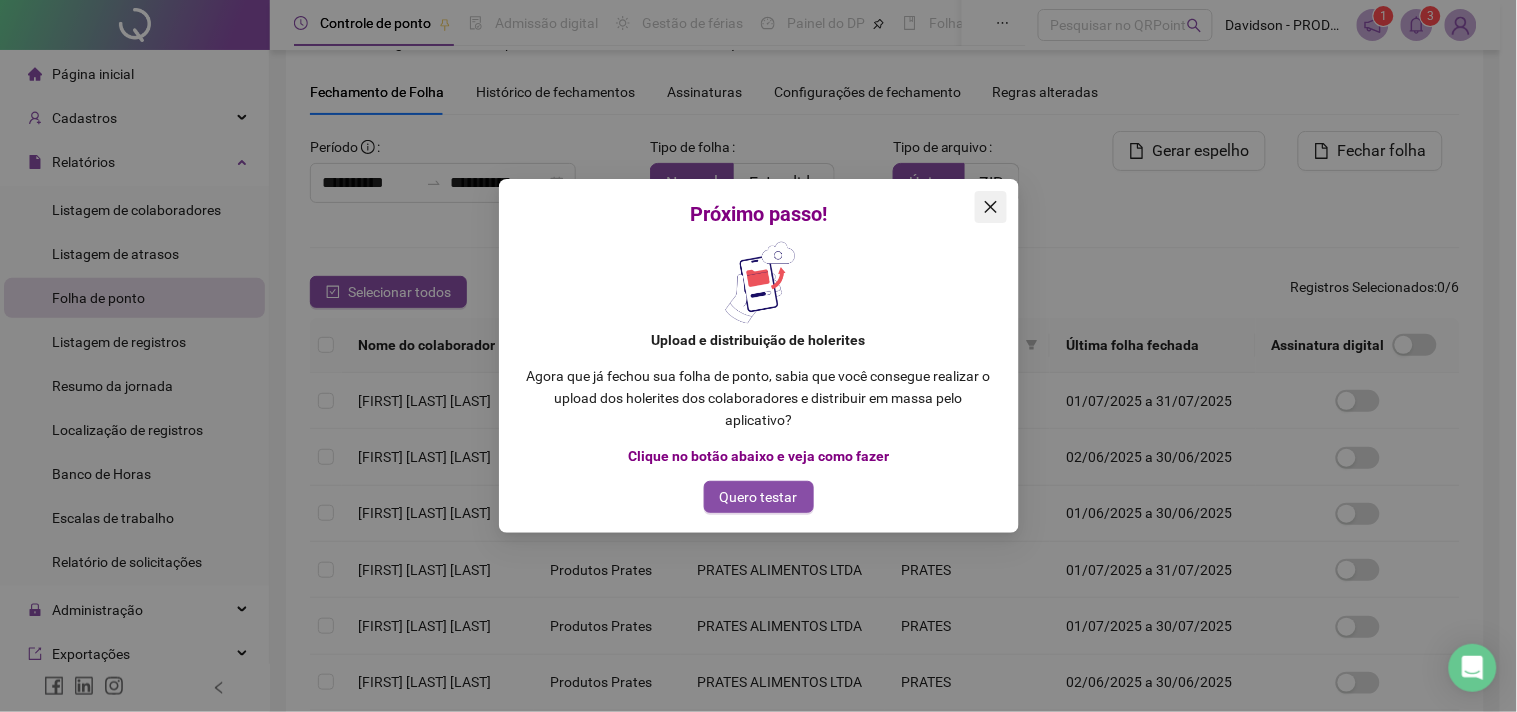 click 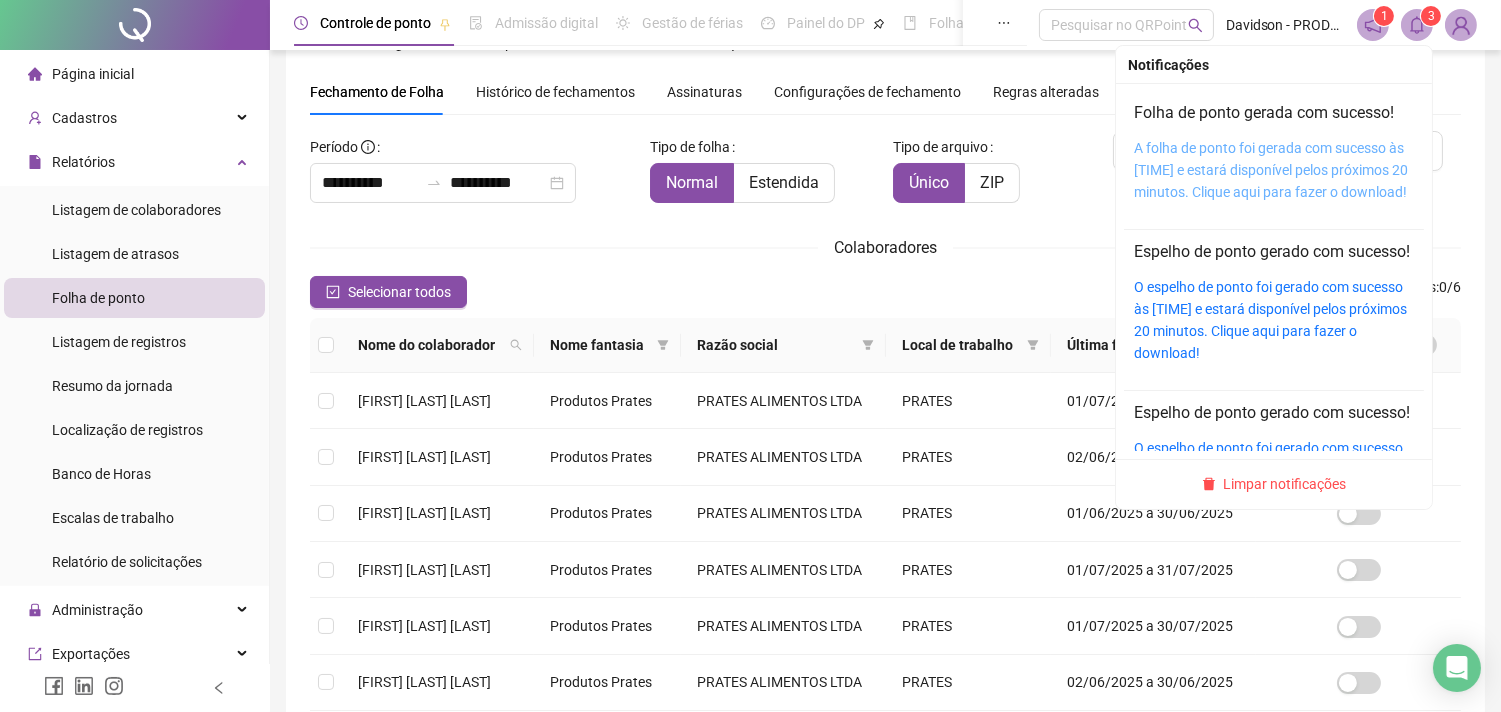click on "A folha de ponto foi gerada com sucesso às [TIME] e estará disponível pelos próximos 20 minutos.
Clique aqui para fazer o download!" at bounding box center (1271, 170) 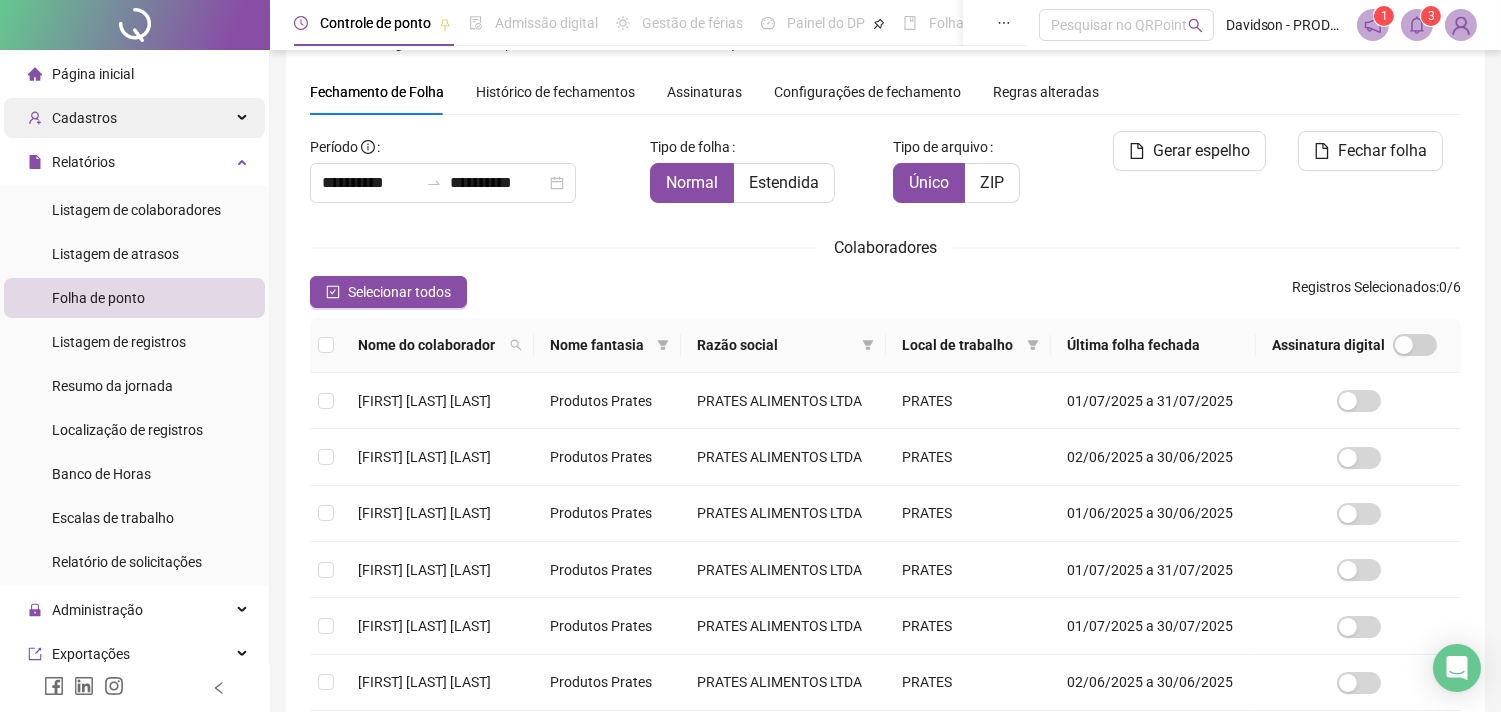click on "Cadastros" at bounding box center (134, 118) 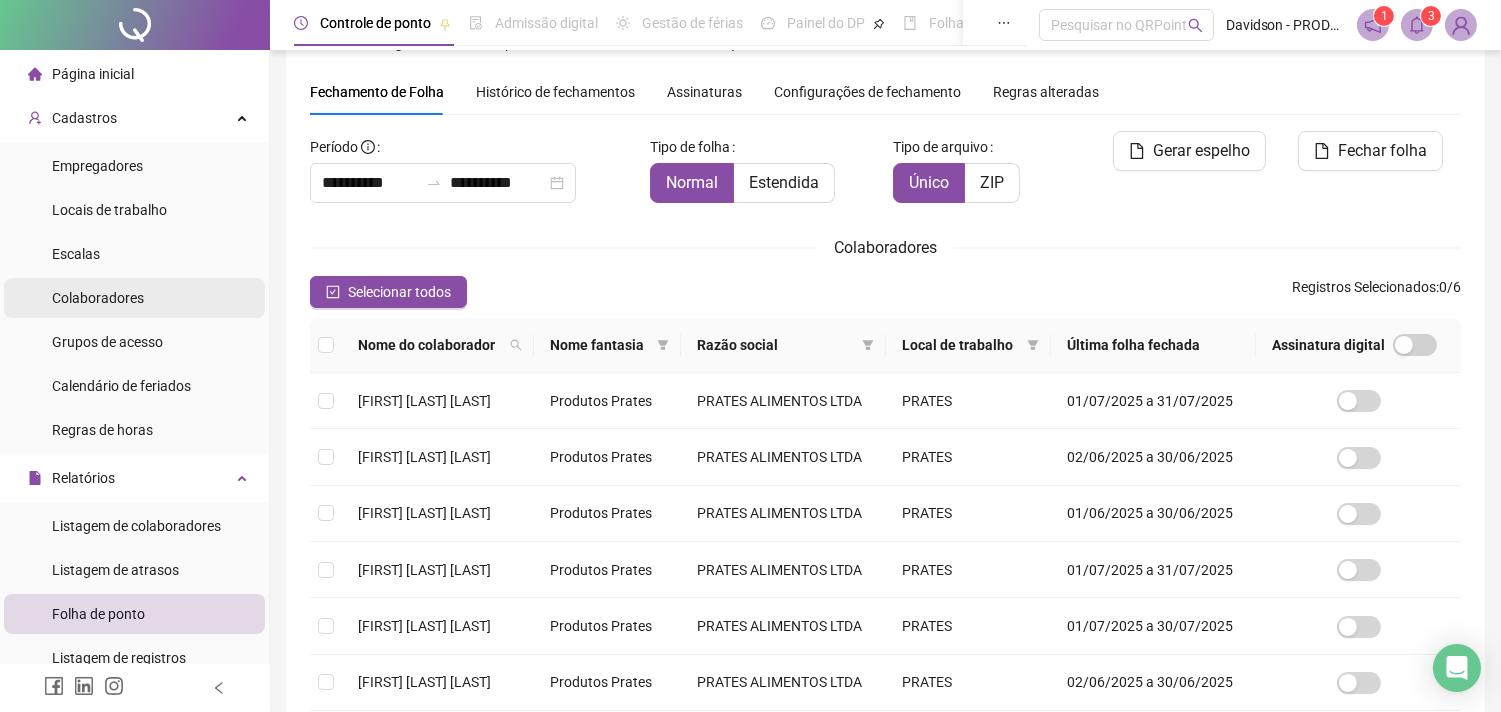 click on "Colaboradores" at bounding box center [98, 298] 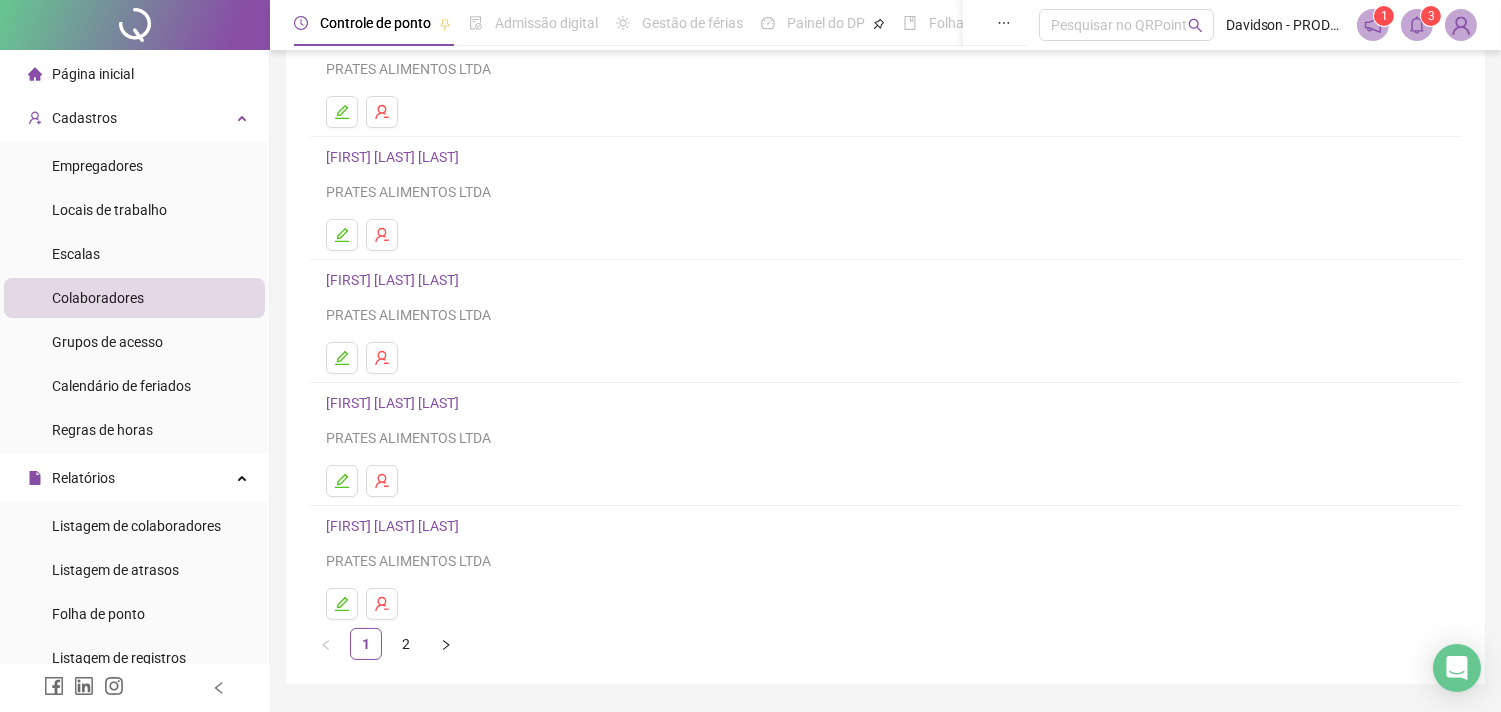 scroll, scrollTop: 222, scrollLeft: 0, axis: vertical 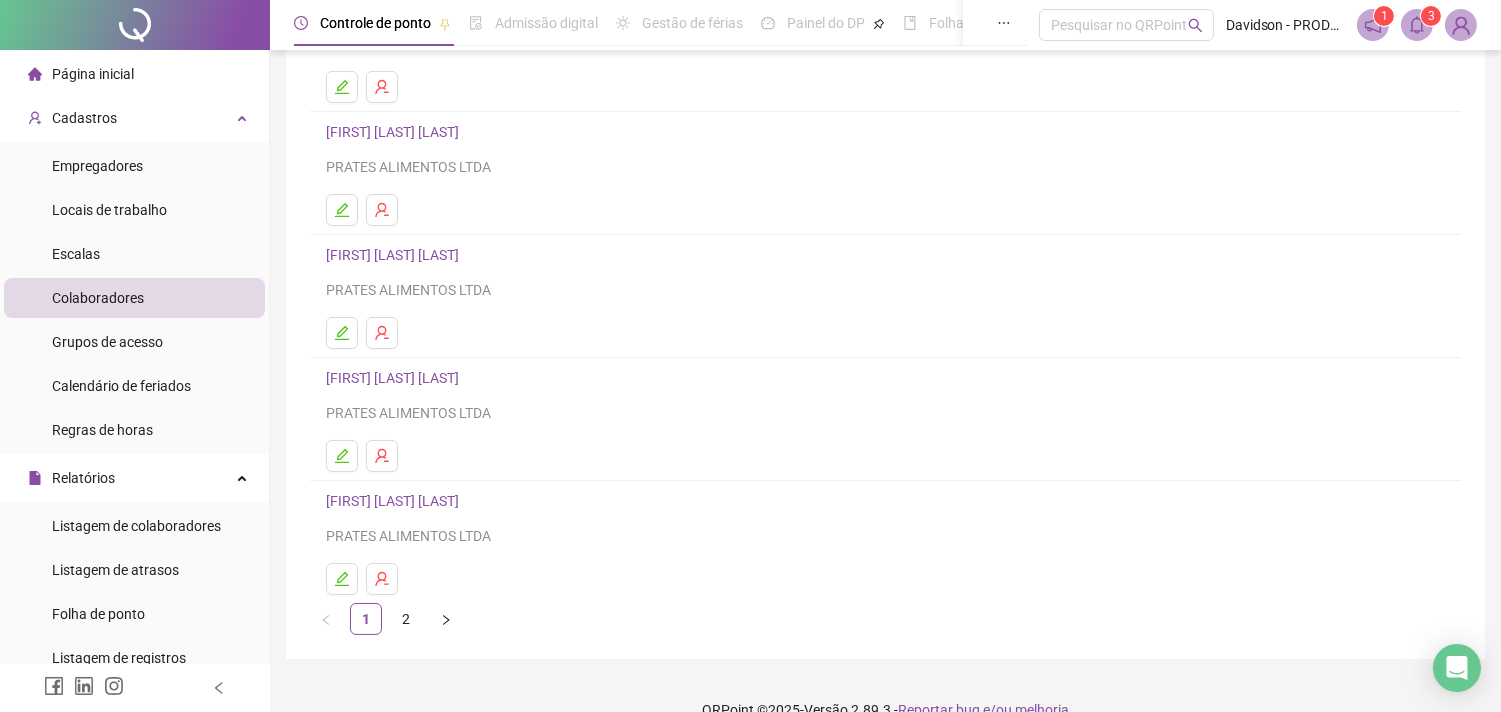 click on "[FIRST] [LAST] [LAST]" at bounding box center [395, 501] 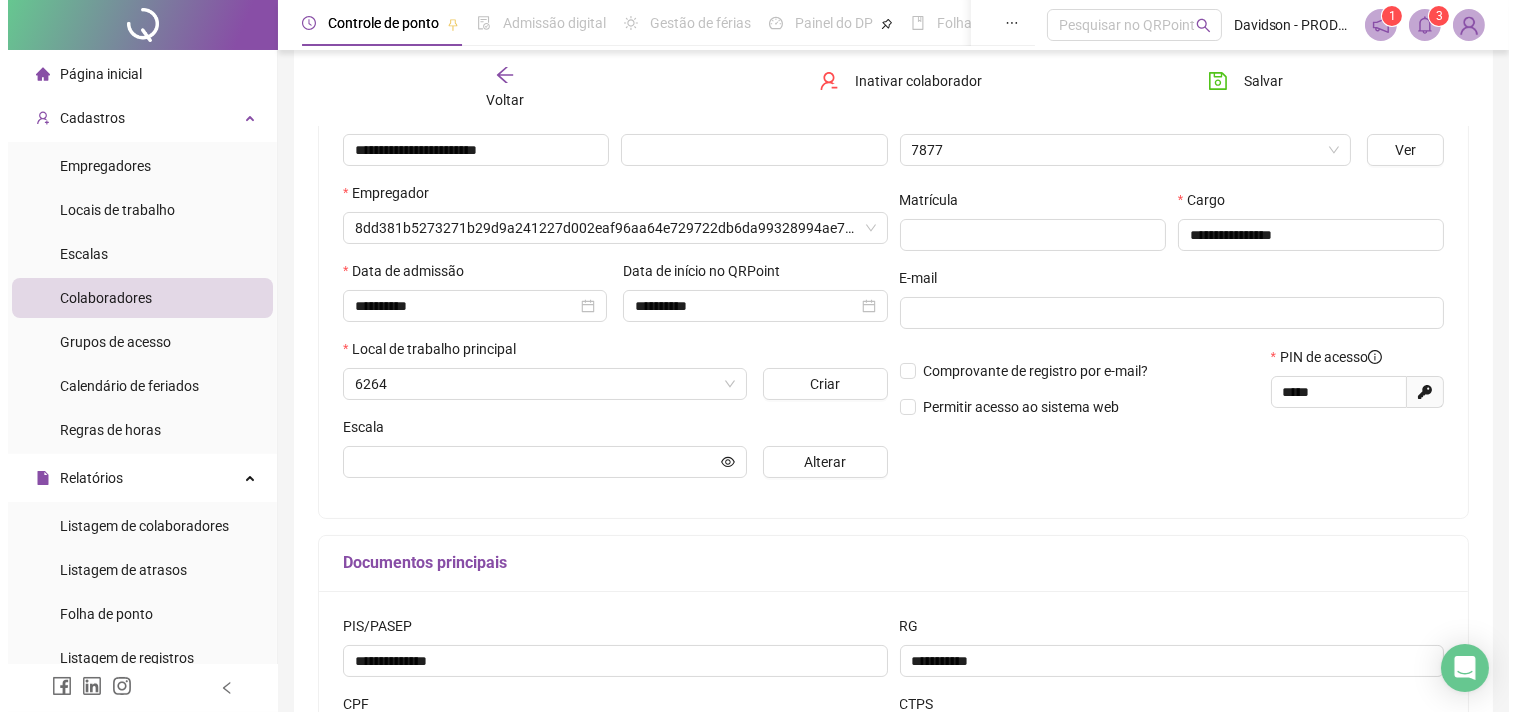 scroll, scrollTop: 232, scrollLeft: 0, axis: vertical 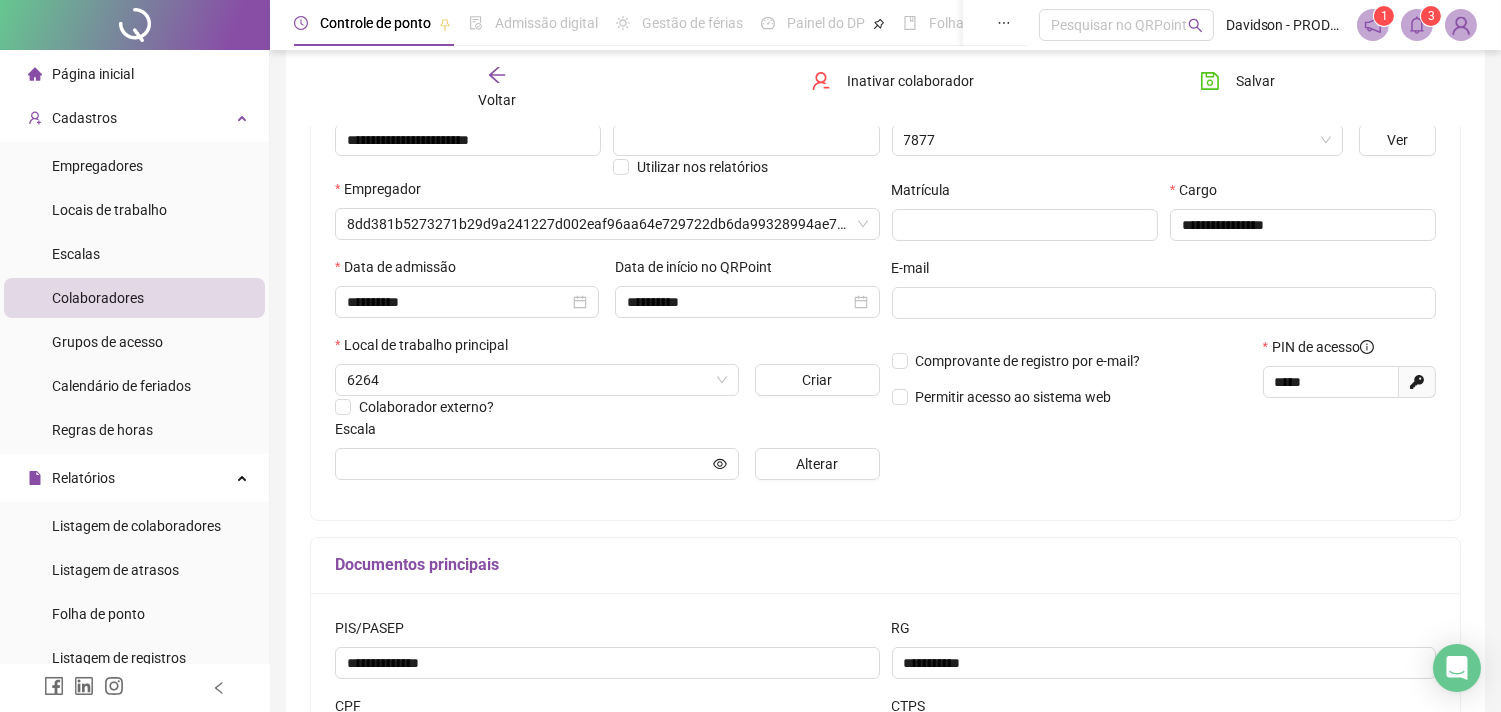 type on "********" 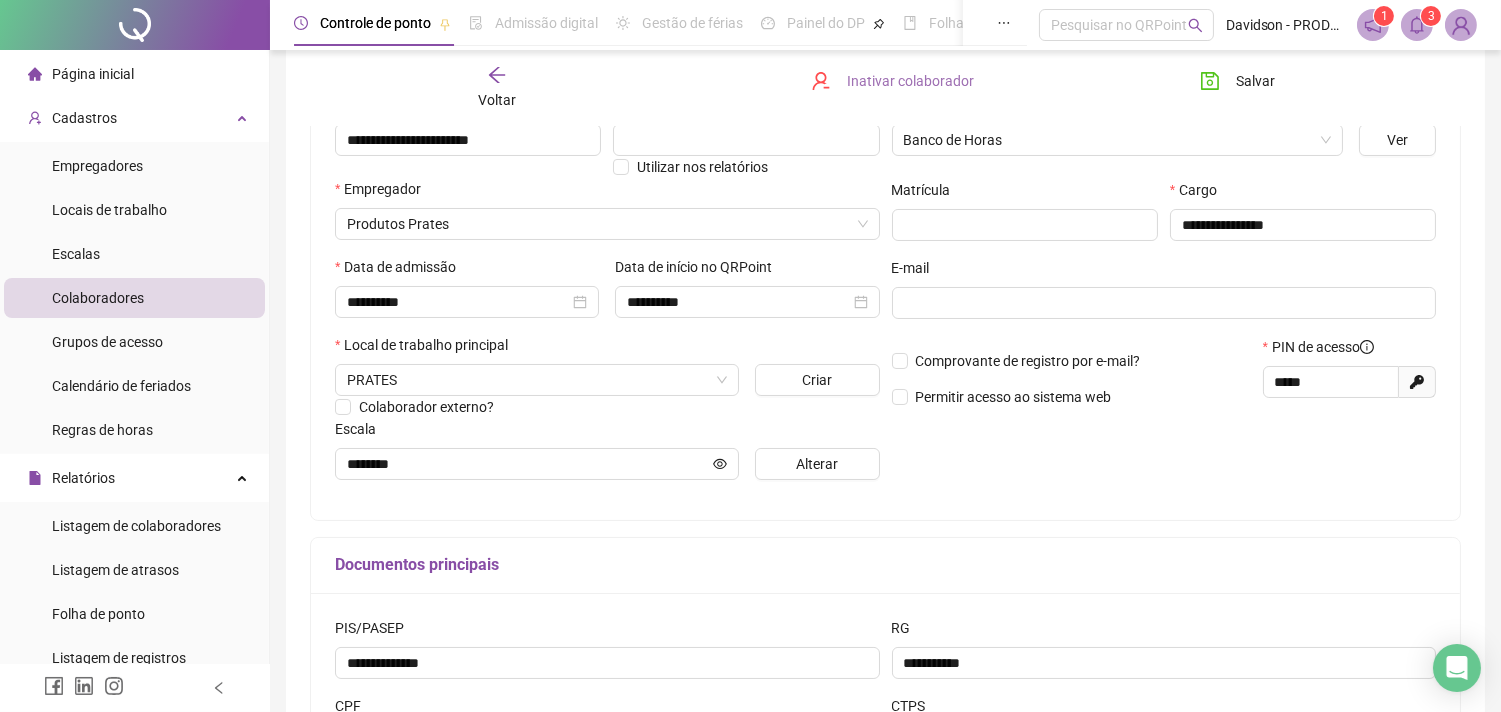 click on "Inativar colaborador" at bounding box center [910, 81] 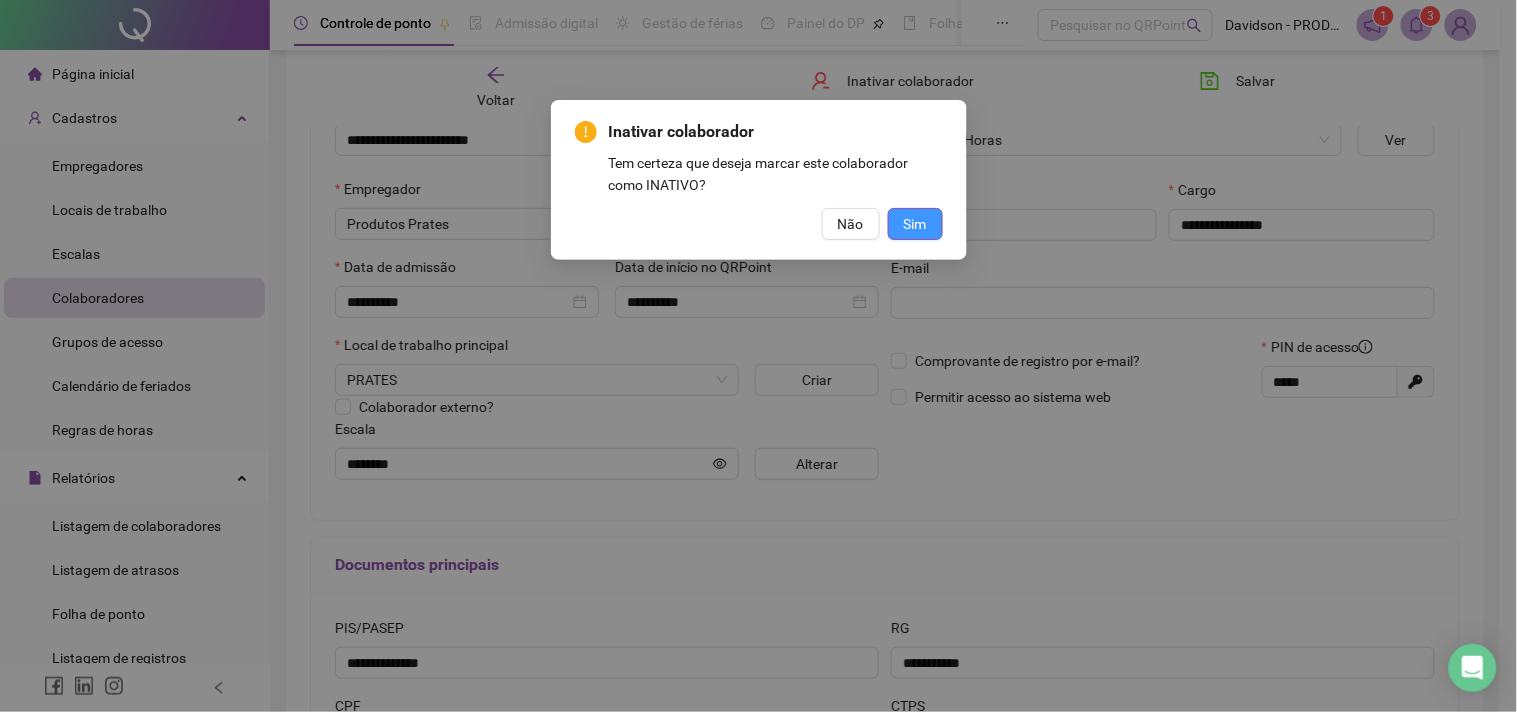 click on "Sim" at bounding box center (915, 224) 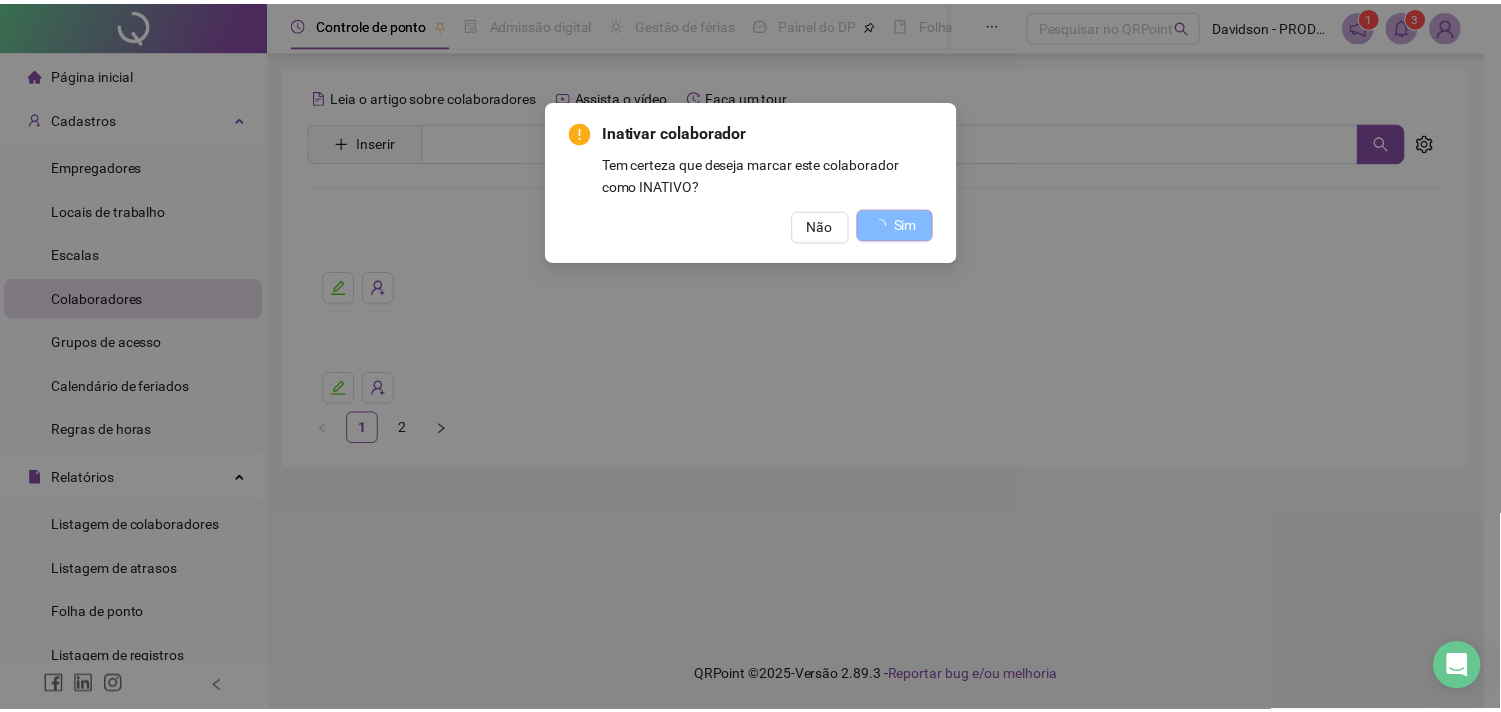 scroll, scrollTop: 0, scrollLeft: 0, axis: both 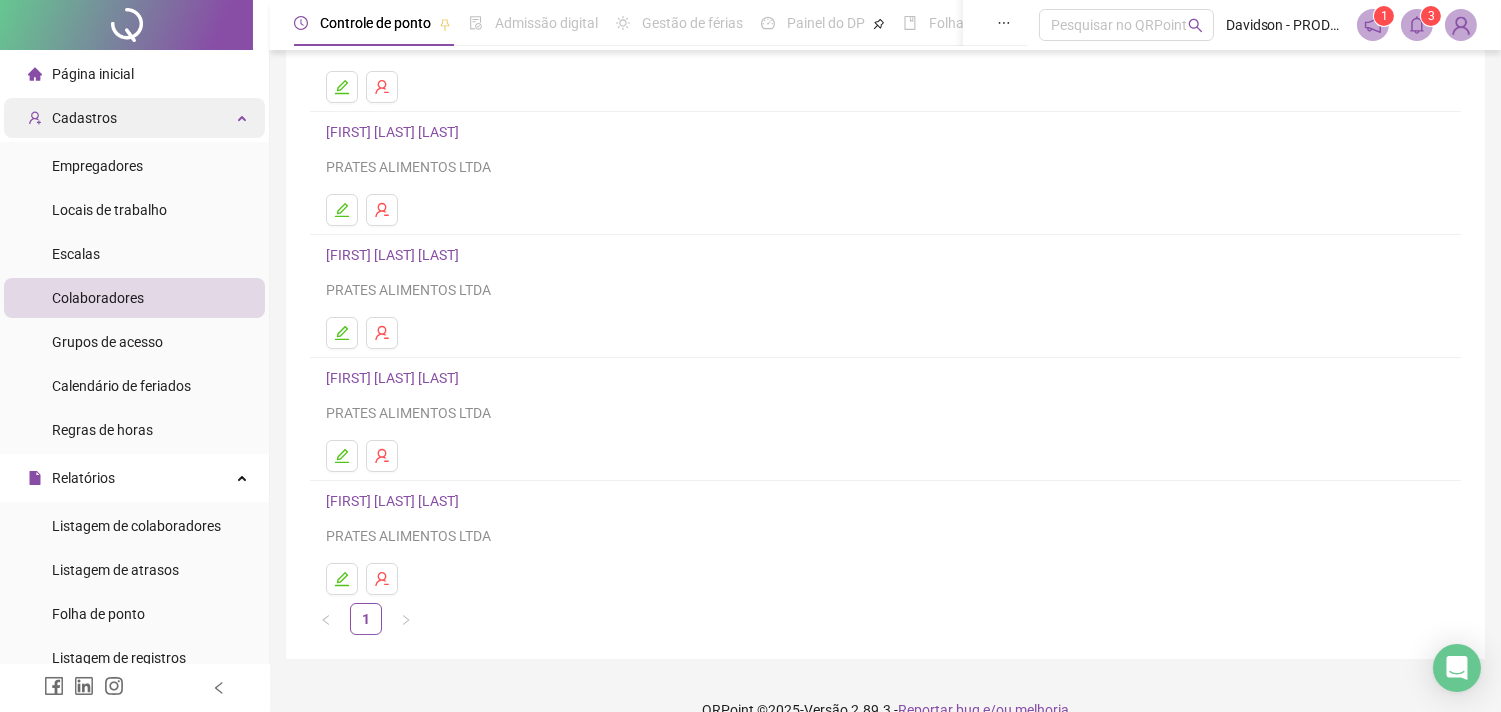 click at bounding box center (244, 116) 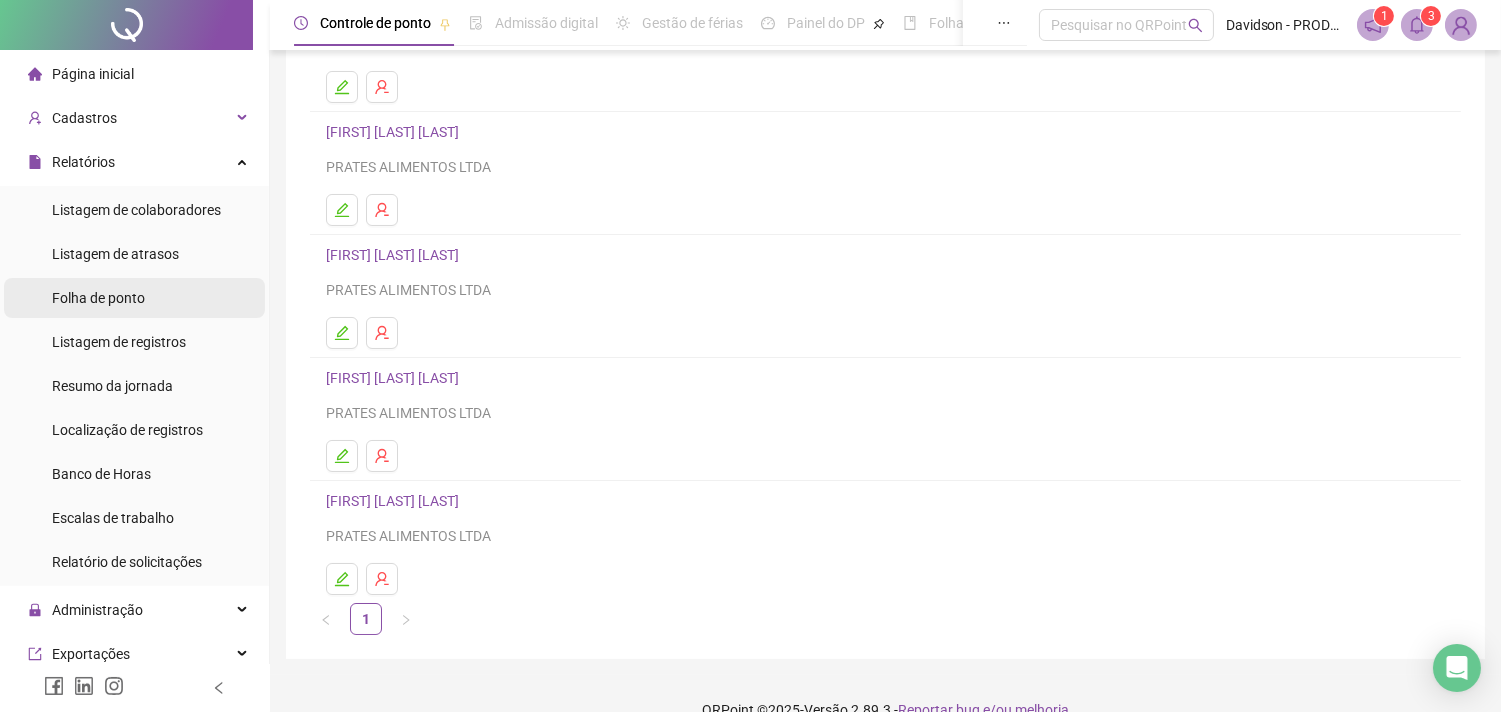 click on "Folha de ponto" at bounding box center (98, 298) 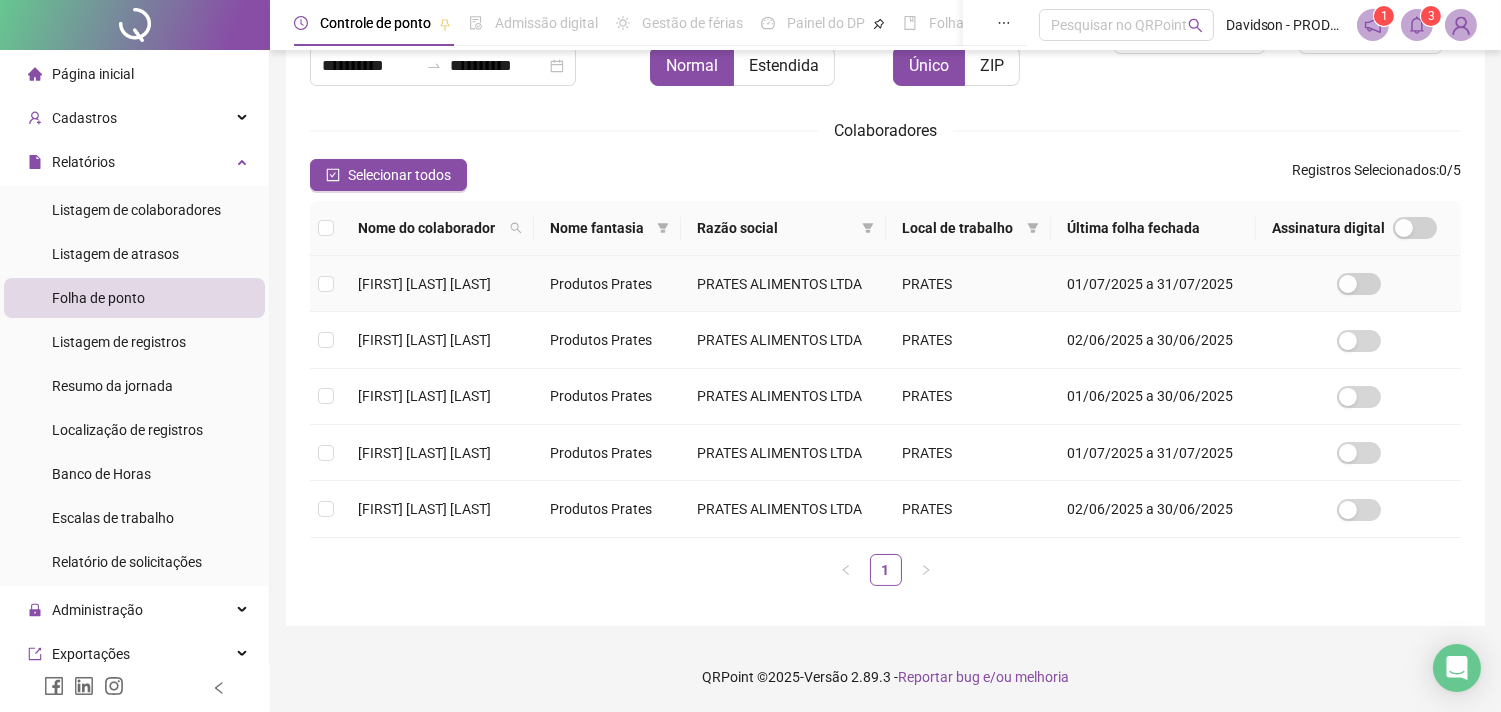 scroll, scrollTop: 53, scrollLeft: 0, axis: vertical 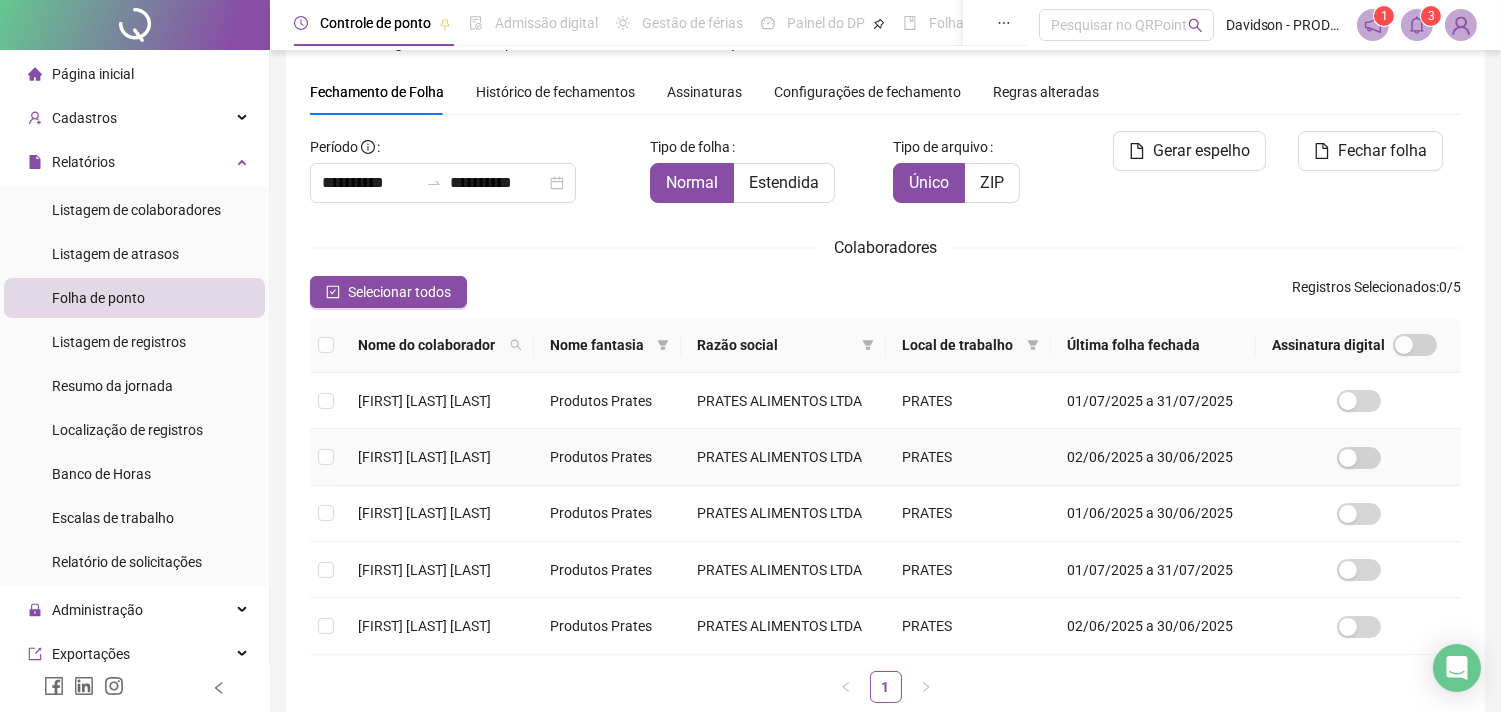 click on "Produtos Prates" at bounding box center [607, 457] 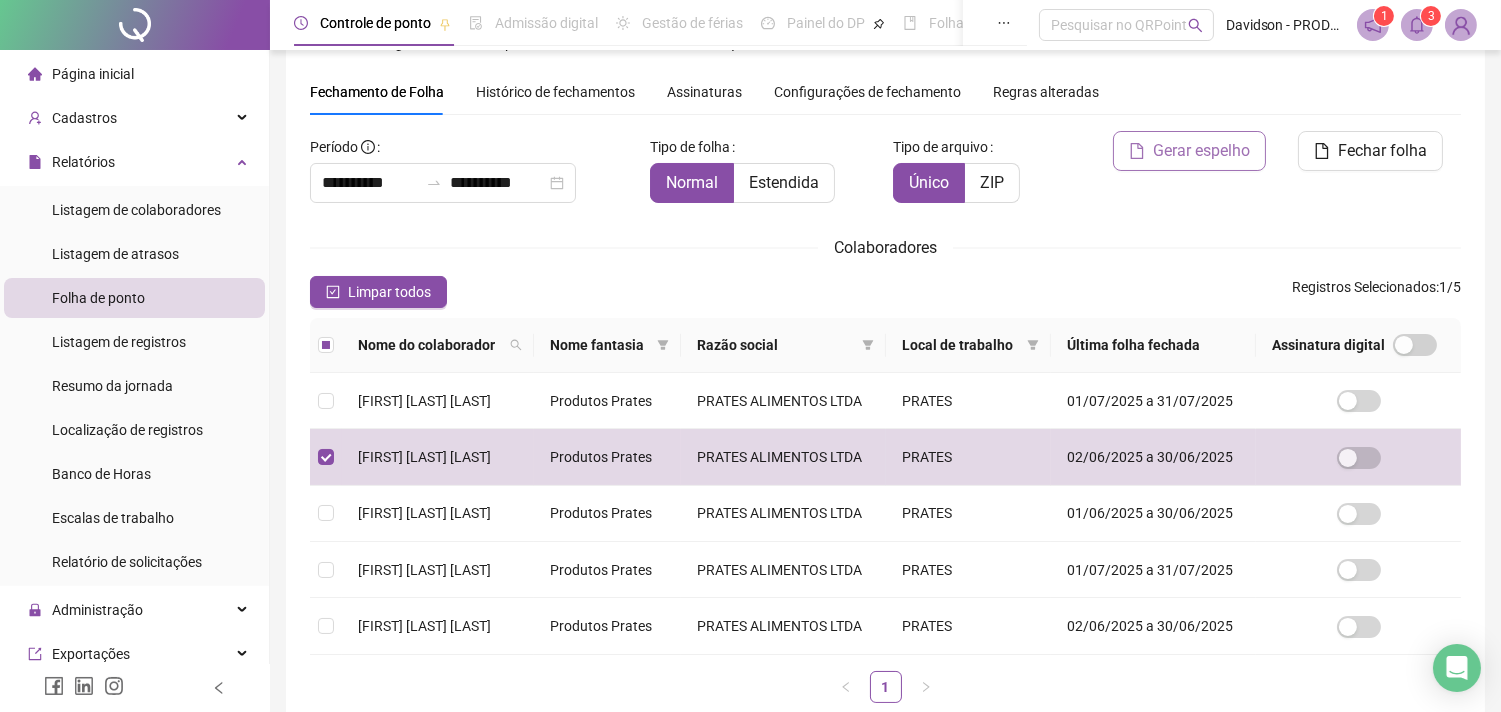 click on "Gerar espelho" at bounding box center (1201, 151) 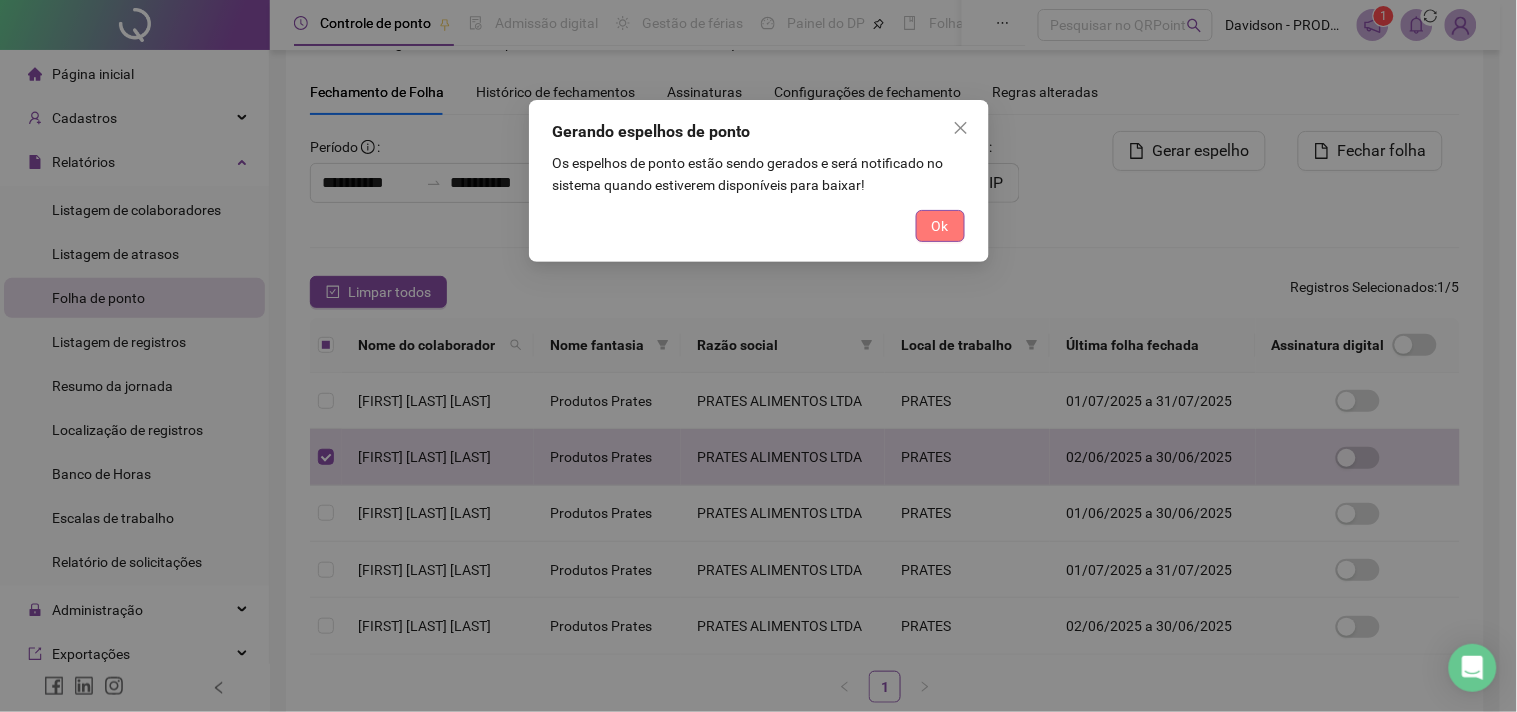 click on "Ok" at bounding box center (940, 226) 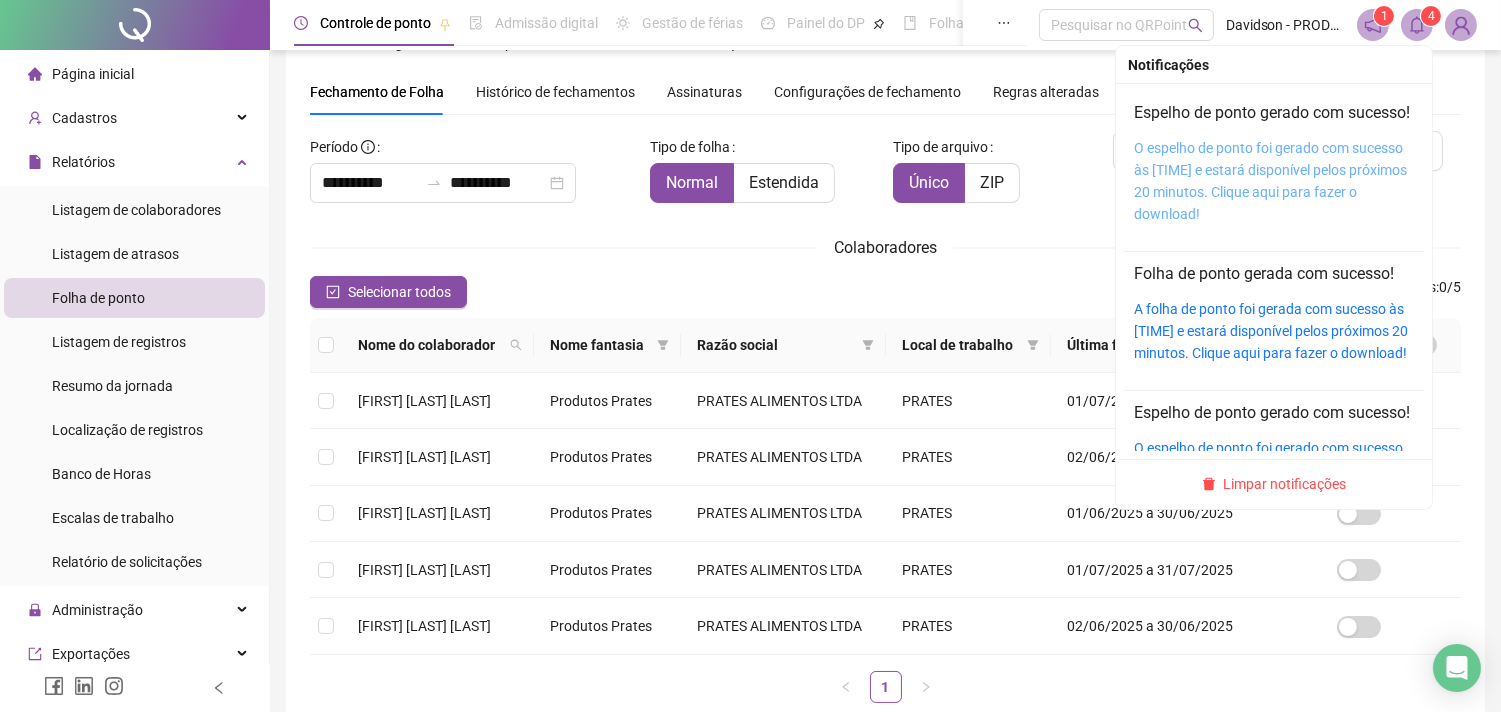 click on "O espelho de ponto foi gerado com sucesso às [TIME] e estará disponível pelos próximos 20 minutos.
Clique aqui para fazer o download!" at bounding box center [1270, 181] 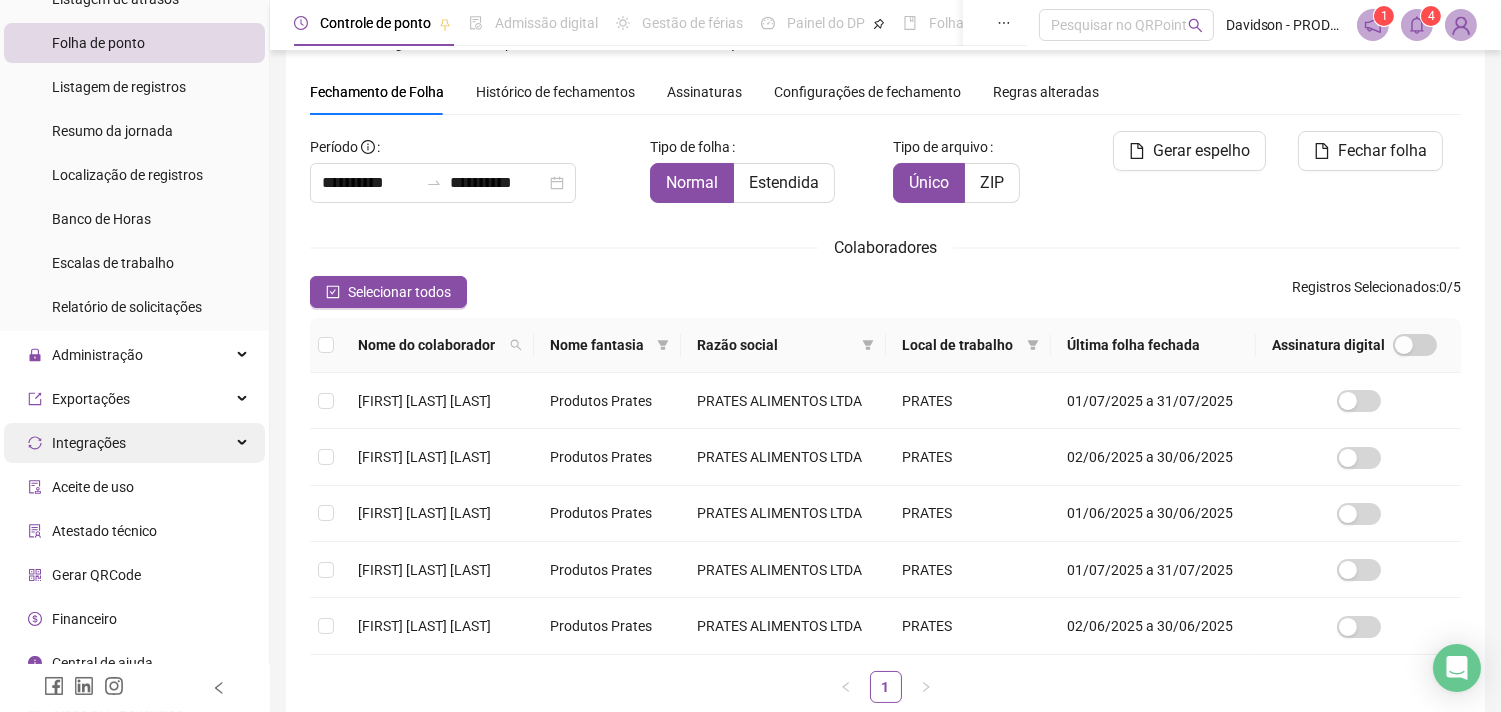 scroll, scrollTop: 273, scrollLeft: 0, axis: vertical 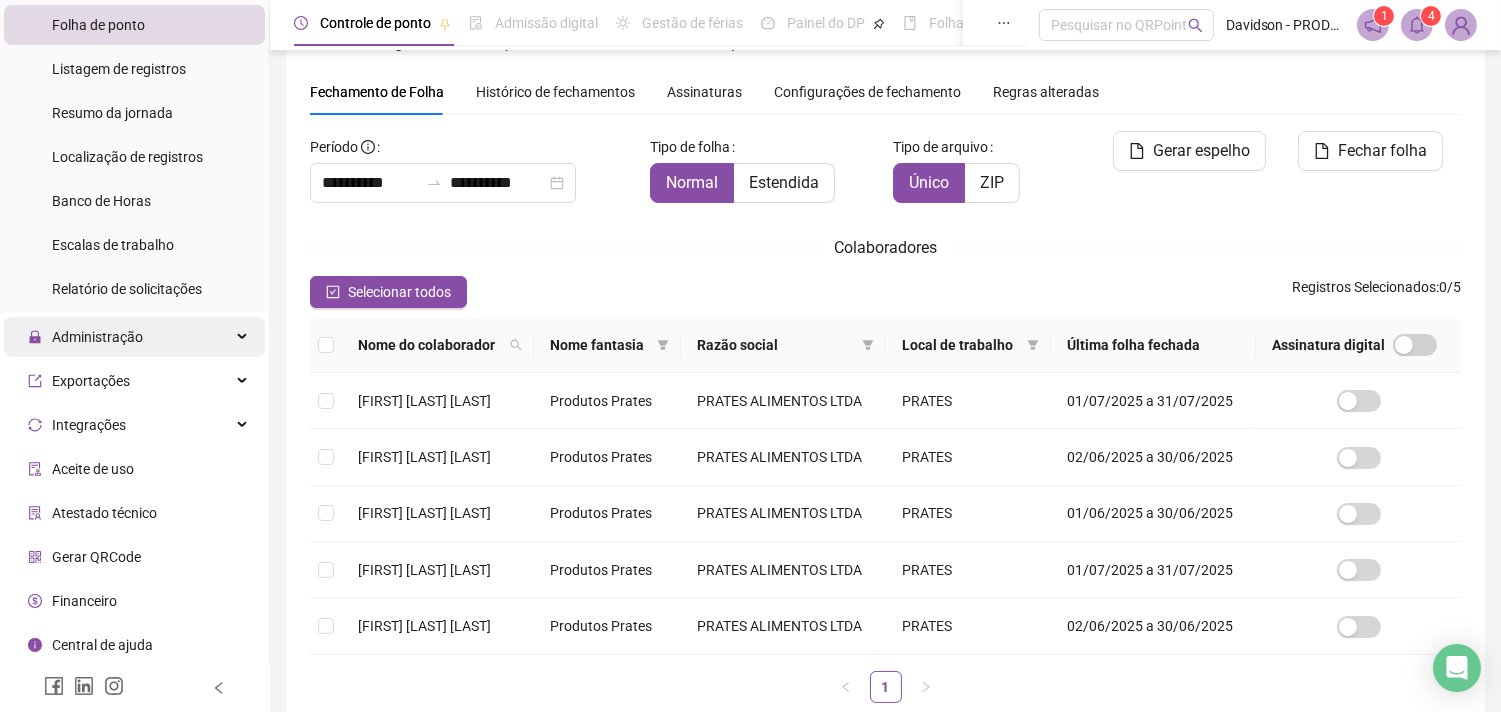 click on "Administração" at bounding box center [134, 337] 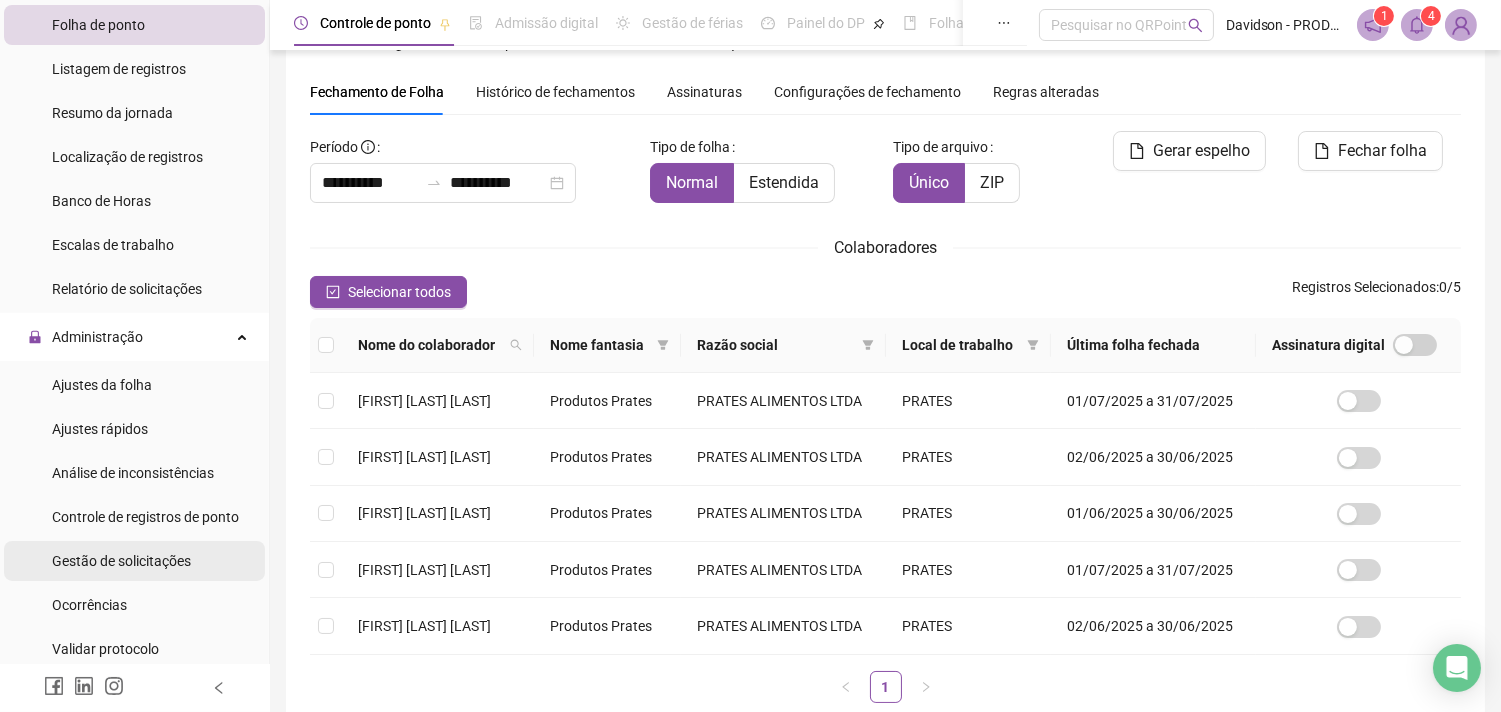 click on "Gestão de solicitações" at bounding box center [121, 561] 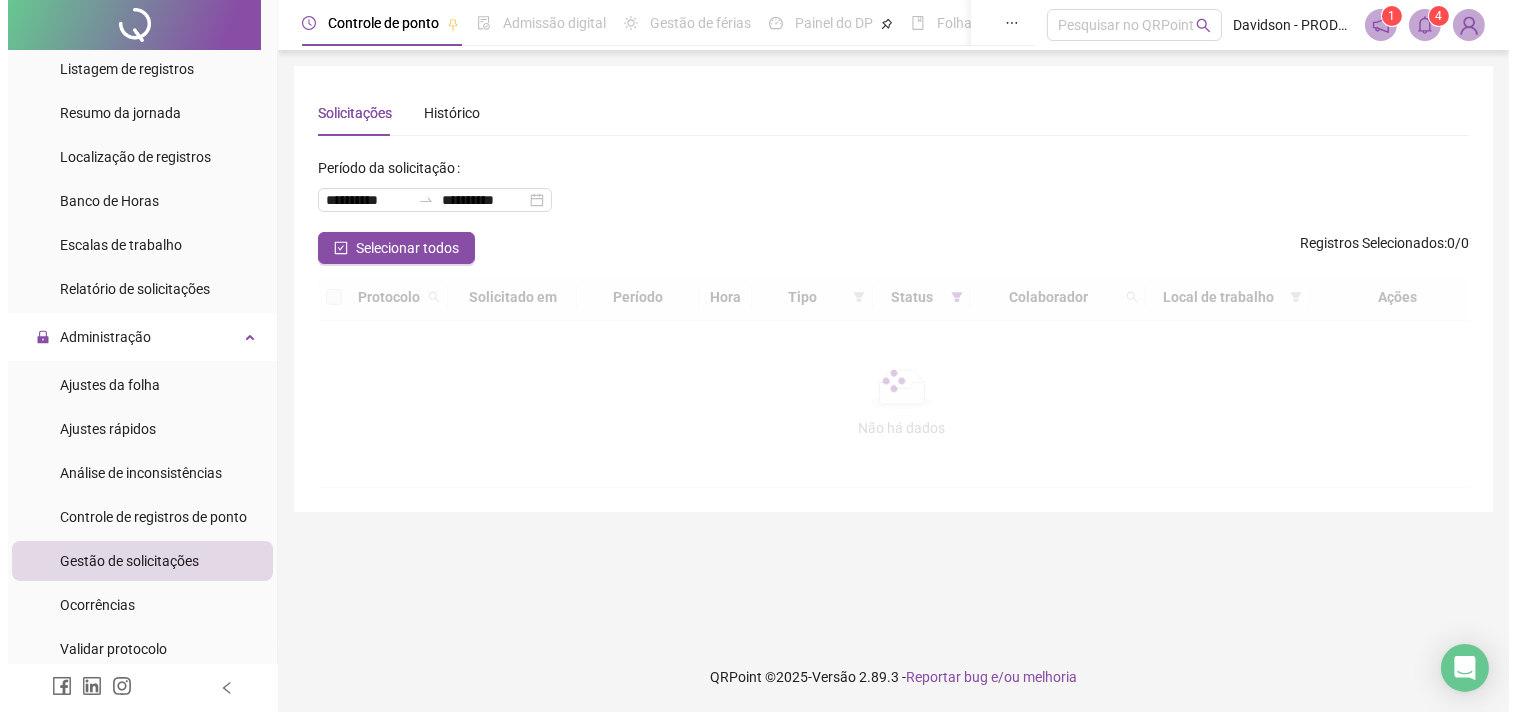 scroll, scrollTop: 0, scrollLeft: 0, axis: both 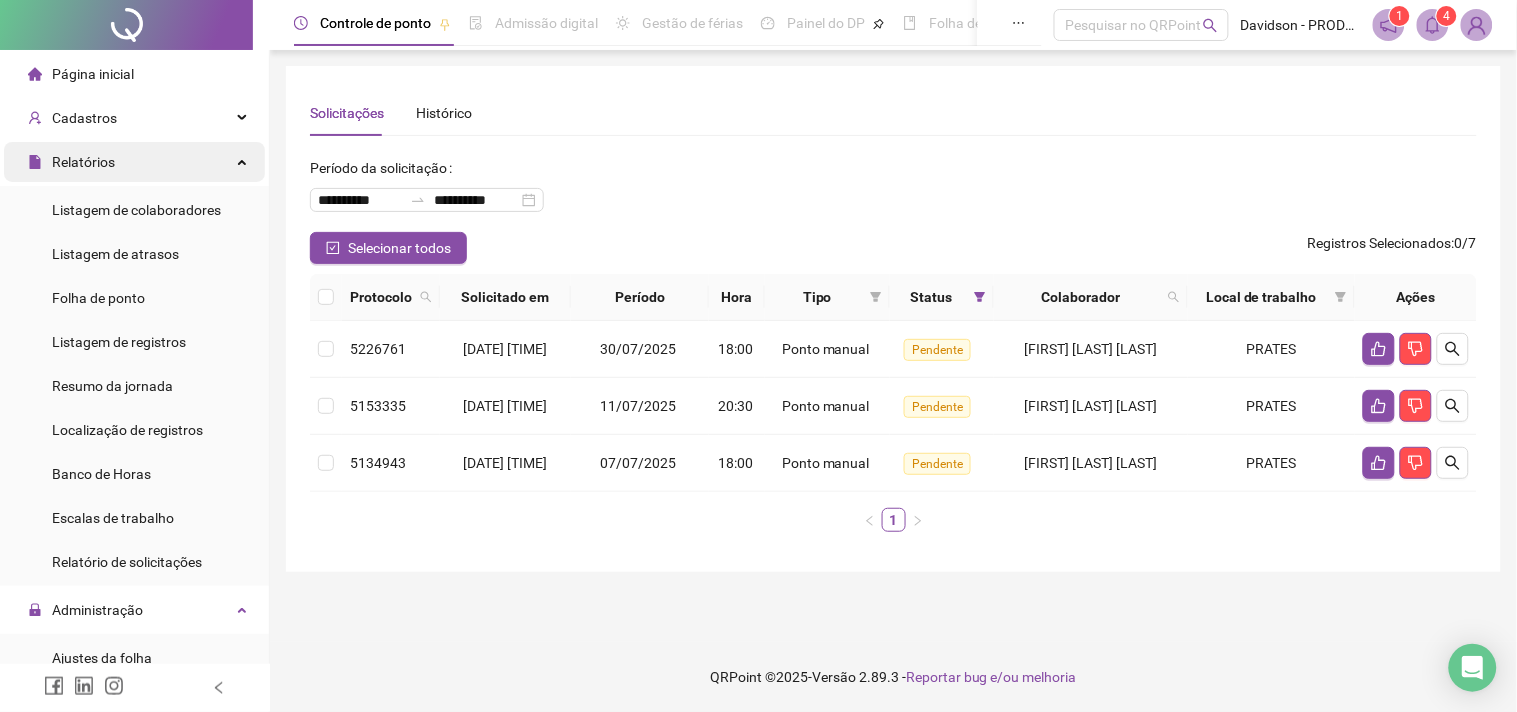 click on "Relatórios" at bounding box center (134, 162) 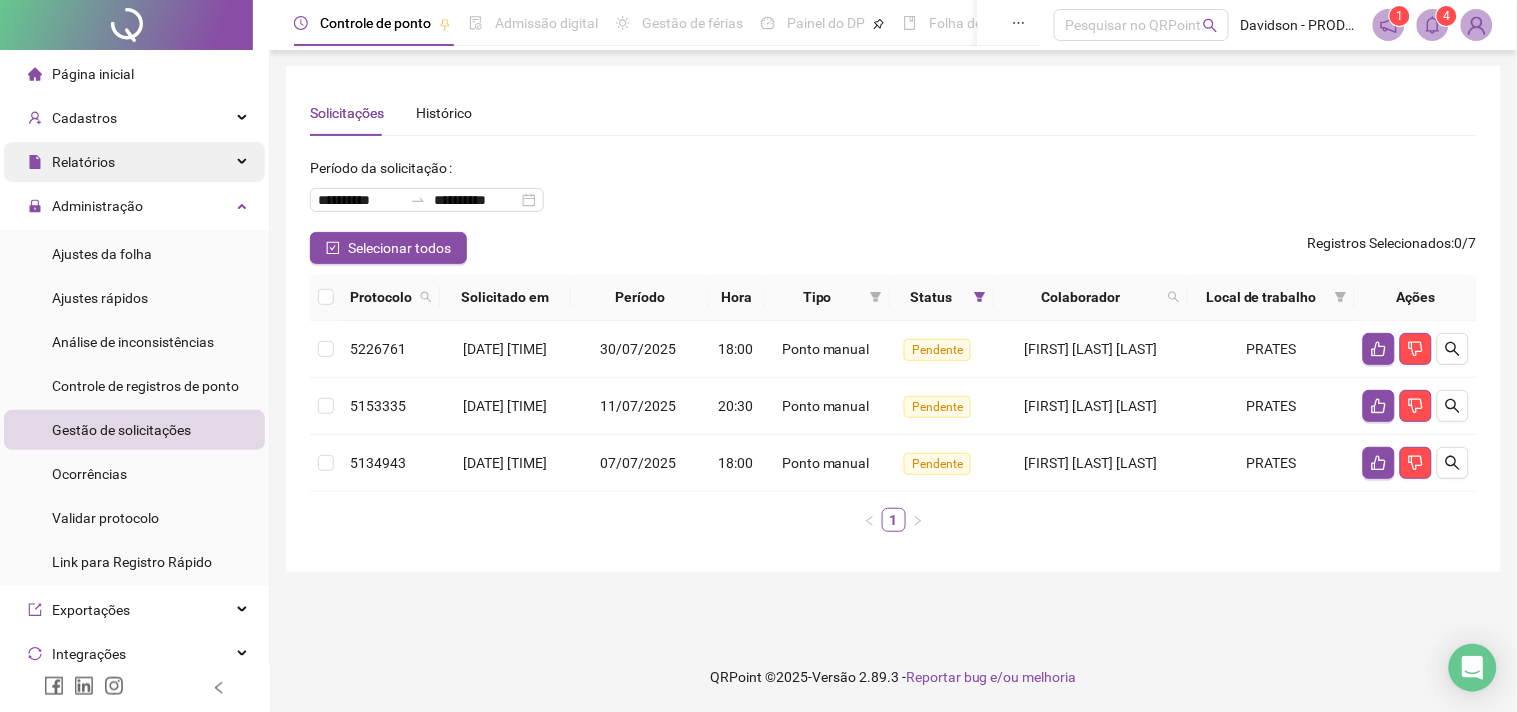 click on "Relatórios" at bounding box center (134, 162) 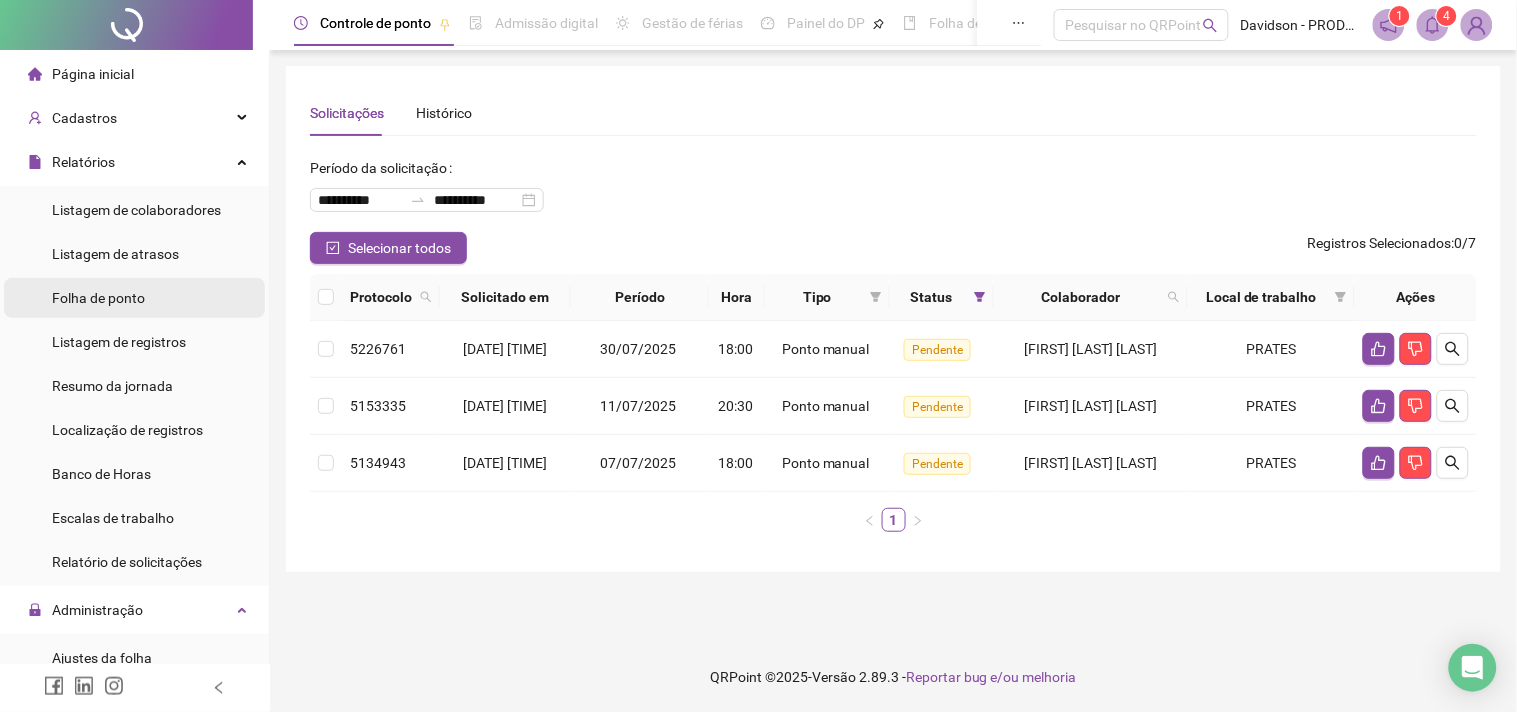 click on "Folha de ponto" at bounding box center [98, 298] 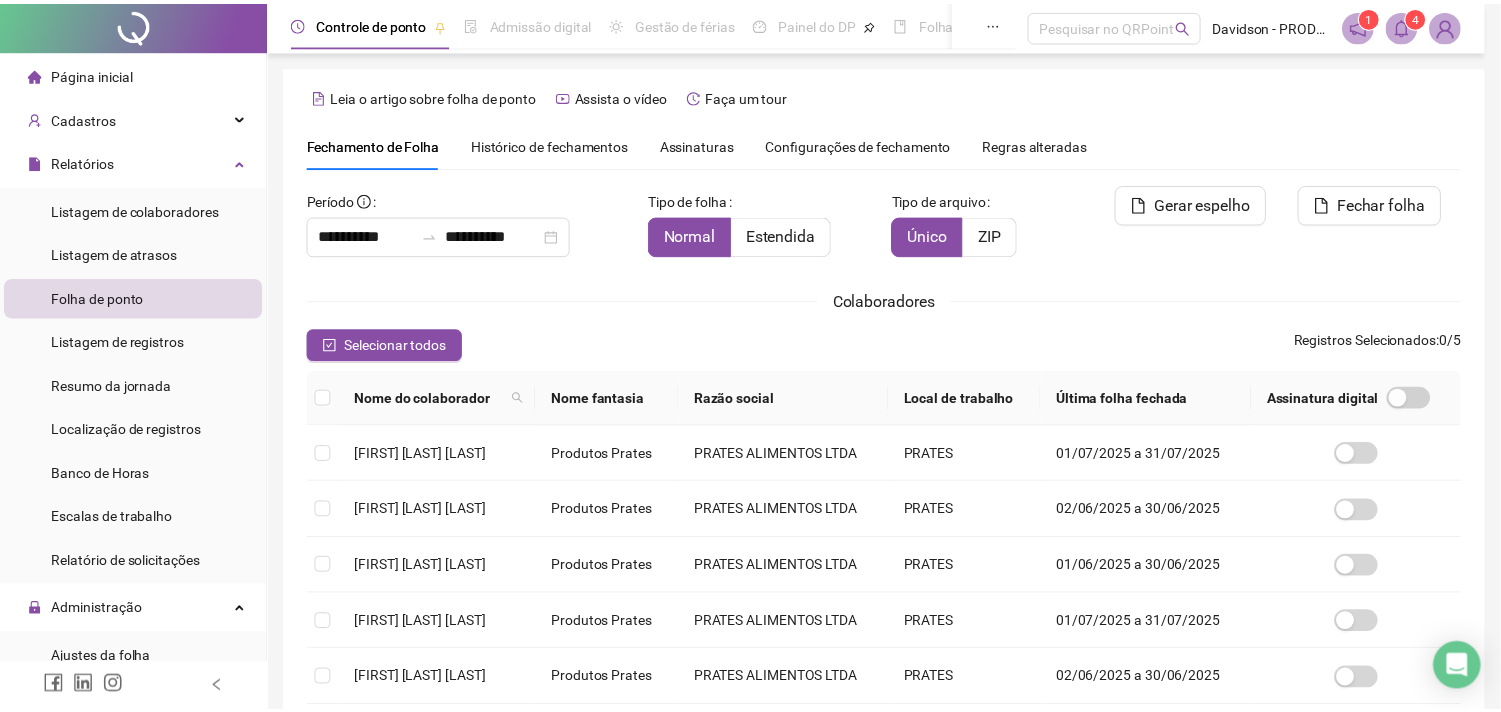 scroll, scrollTop: 53, scrollLeft: 0, axis: vertical 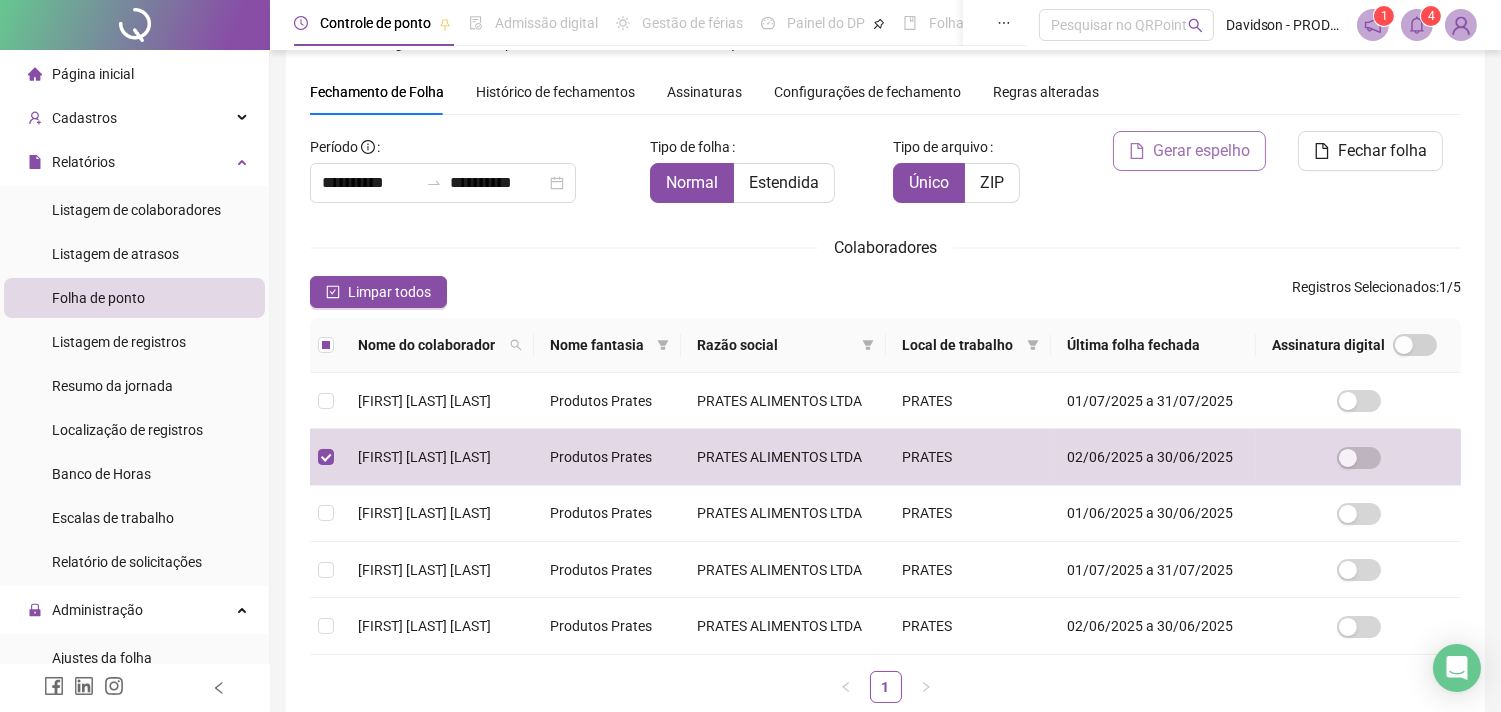 click on "Gerar espelho" at bounding box center [1201, 151] 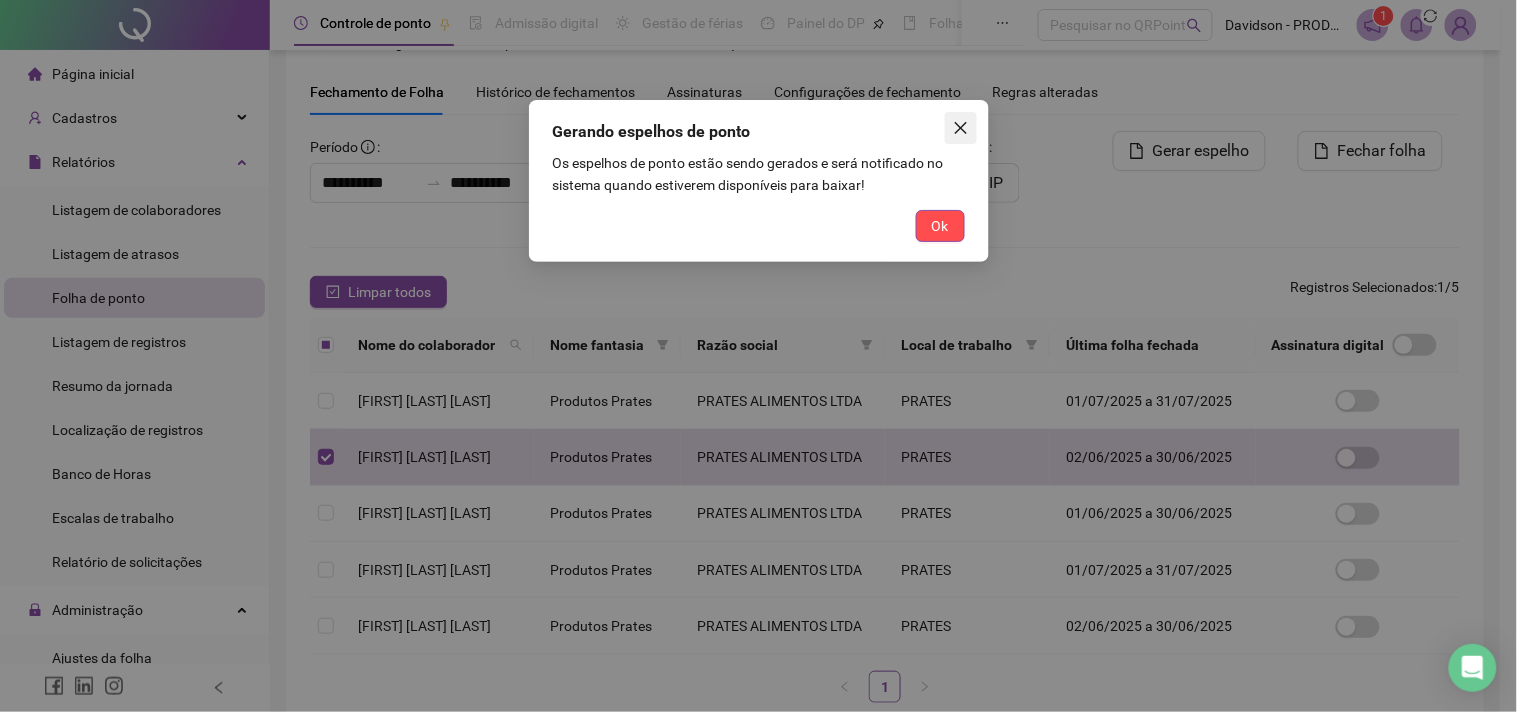 click at bounding box center [961, 128] 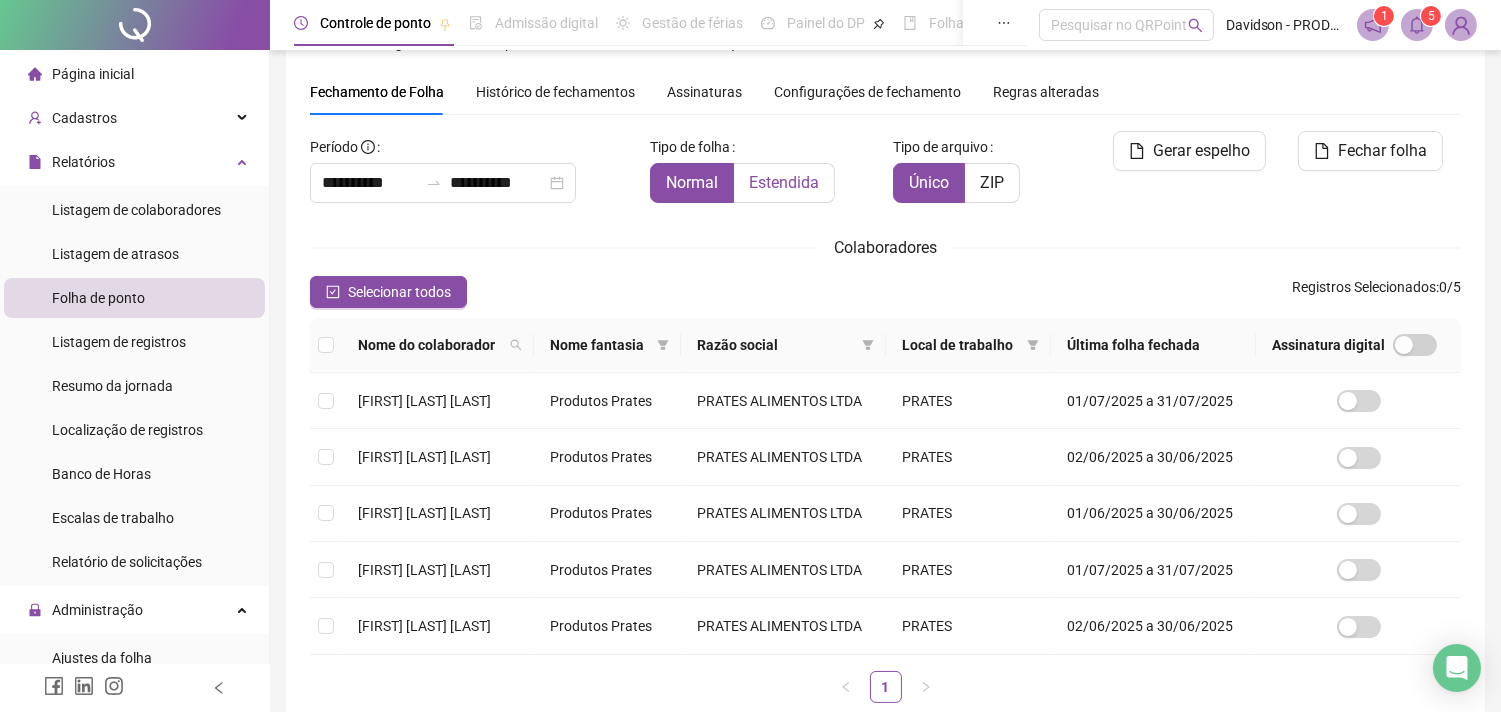 click on "Estendida" at bounding box center [784, 182] 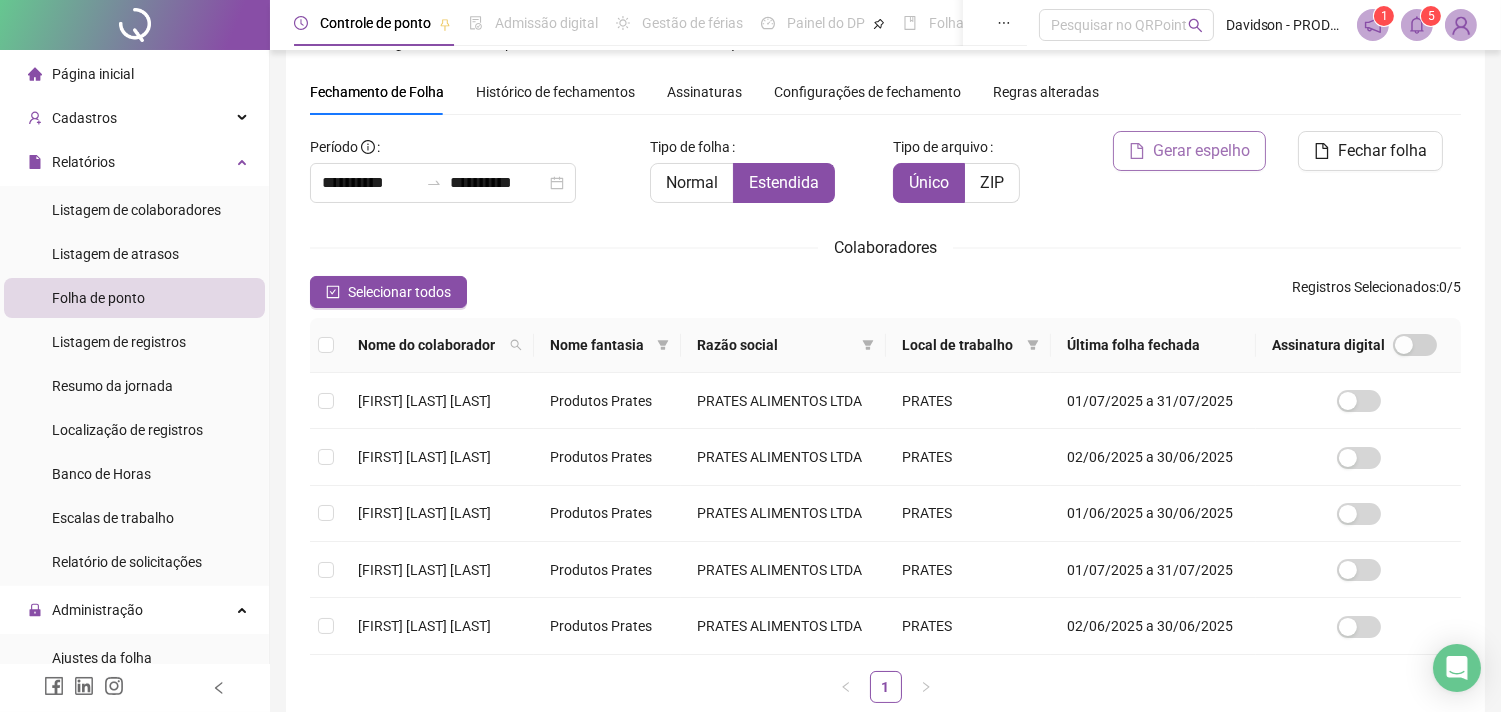 click on "Gerar espelho" at bounding box center (1201, 151) 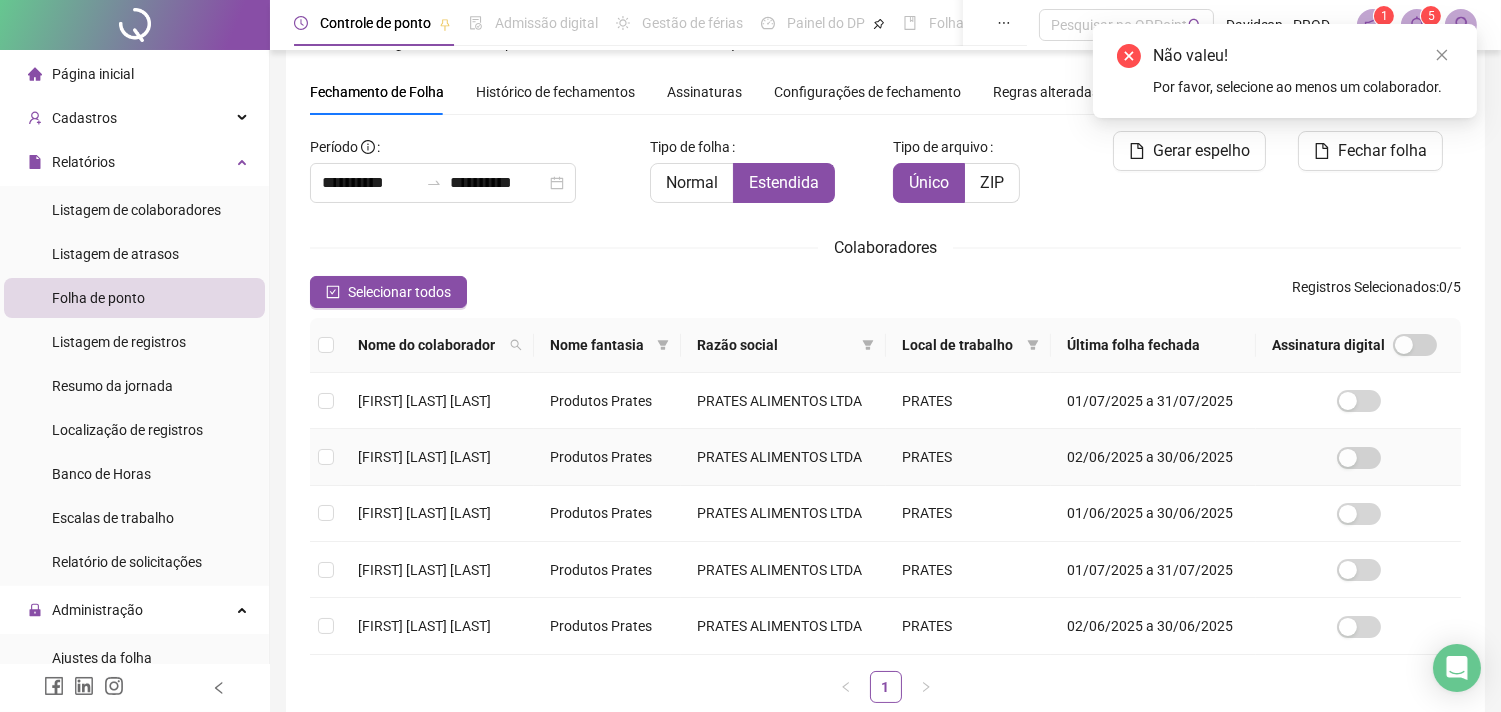 click on "[FIRST] [LAST] [LAST]" at bounding box center [424, 457] 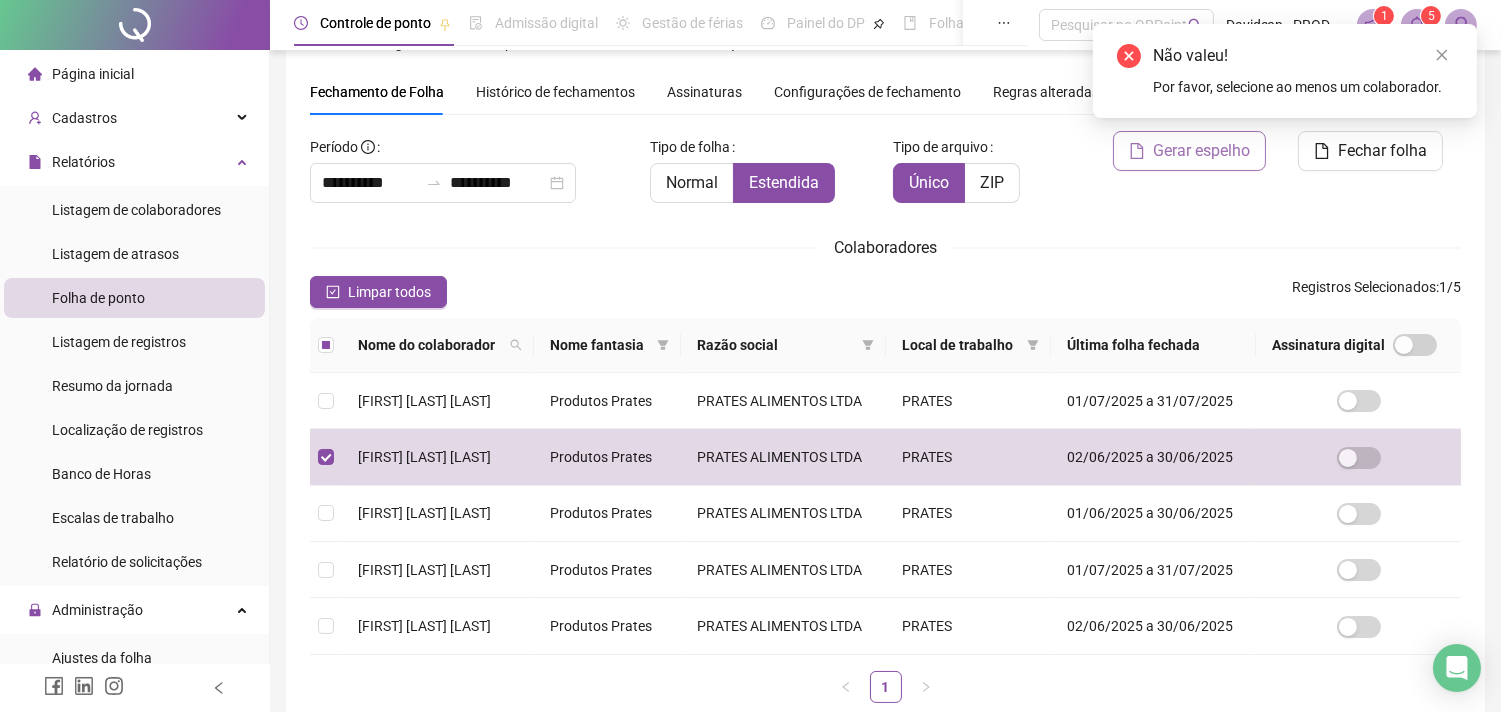 click on "Gerar espelho" at bounding box center [1201, 151] 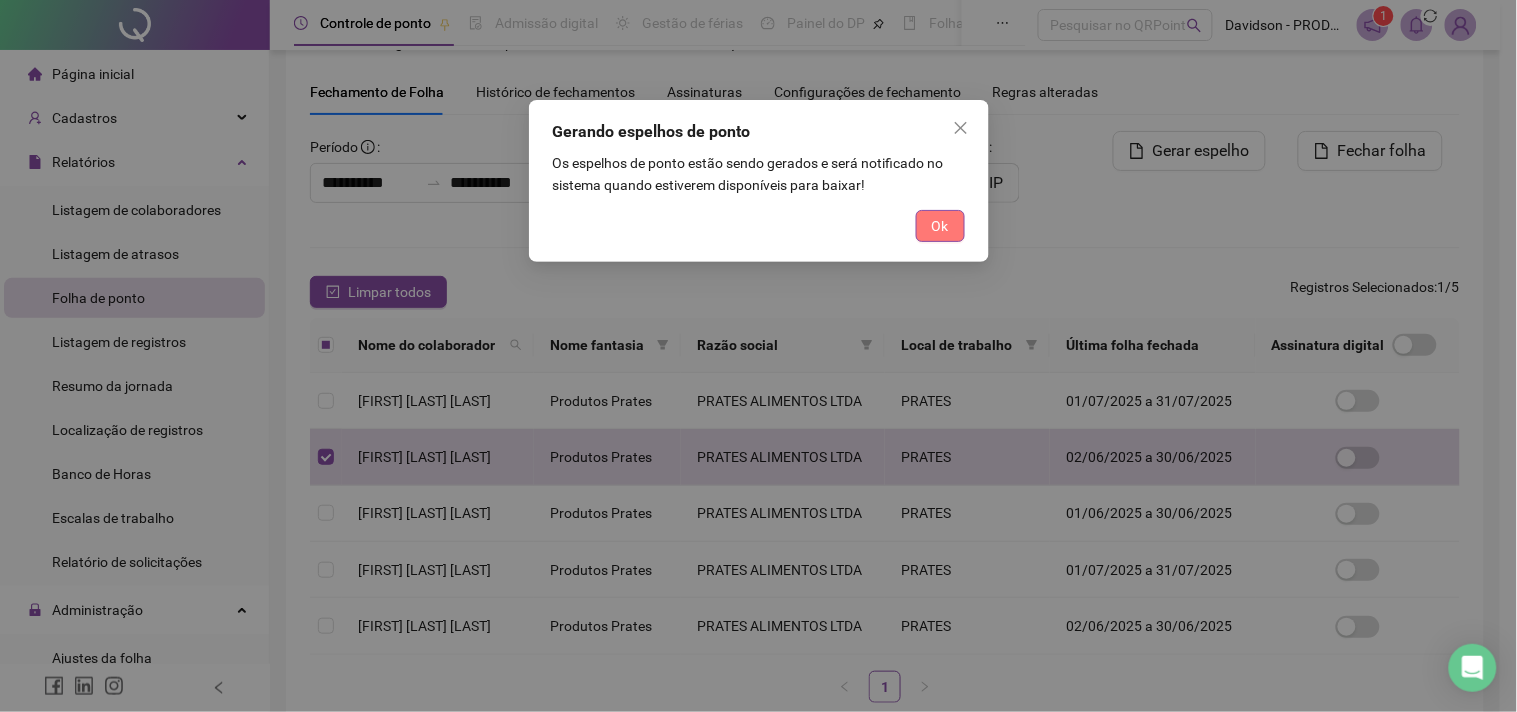 click on "Ok" at bounding box center (940, 226) 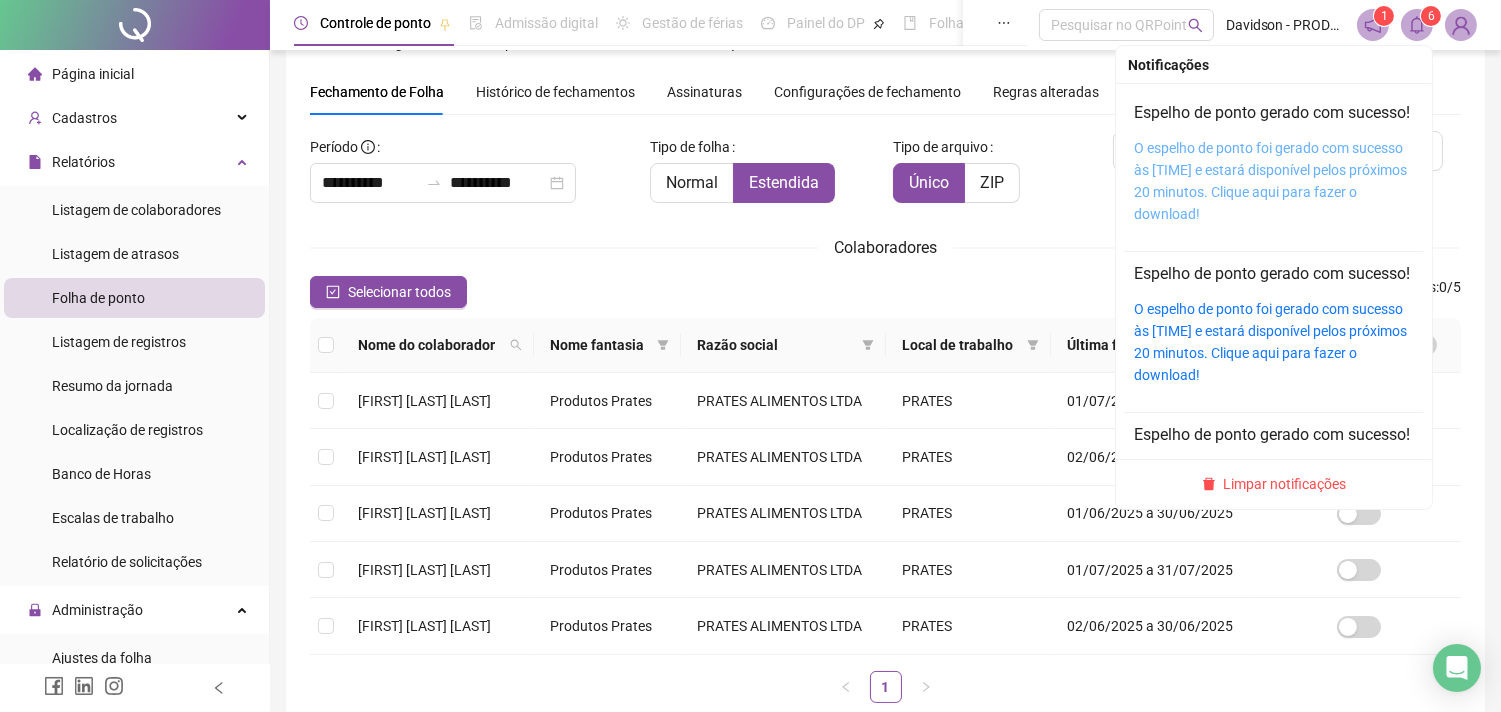 click on "O espelho de ponto foi gerado com sucesso às [TIME] e estará disponível pelos próximos 20 minutos.
Clique aqui para fazer o download!" at bounding box center (1270, 181) 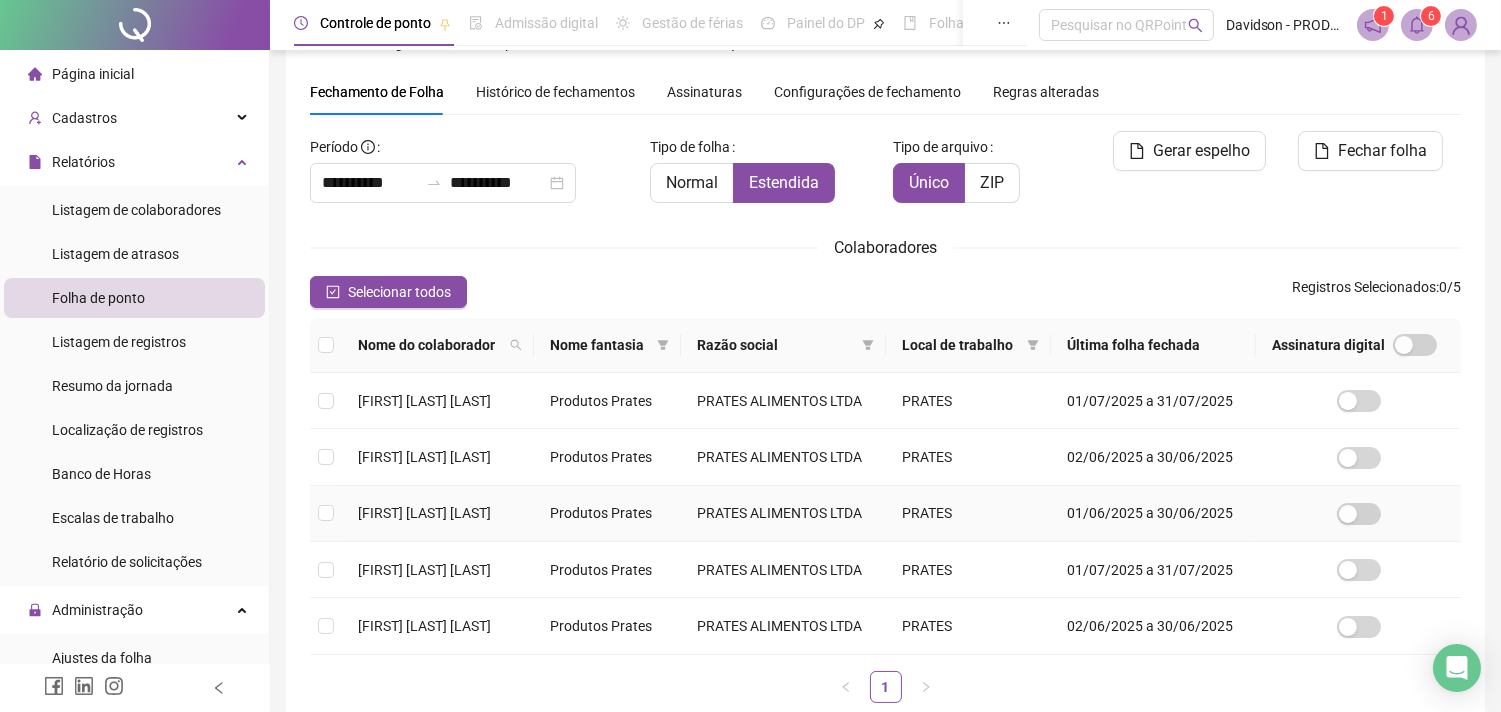 click on "PRATES ALIMENTOS LTDA" at bounding box center (783, 514) 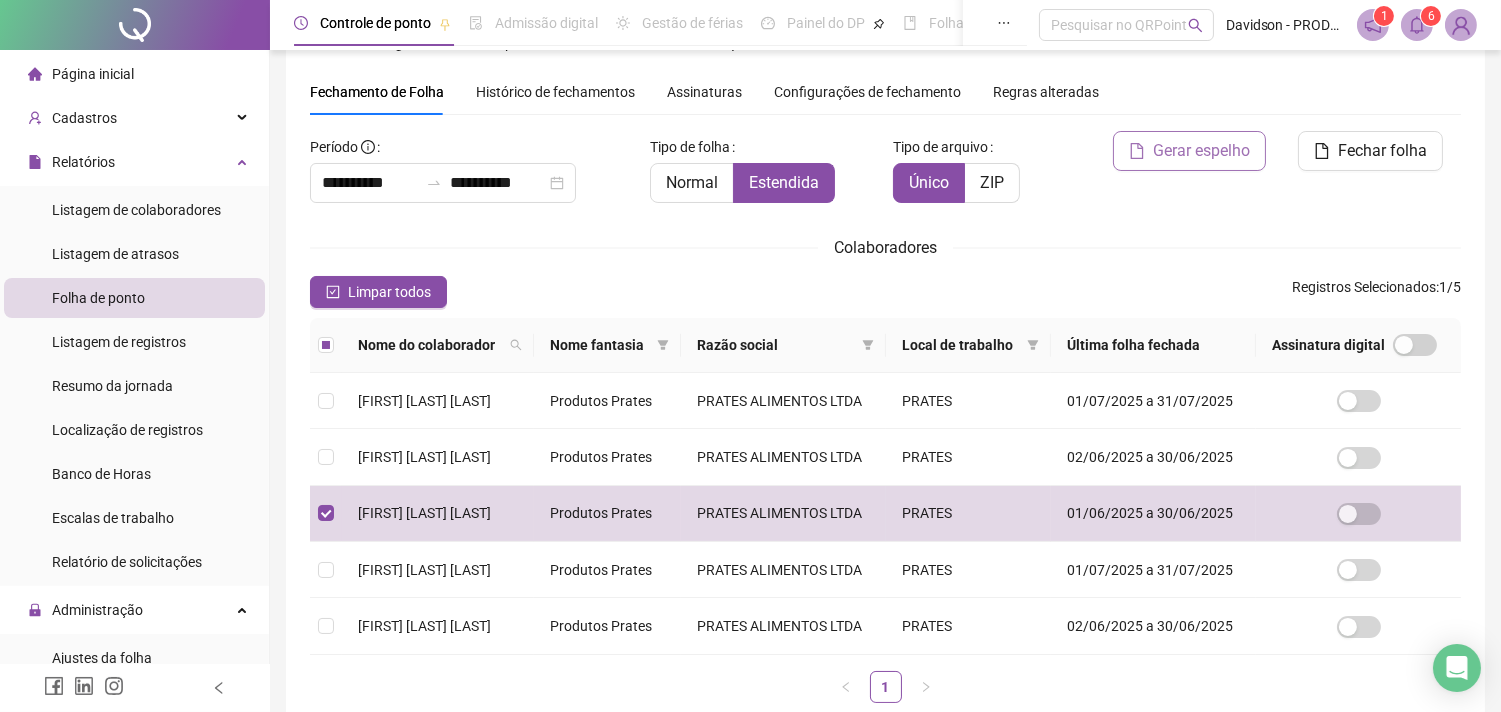 click on "Gerar espelho" at bounding box center [1201, 151] 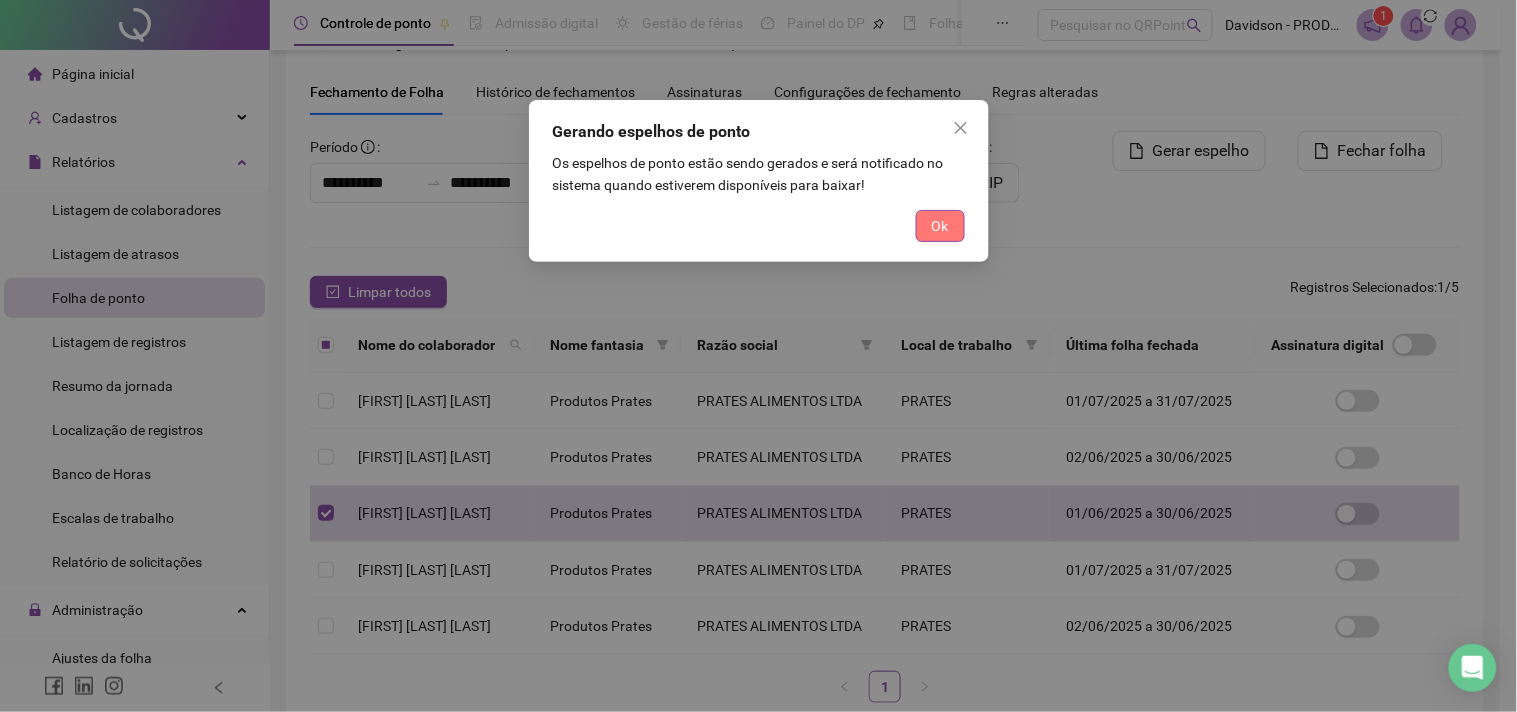click on "Ok" at bounding box center [940, 226] 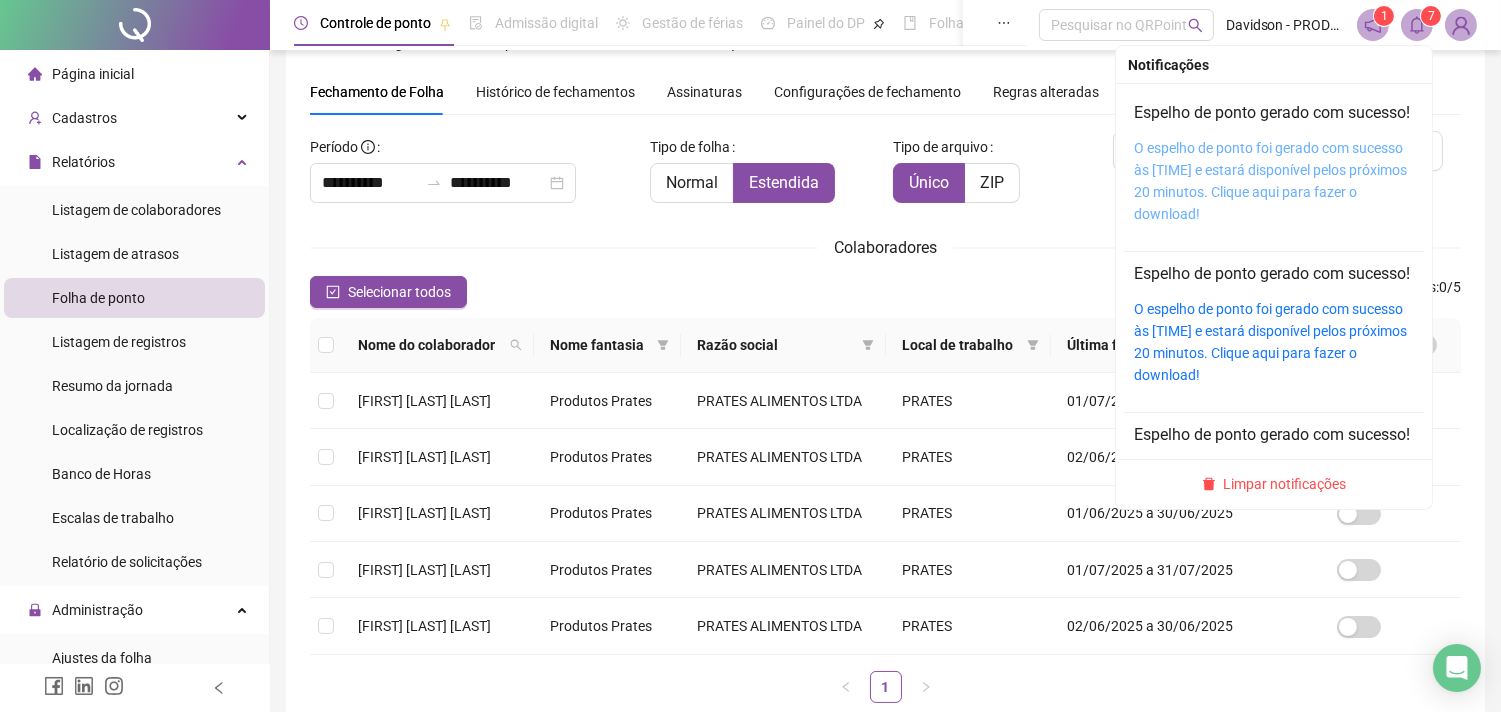 click on "O espelho de ponto foi gerado com sucesso às [TIME] e estará disponível pelos próximos 20 minutos.
Clique aqui para fazer o download!" at bounding box center (1270, 181) 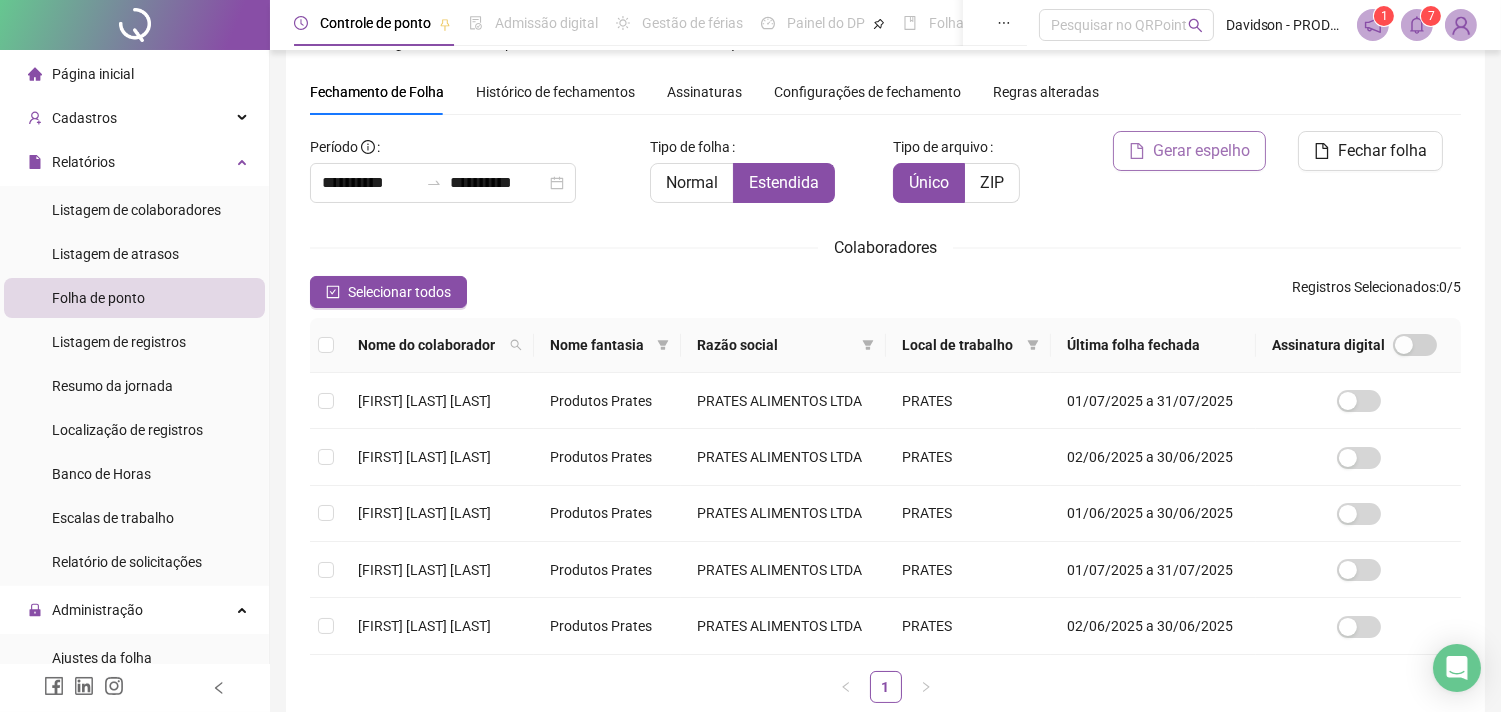 click on "Gerar espelho" at bounding box center [1201, 151] 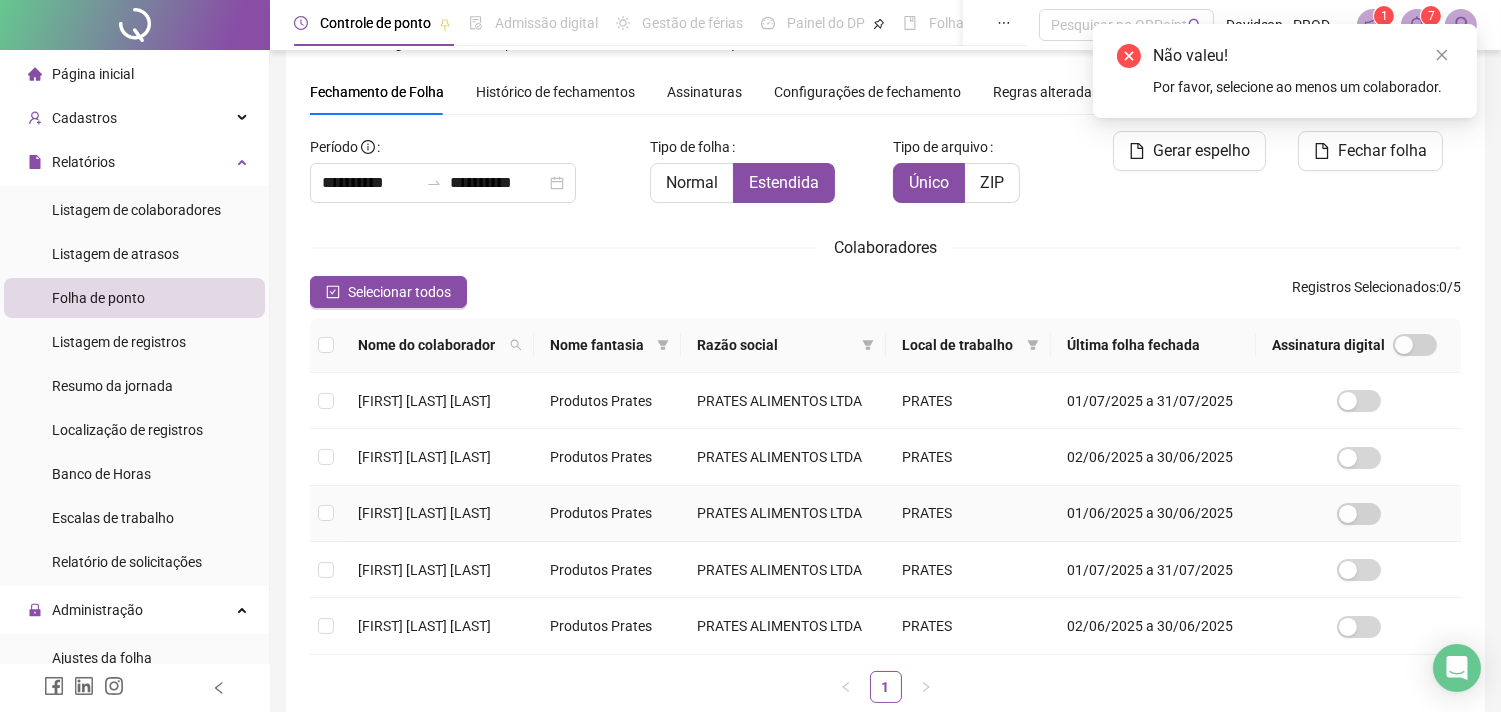 click on "[FIRST] [LAST] [LAST]" at bounding box center [424, 513] 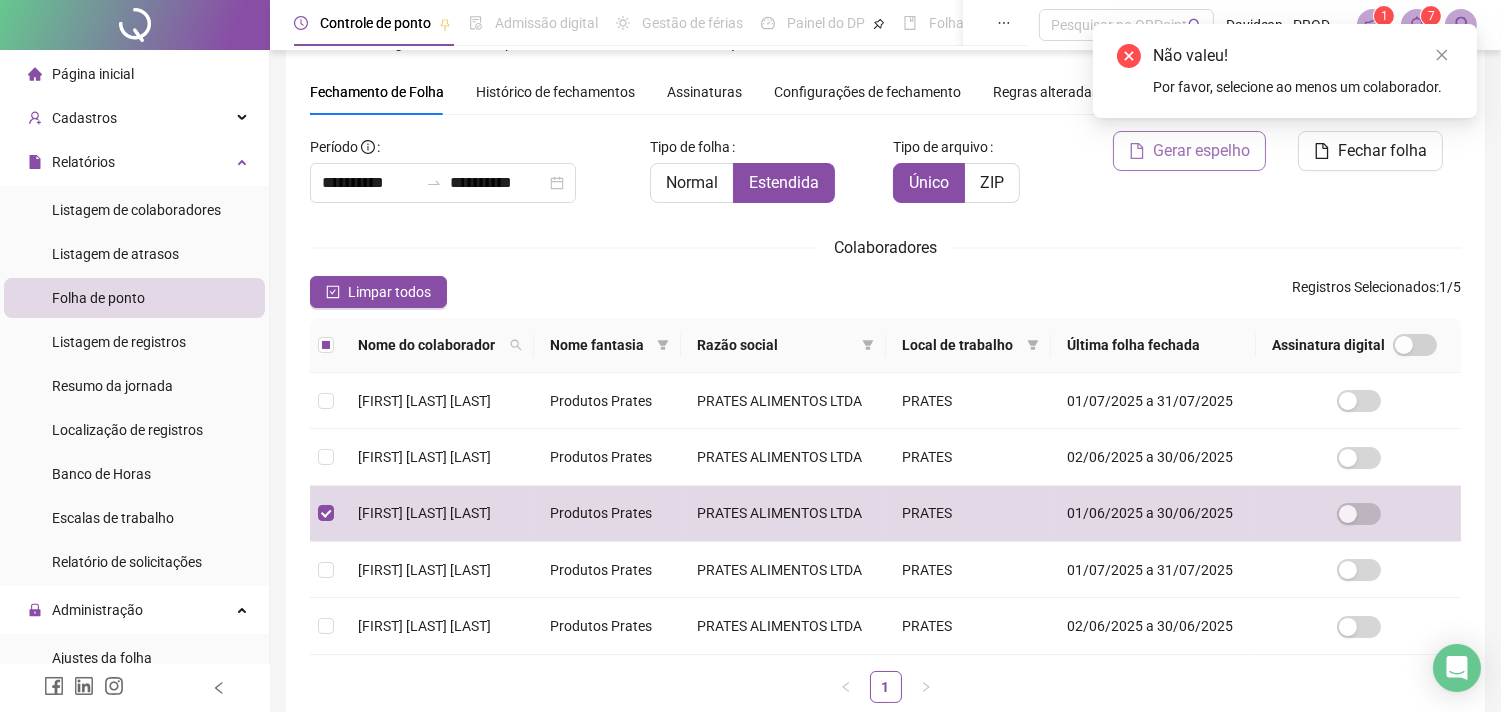 click on "Gerar espelho" at bounding box center [1201, 151] 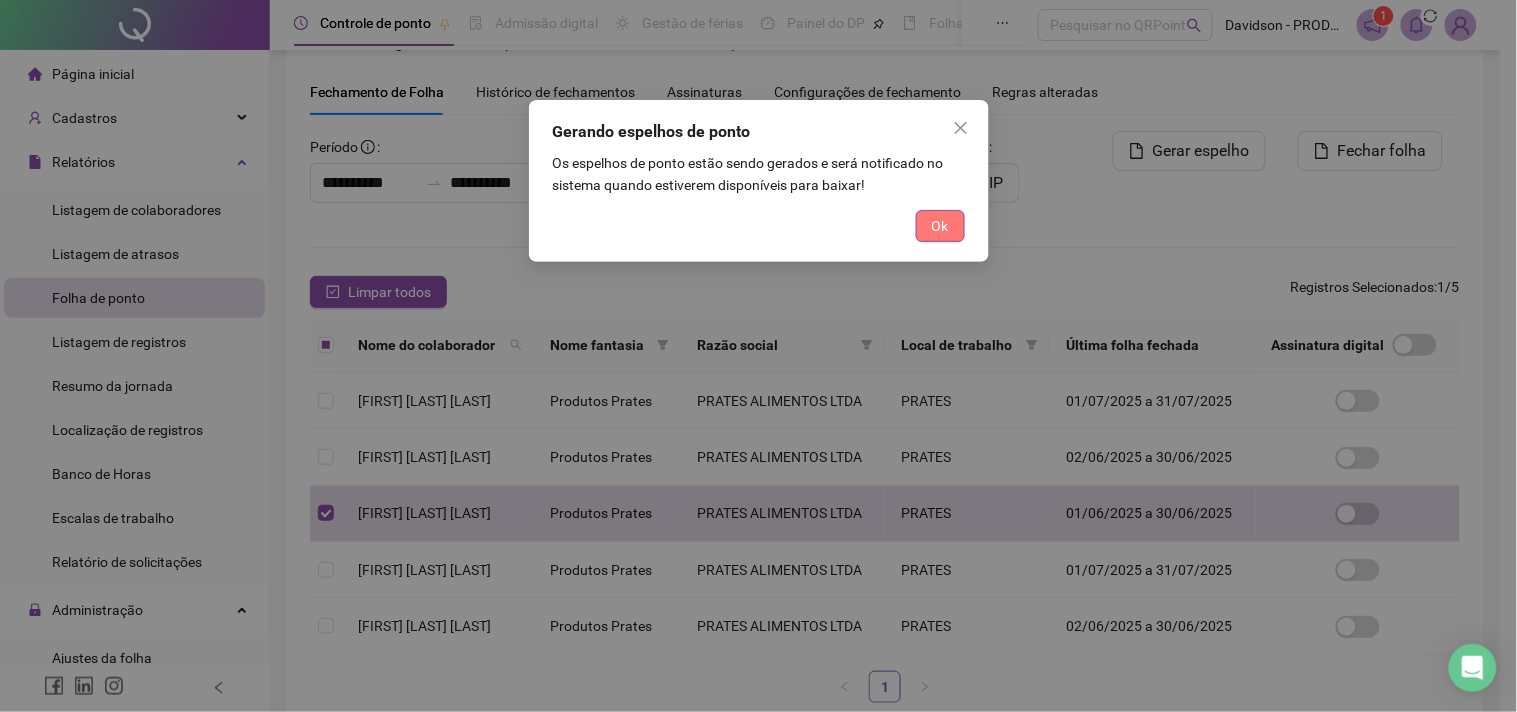 click on "Ok" at bounding box center [940, 226] 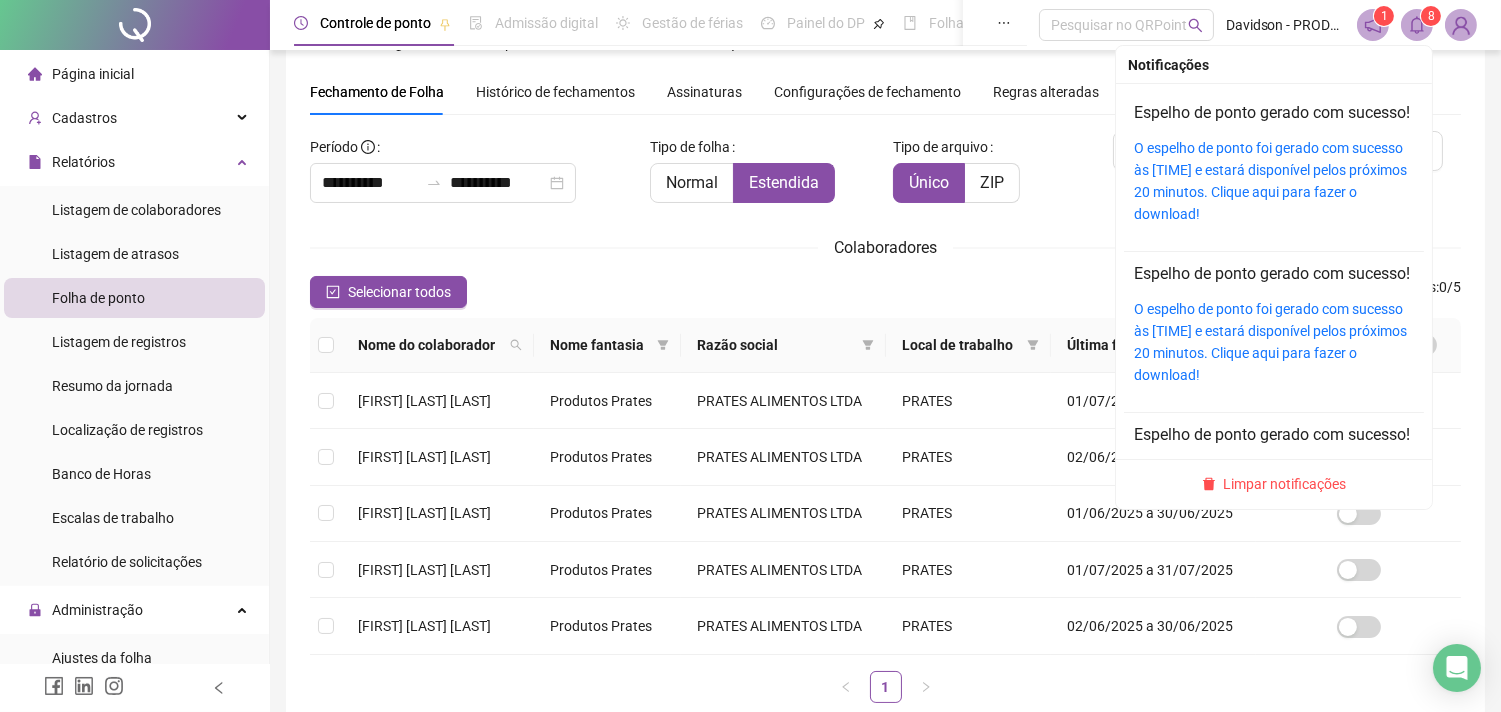 click on "O espelho de ponto foi gerado com sucesso às [TIME] e estará disponível pelos próximos 20 minutos.
Clique aqui para fazer o download!" at bounding box center [1274, 181] 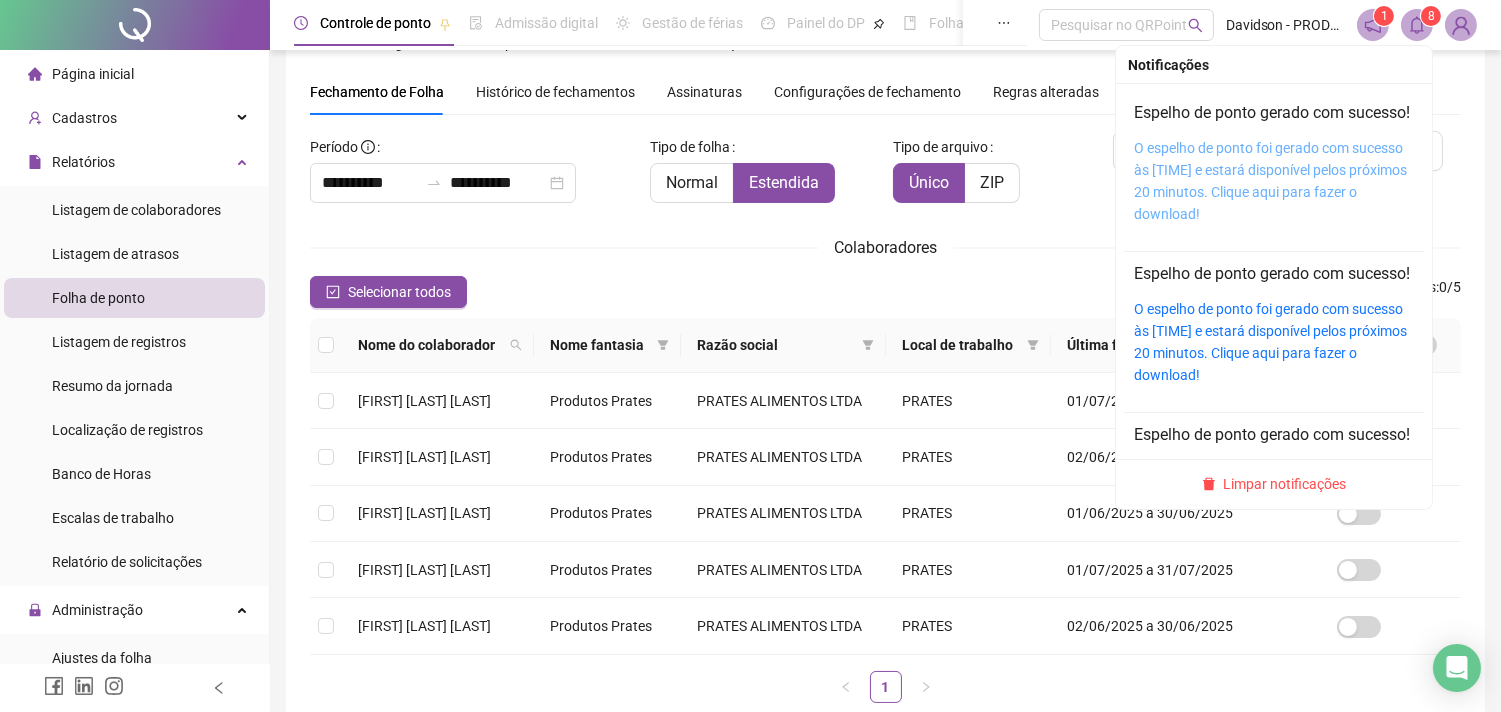click on "O espelho de ponto foi gerado com sucesso às [TIME] e estará disponível pelos próximos 20 minutos.
Clique aqui para fazer o download!" at bounding box center (1270, 181) 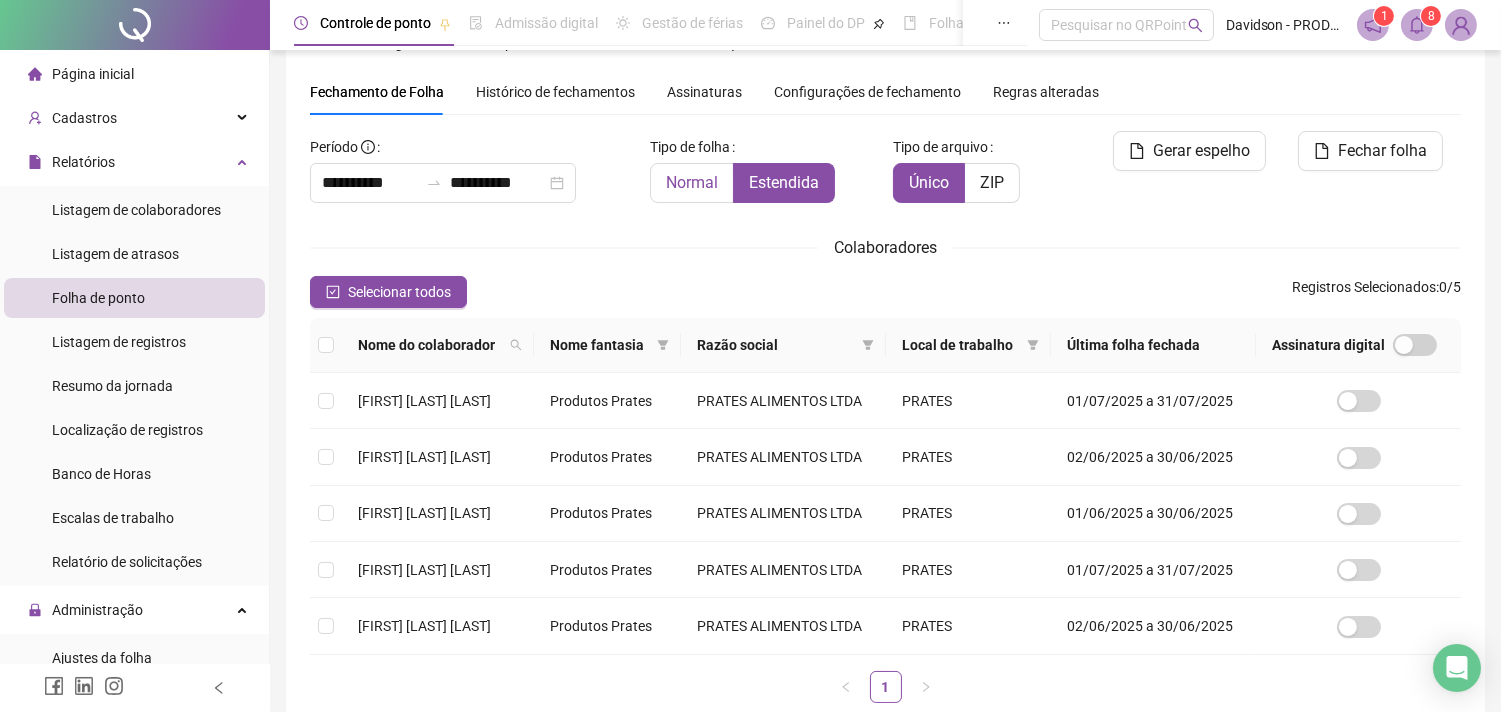 click on "Normal" at bounding box center (692, 182) 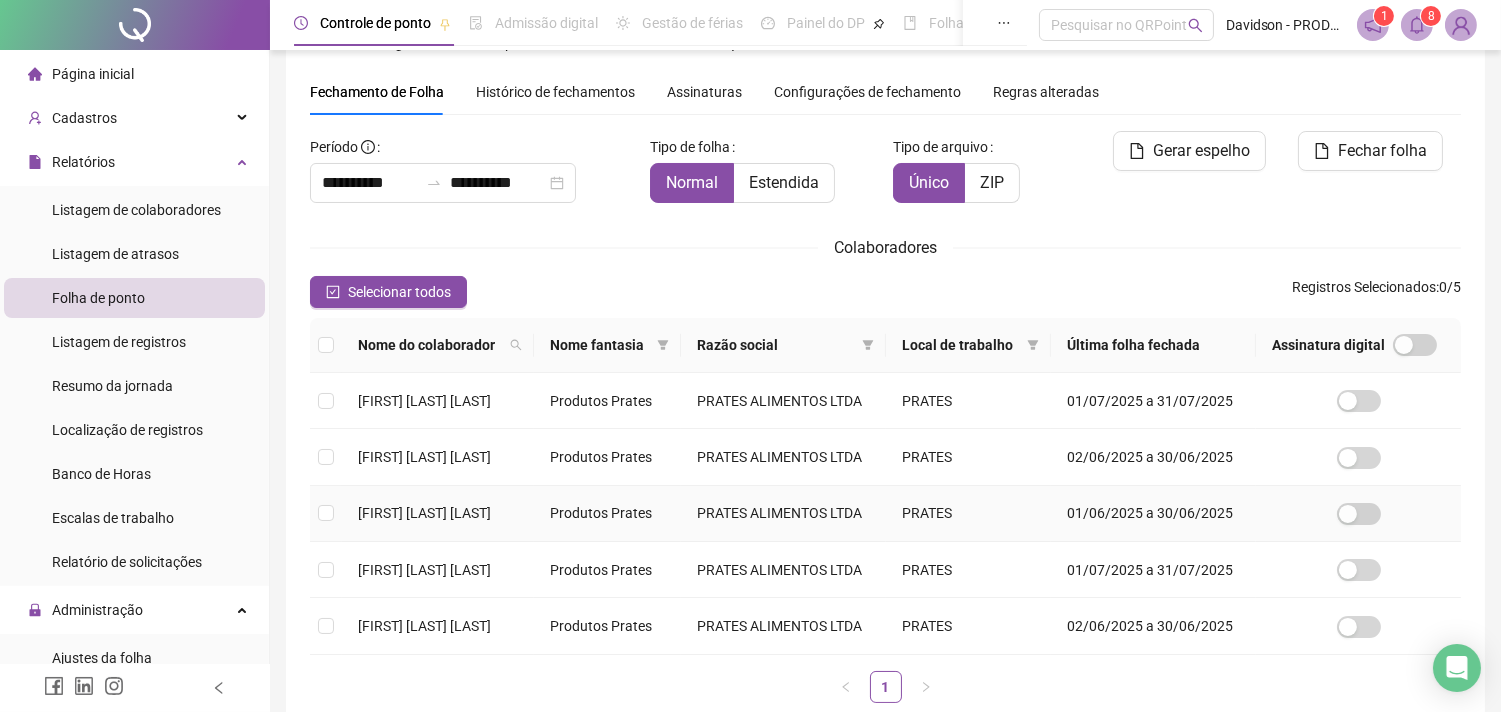 click on "[FIRST] [LAST] [LAST]" at bounding box center (424, 513) 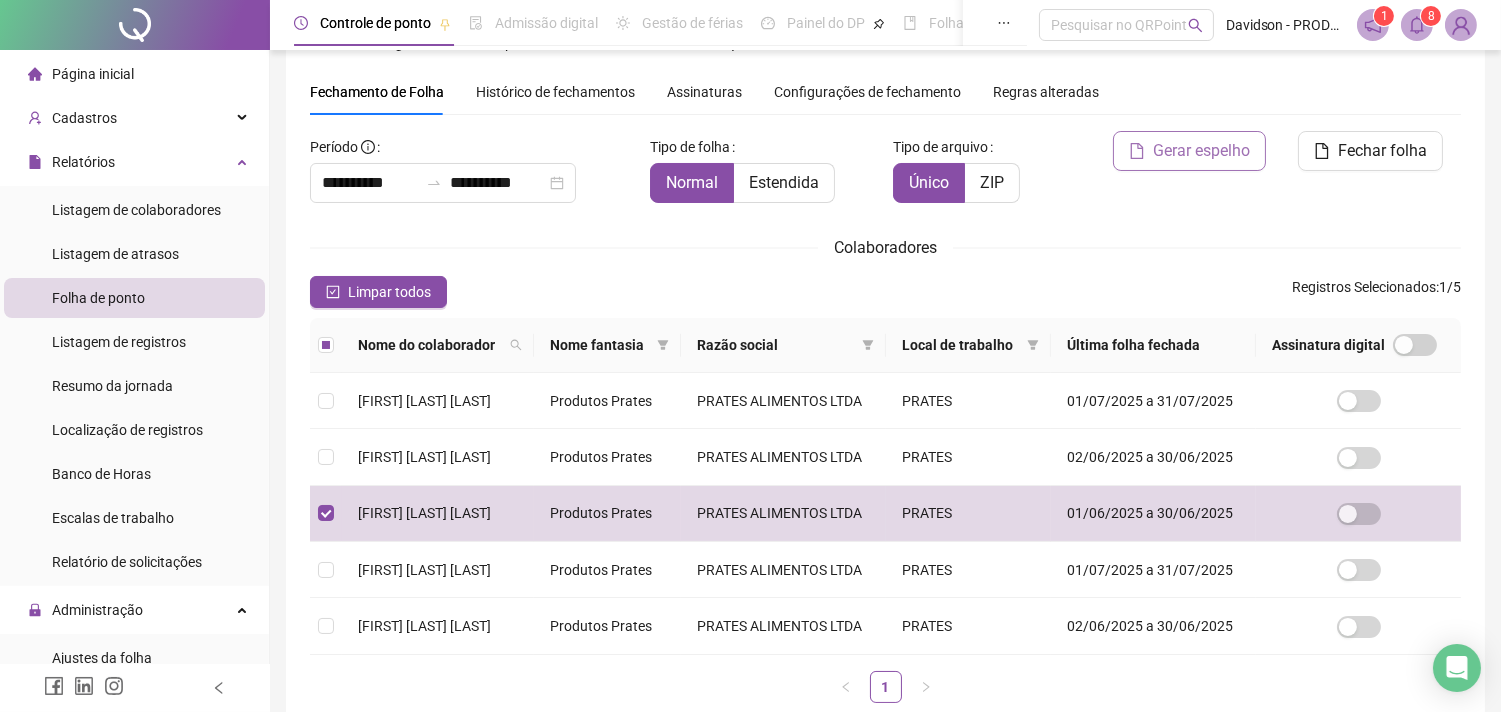 click on "Gerar espelho" at bounding box center [1201, 151] 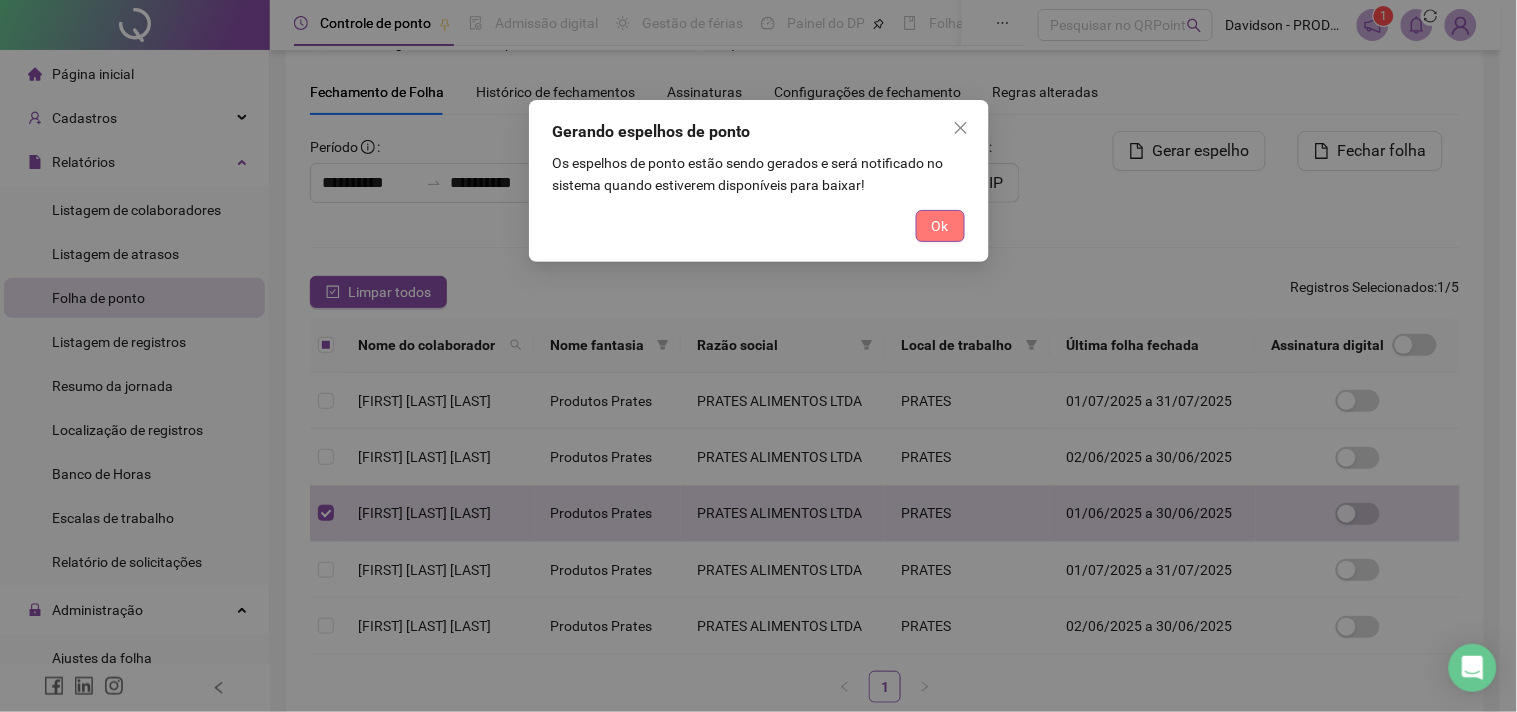click on "Ok" at bounding box center (940, 226) 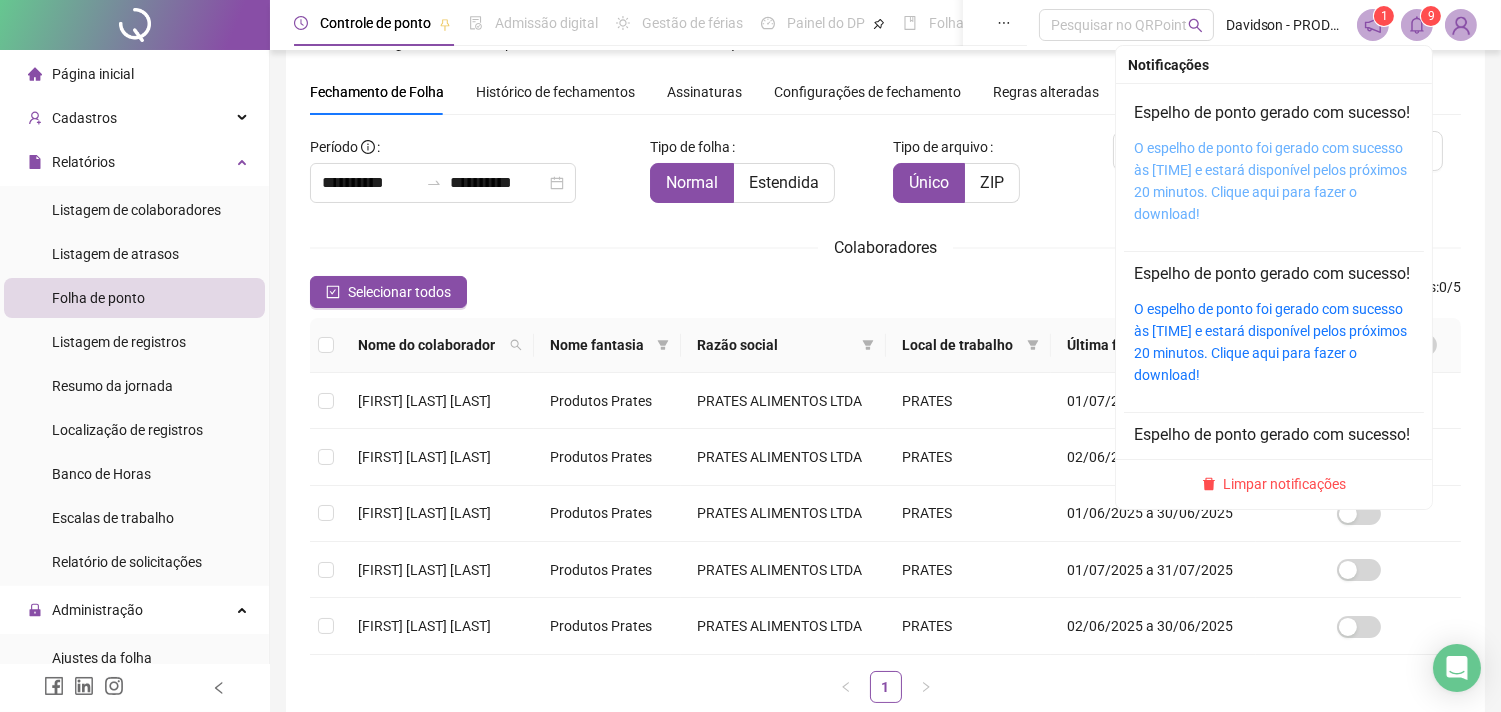 click on "O espelho de ponto foi gerado com sucesso às [TIME] e estará disponível pelos próximos 20 minutos.
Clique aqui para fazer o download!" at bounding box center [1270, 181] 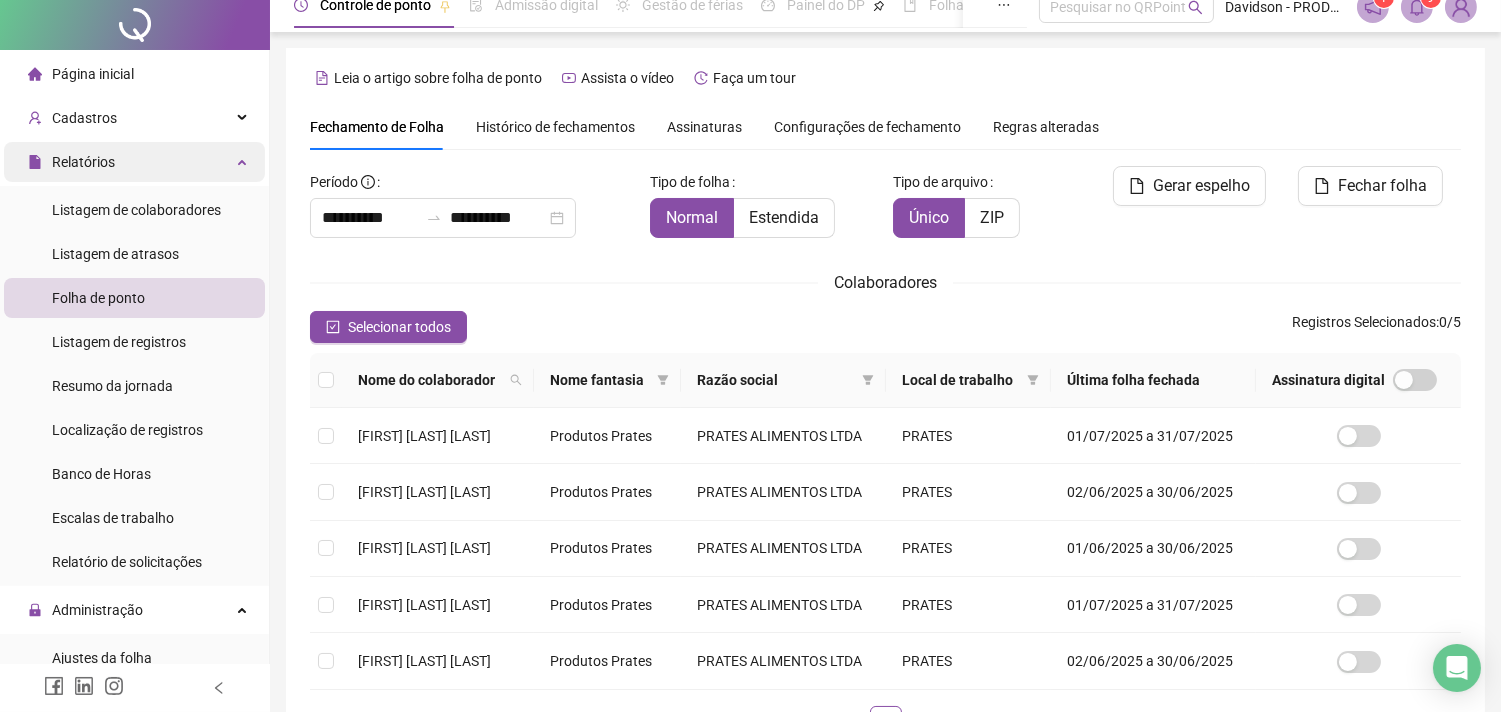 scroll, scrollTop: 0, scrollLeft: 0, axis: both 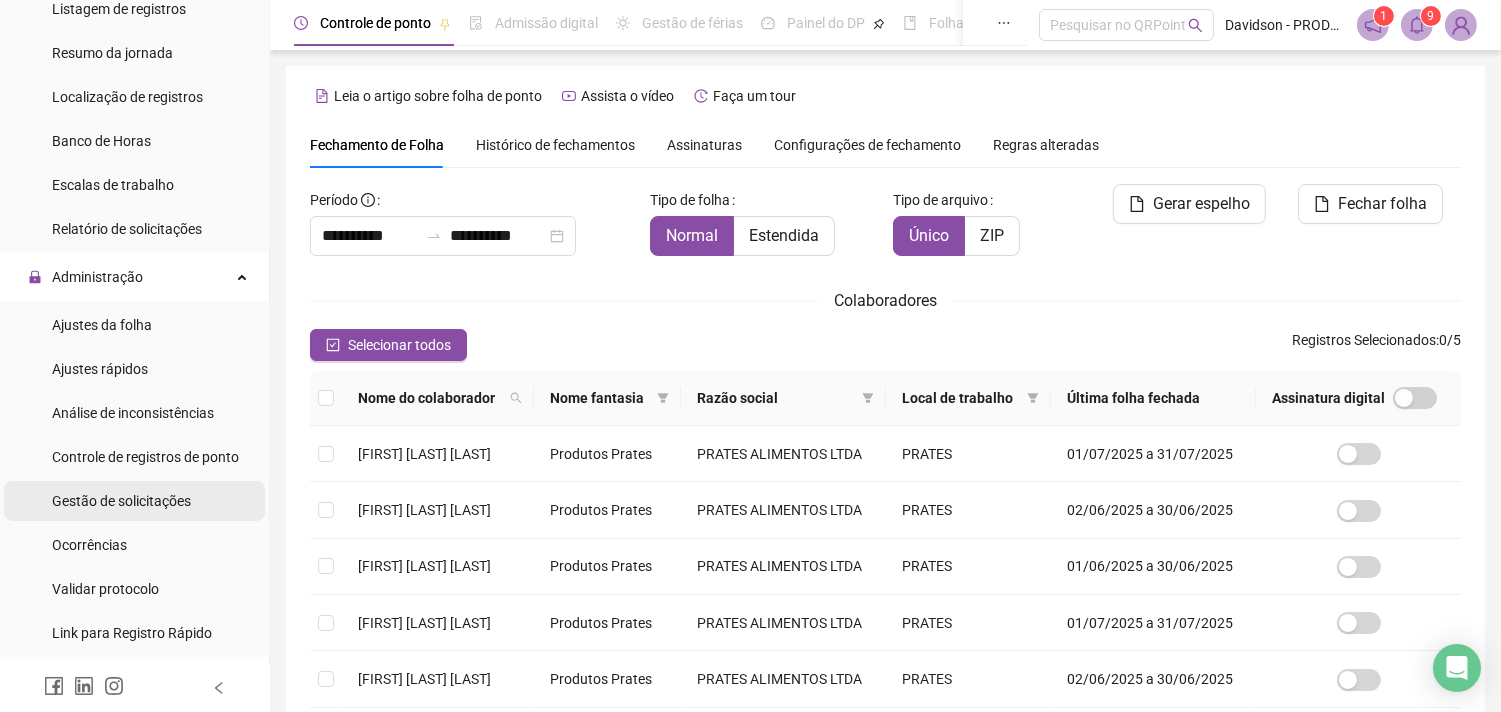 click on "Gestão de solicitações" at bounding box center [121, 501] 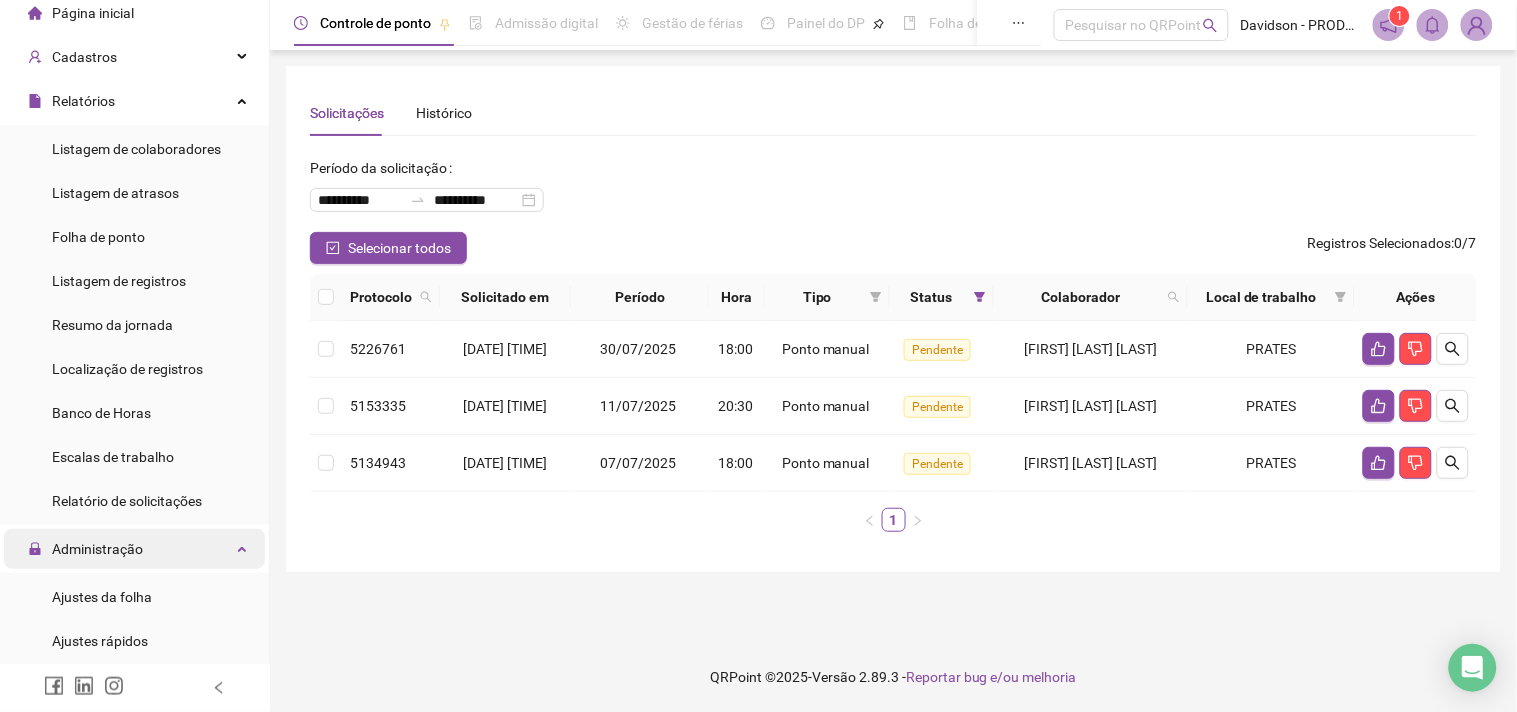 scroll, scrollTop: 0, scrollLeft: 0, axis: both 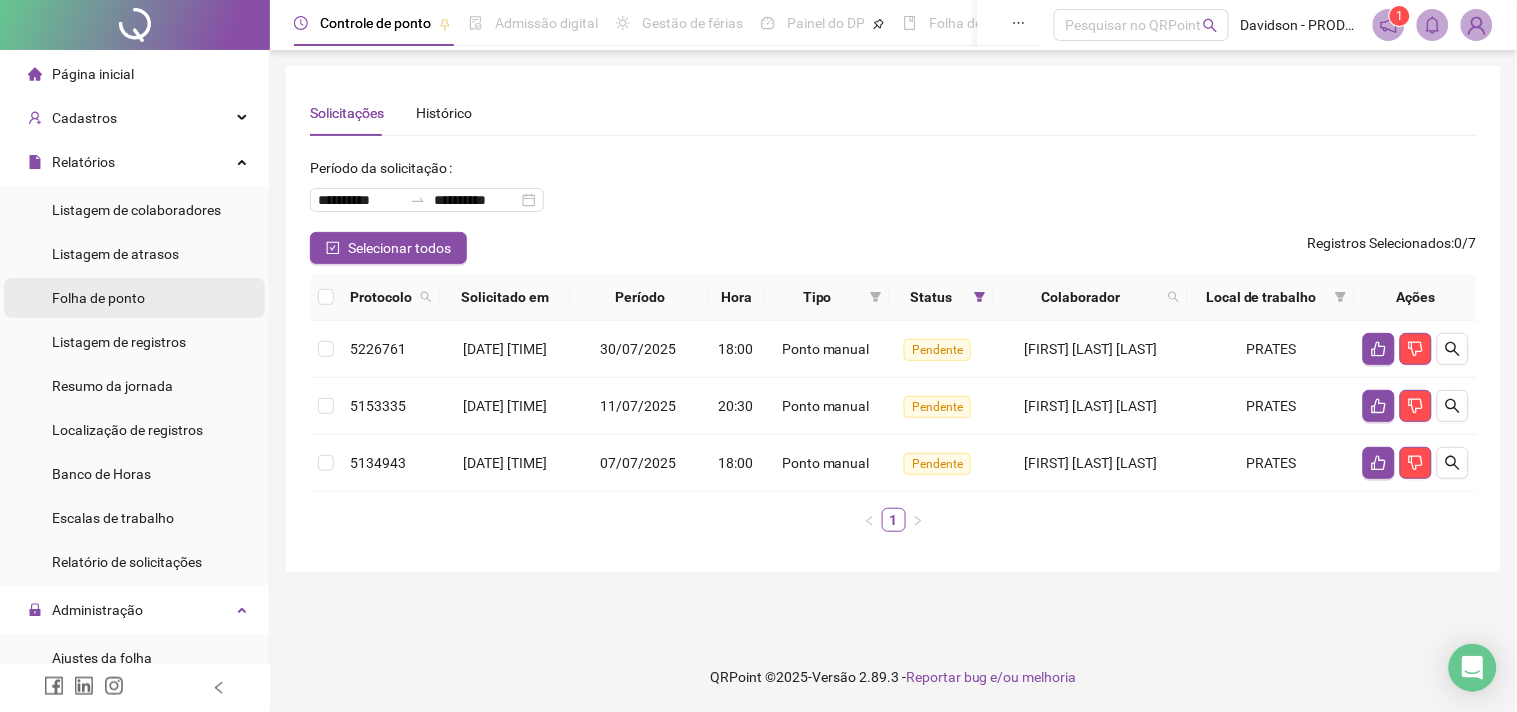 click on "Folha de ponto" at bounding box center [98, 298] 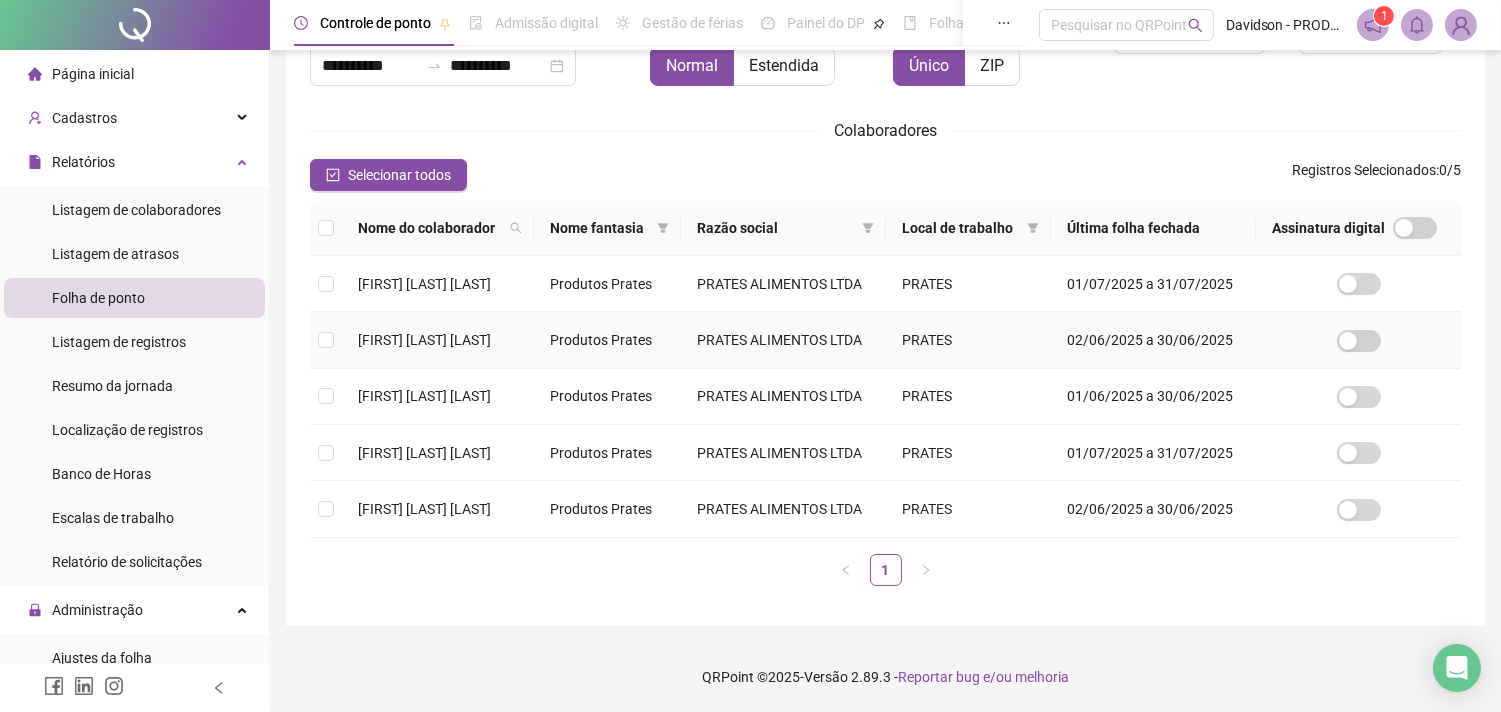 scroll, scrollTop: 275, scrollLeft: 0, axis: vertical 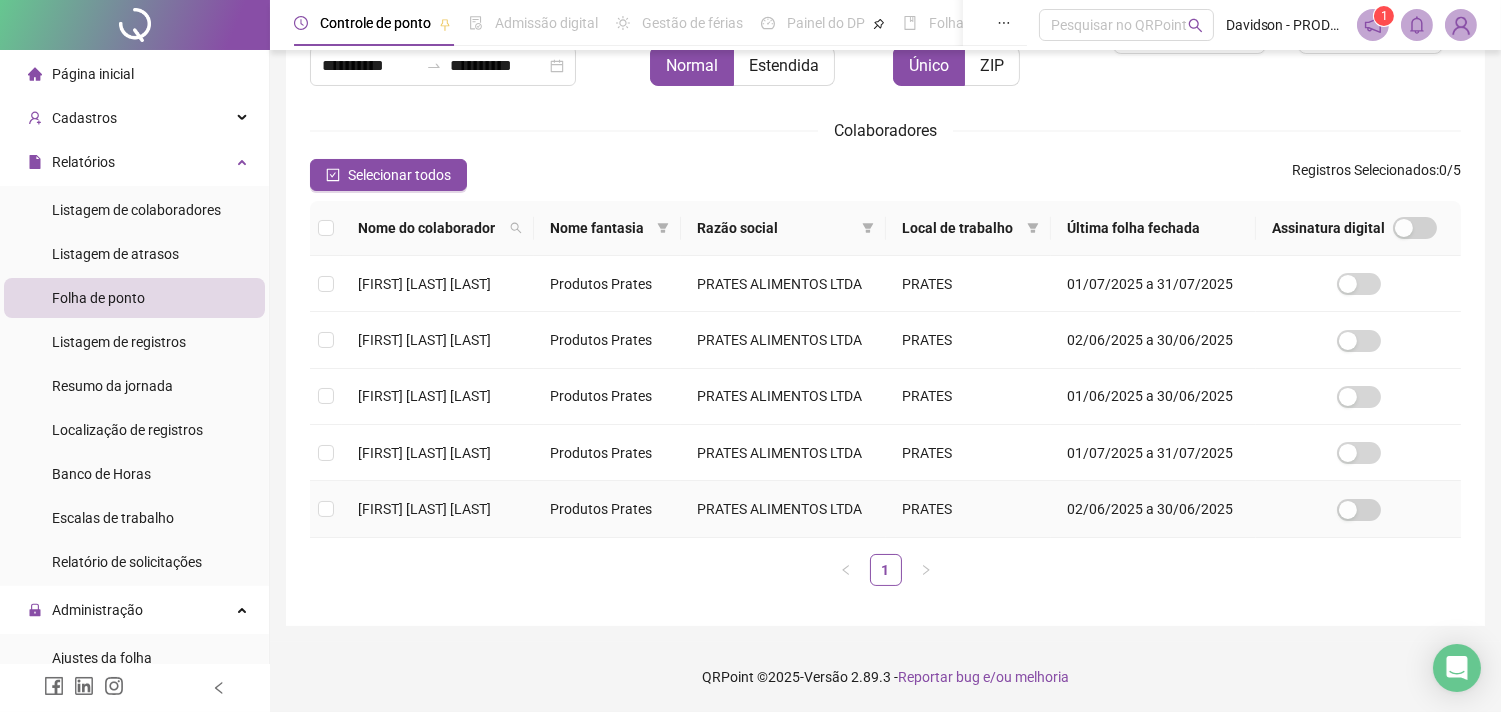 click on "[FIRST] [LAST] [LAST]" at bounding box center [438, 509] 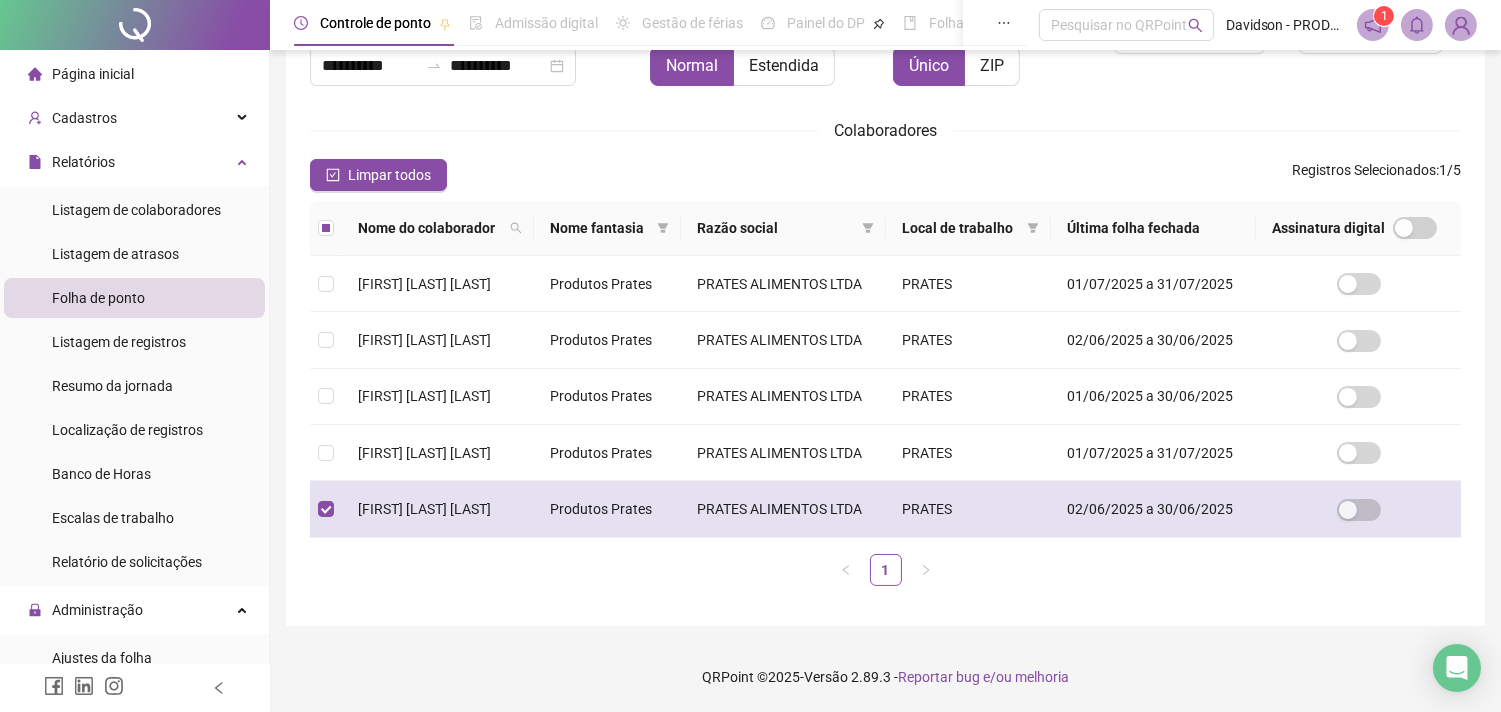 scroll, scrollTop: 53, scrollLeft: 0, axis: vertical 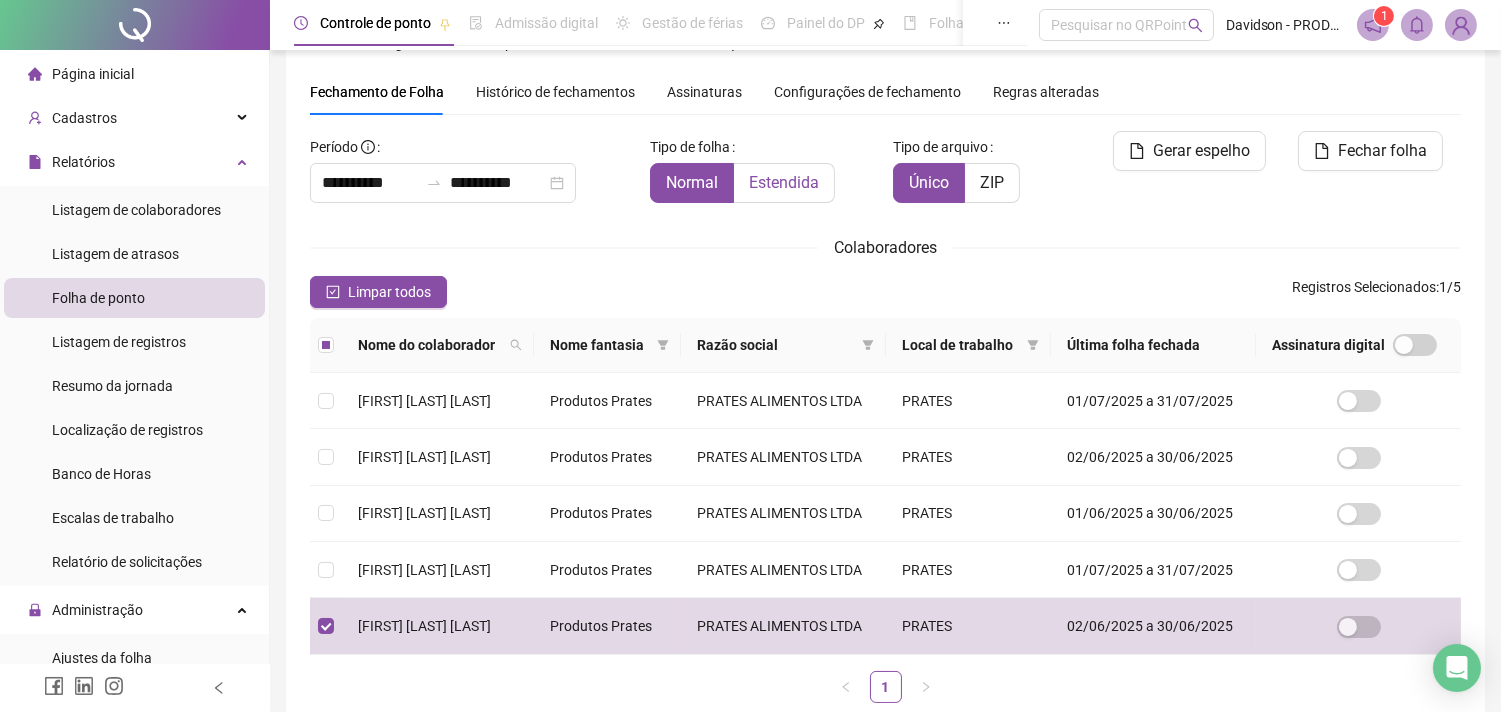 click on "Estendida" at bounding box center (784, 182) 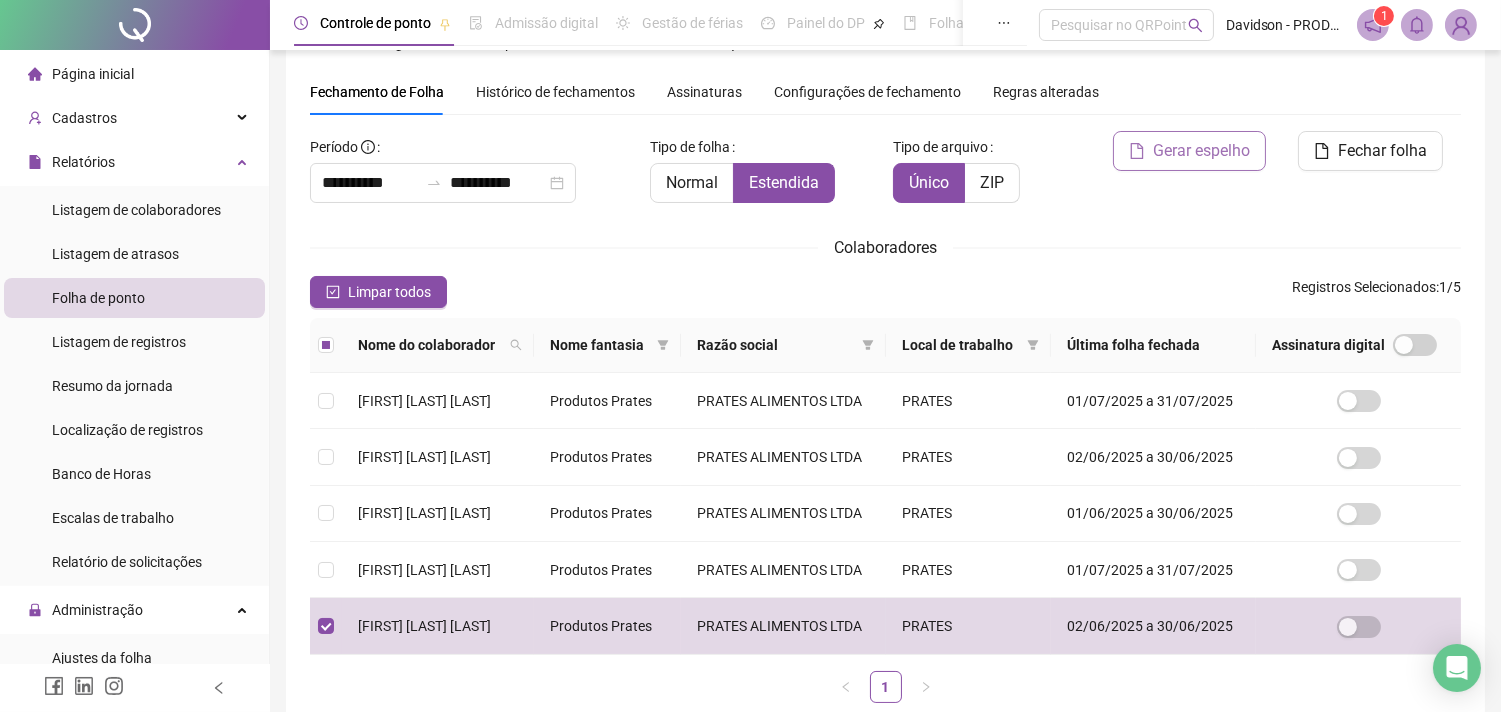 click on "Gerar espelho" at bounding box center [1201, 151] 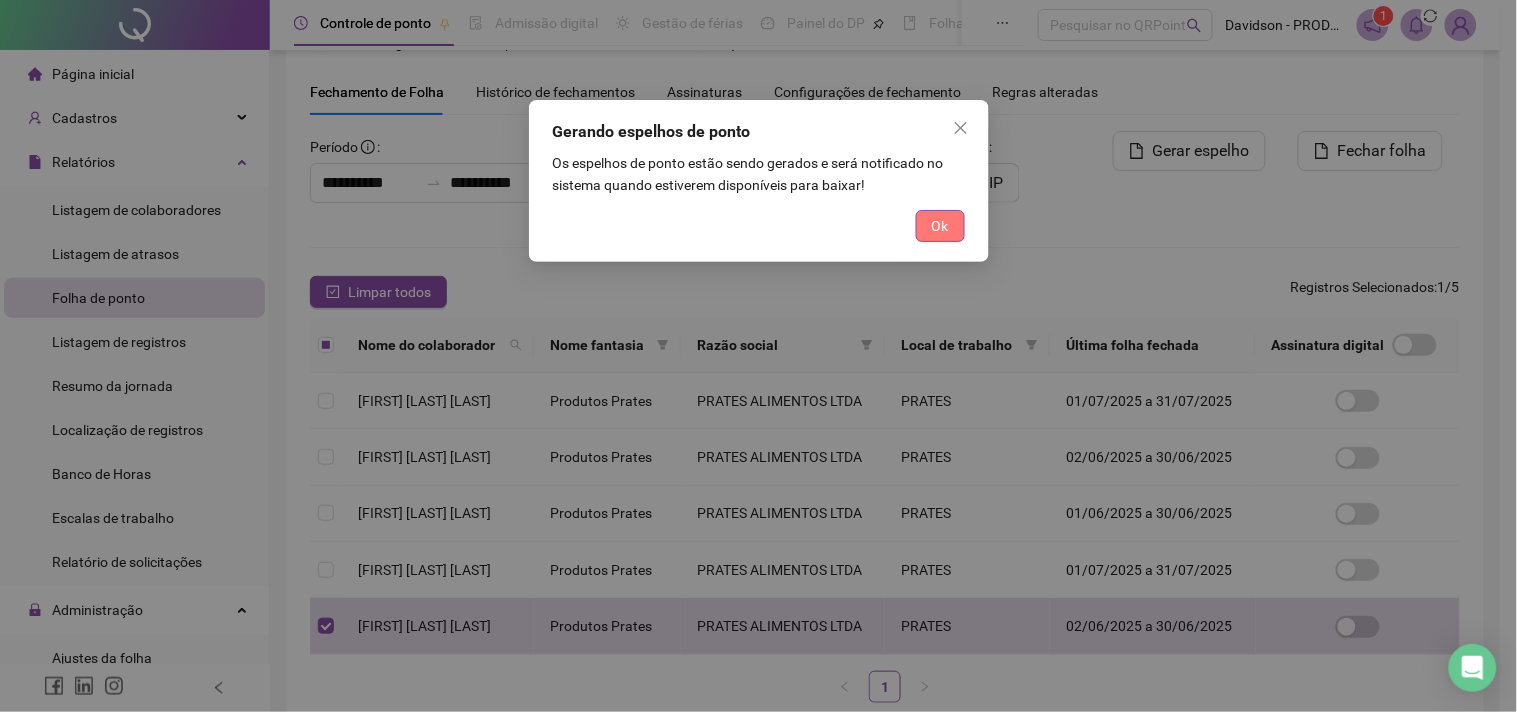 click on "Ok" at bounding box center [940, 226] 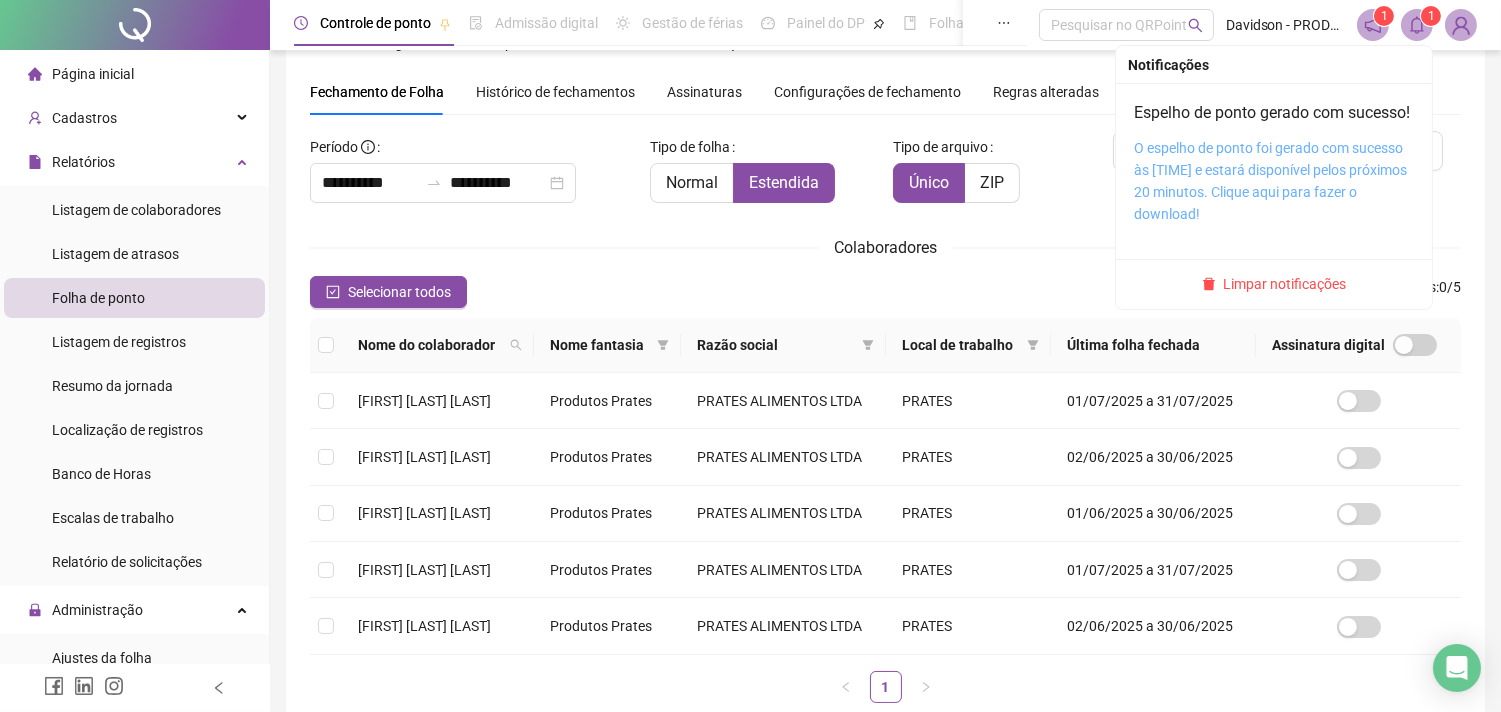 click on "O espelho de ponto foi gerado com sucesso às [TIME] e estará disponível pelos próximos 20 minutos.
Clique aqui para fazer o download!" at bounding box center [1270, 181] 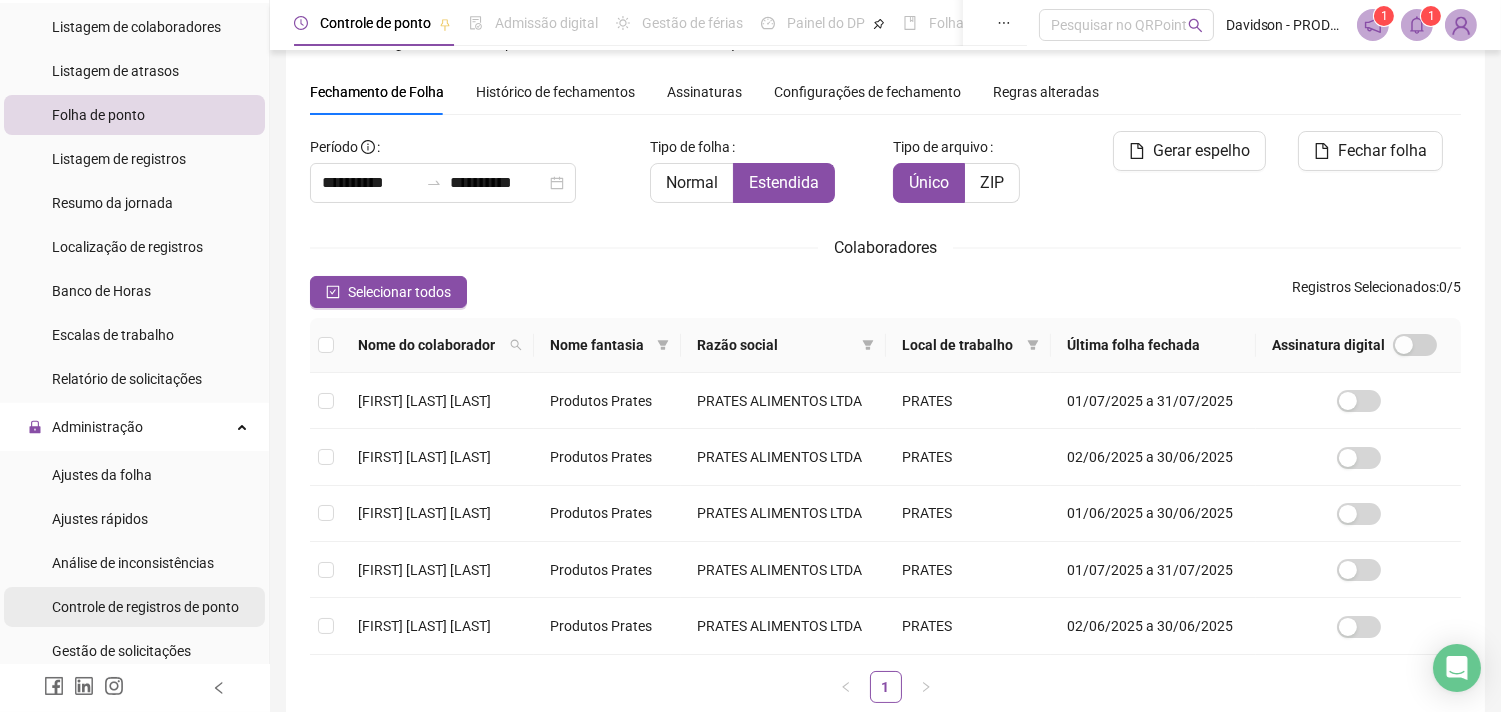 scroll, scrollTop: 222, scrollLeft: 0, axis: vertical 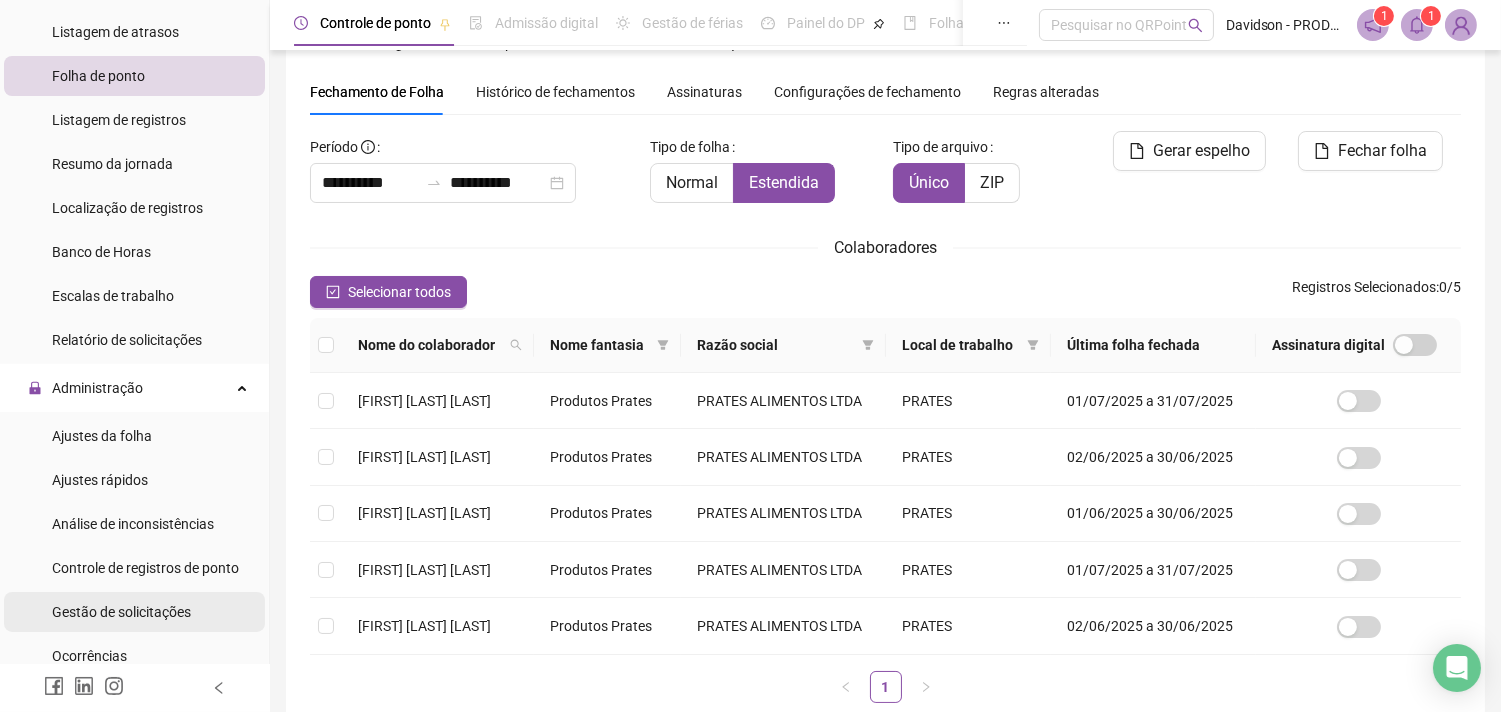 click on "Gestão de solicitações" at bounding box center [121, 612] 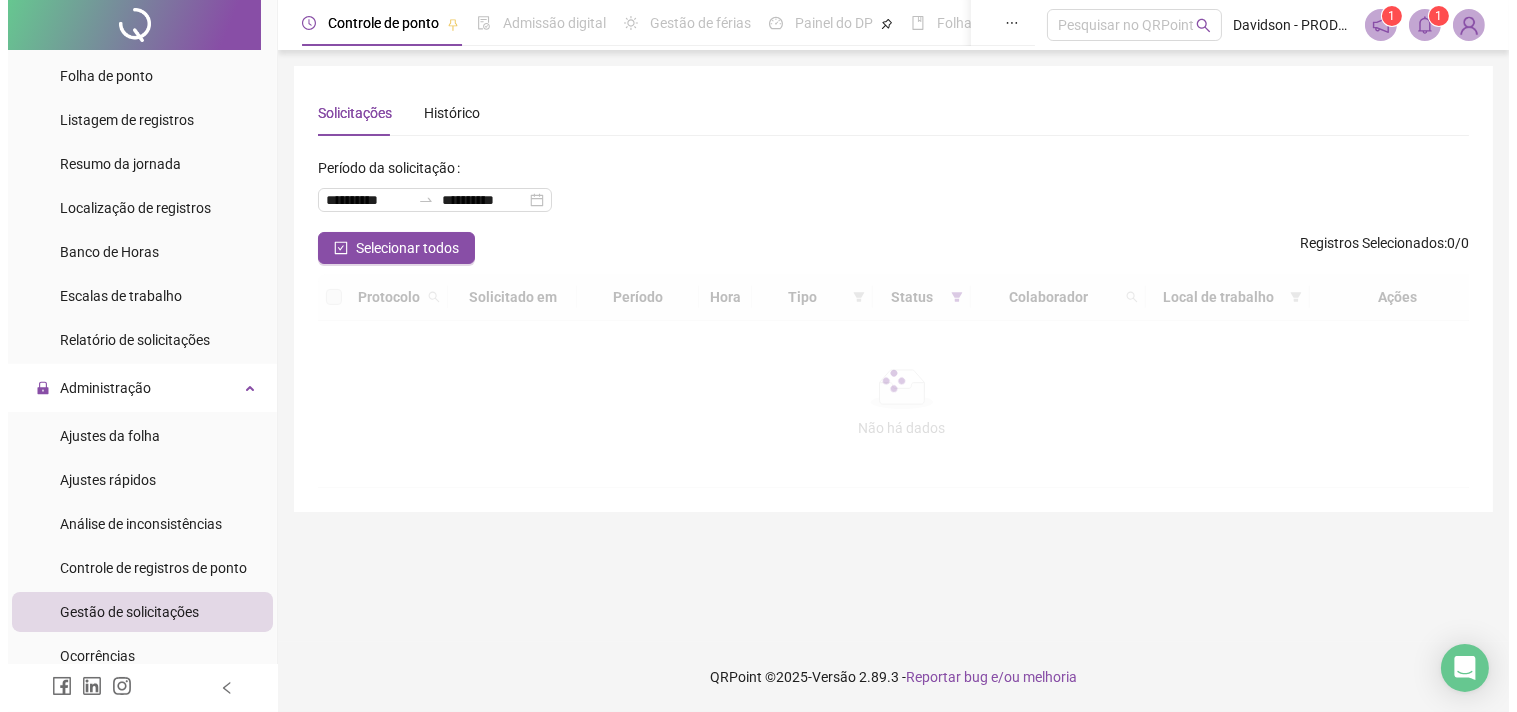 scroll, scrollTop: 0, scrollLeft: 0, axis: both 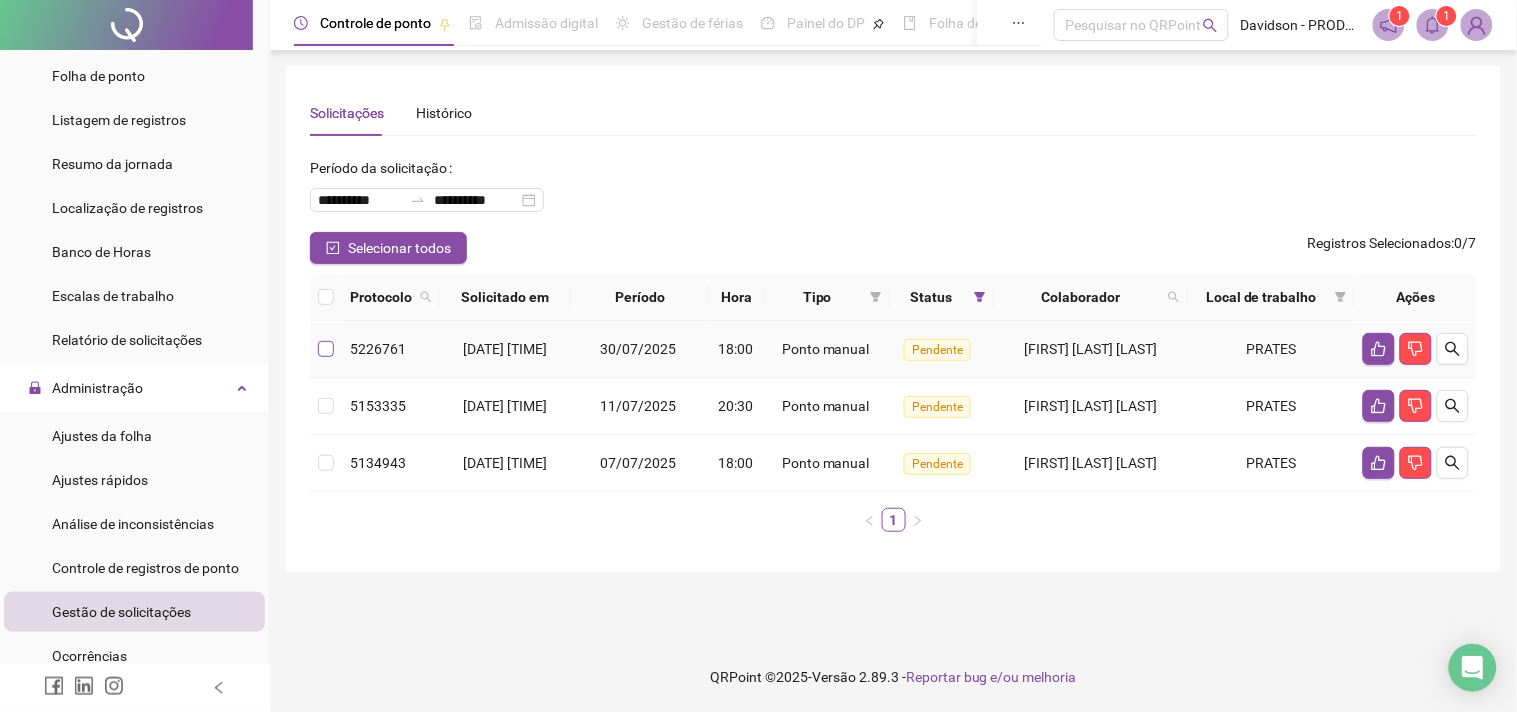 click at bounding box center (326, 349) 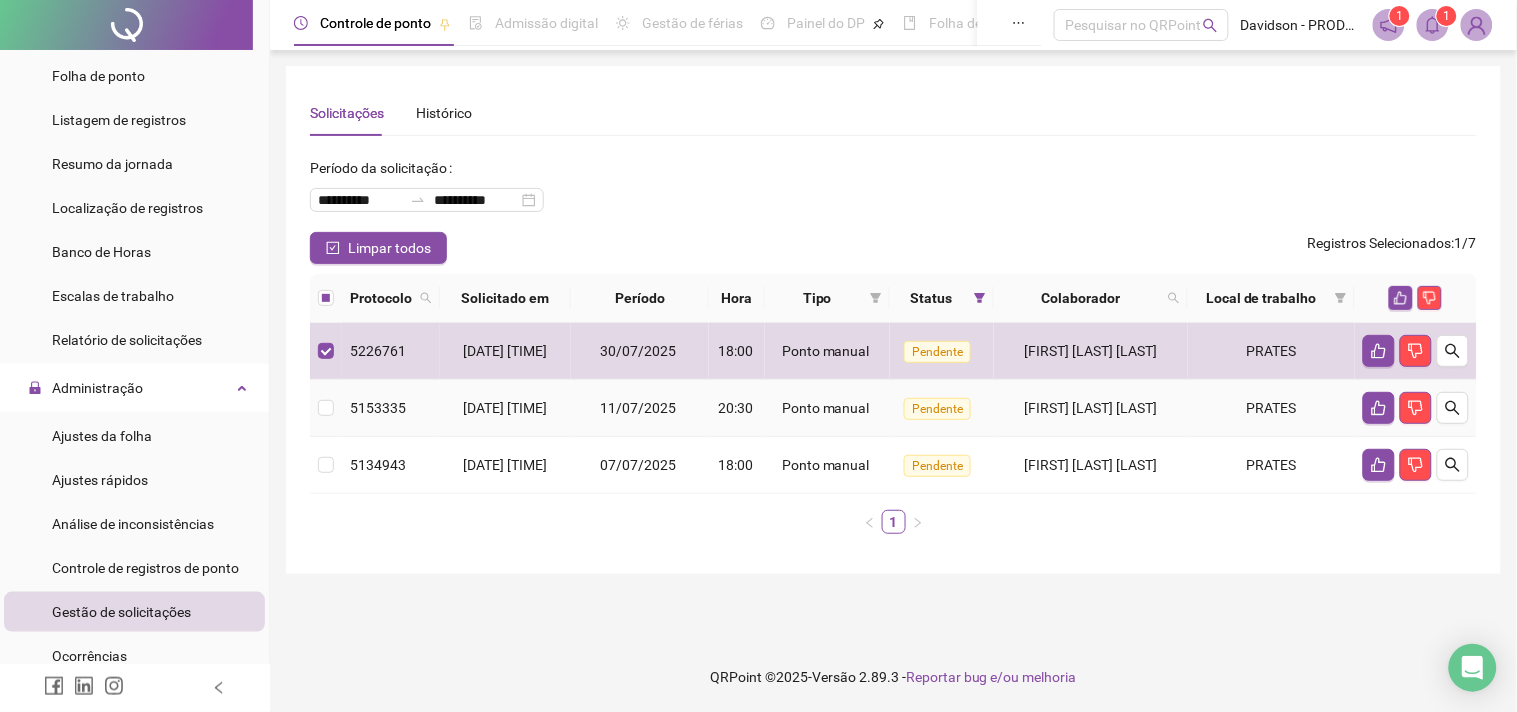 click at bounding box center [326, 408] 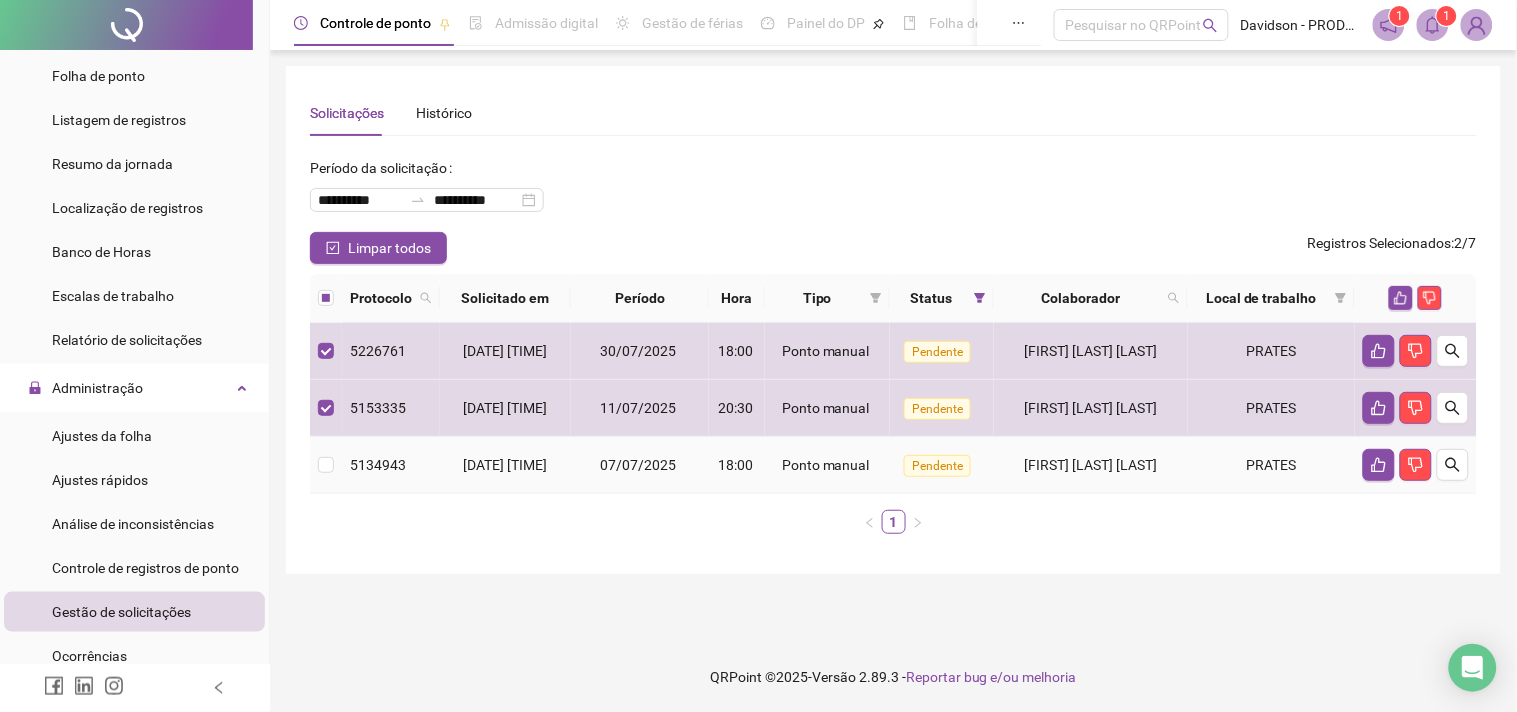 click at bounding box center [326, 465] 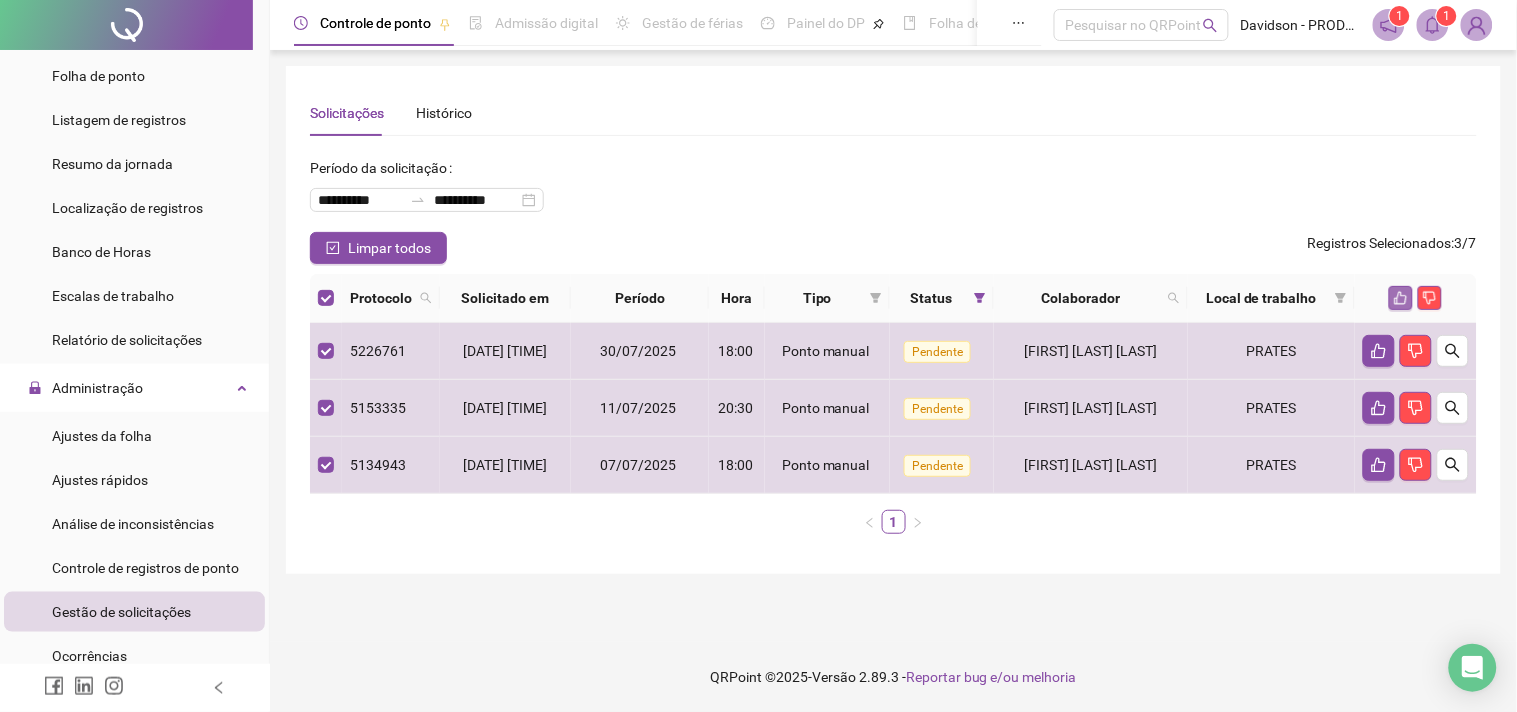 click 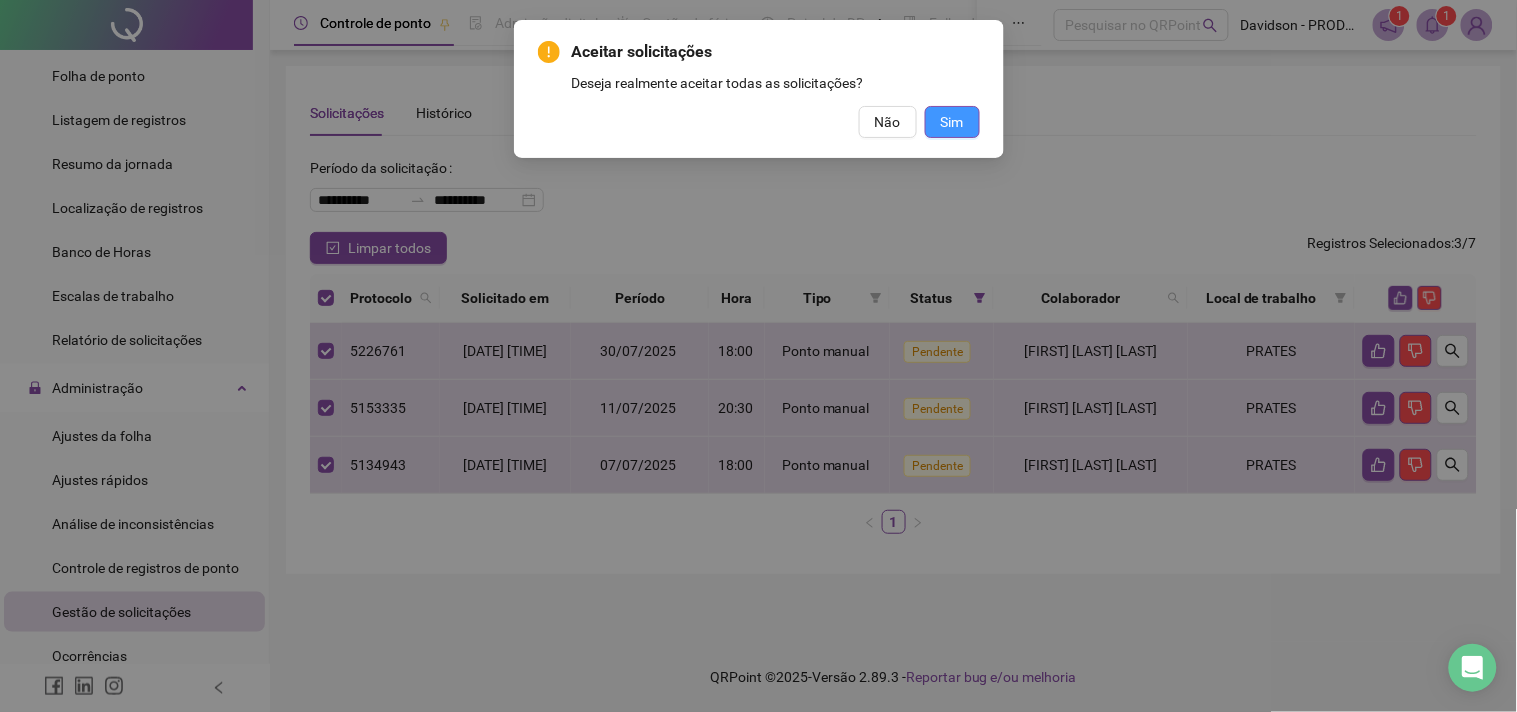 click on "Sim" at bounding box center (952, 122) 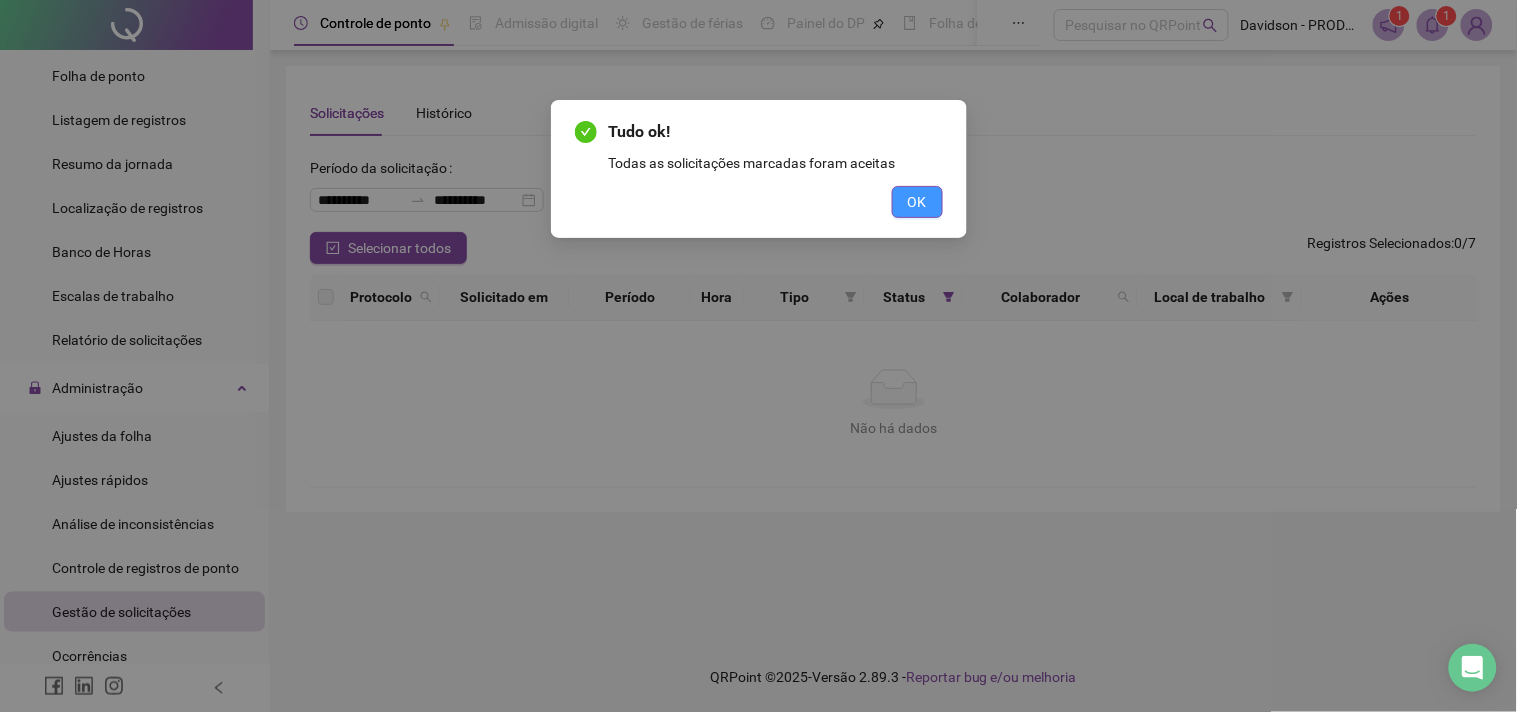 click on "OK" at bounding box center (917, 202) 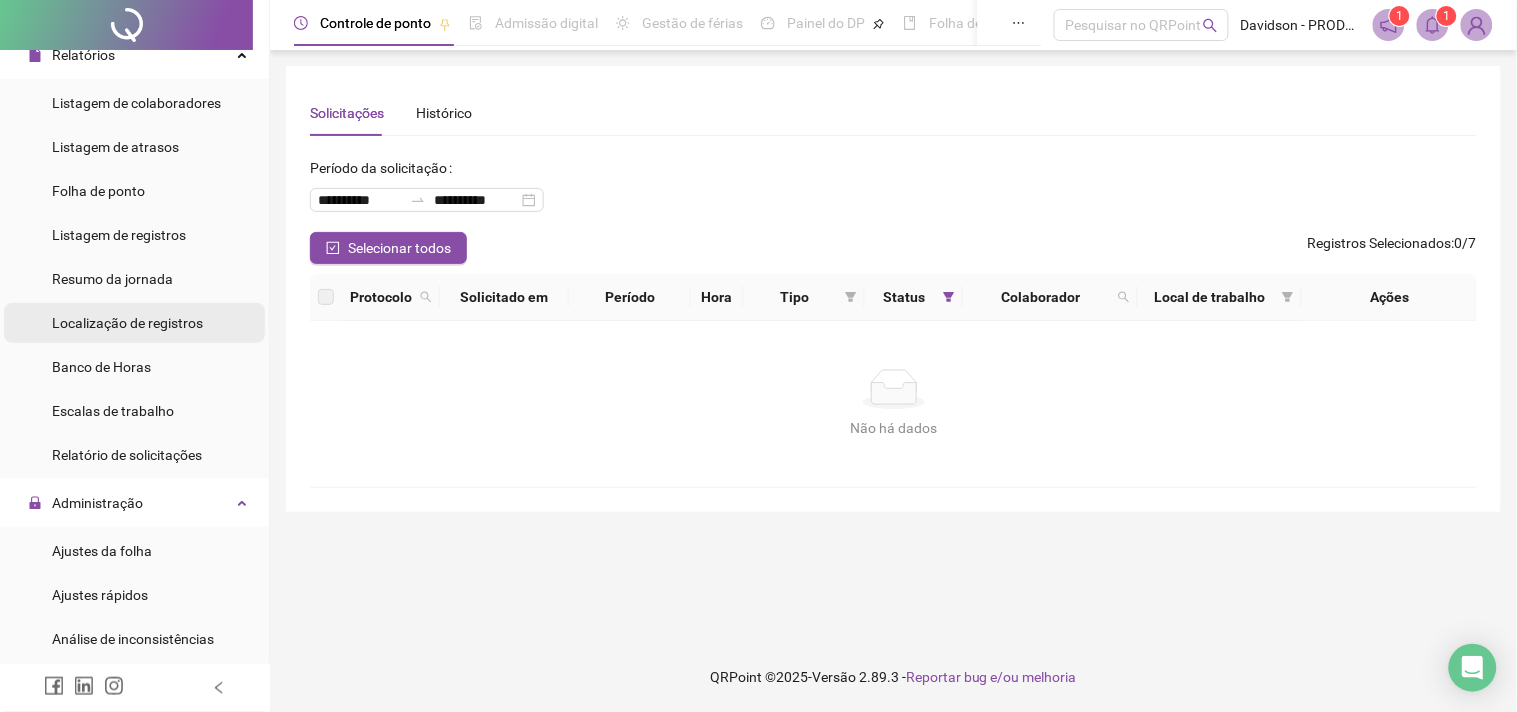 scroll, scrollTop: 0, scrollLeft: 0, axis: both 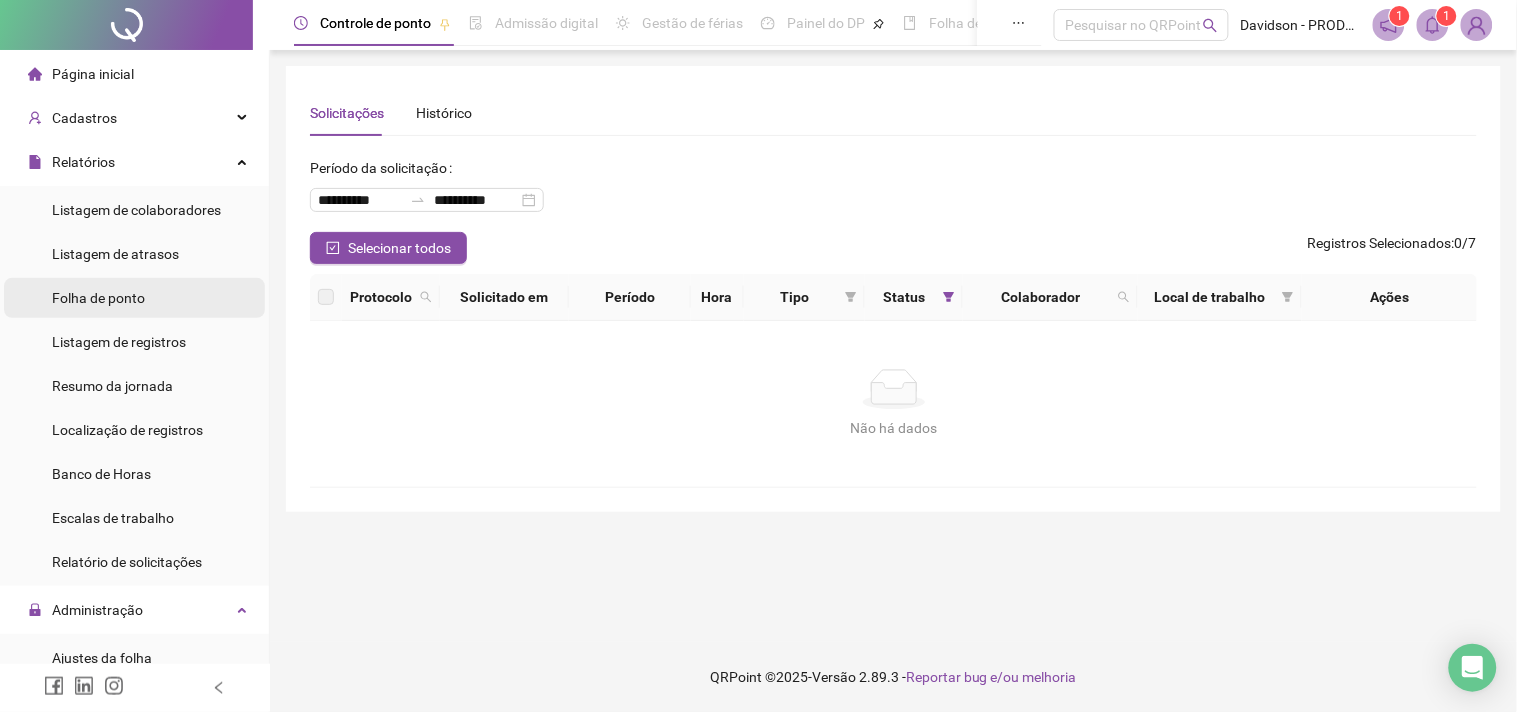 click on "Folha de ponto" at bounding box center (98, 298) 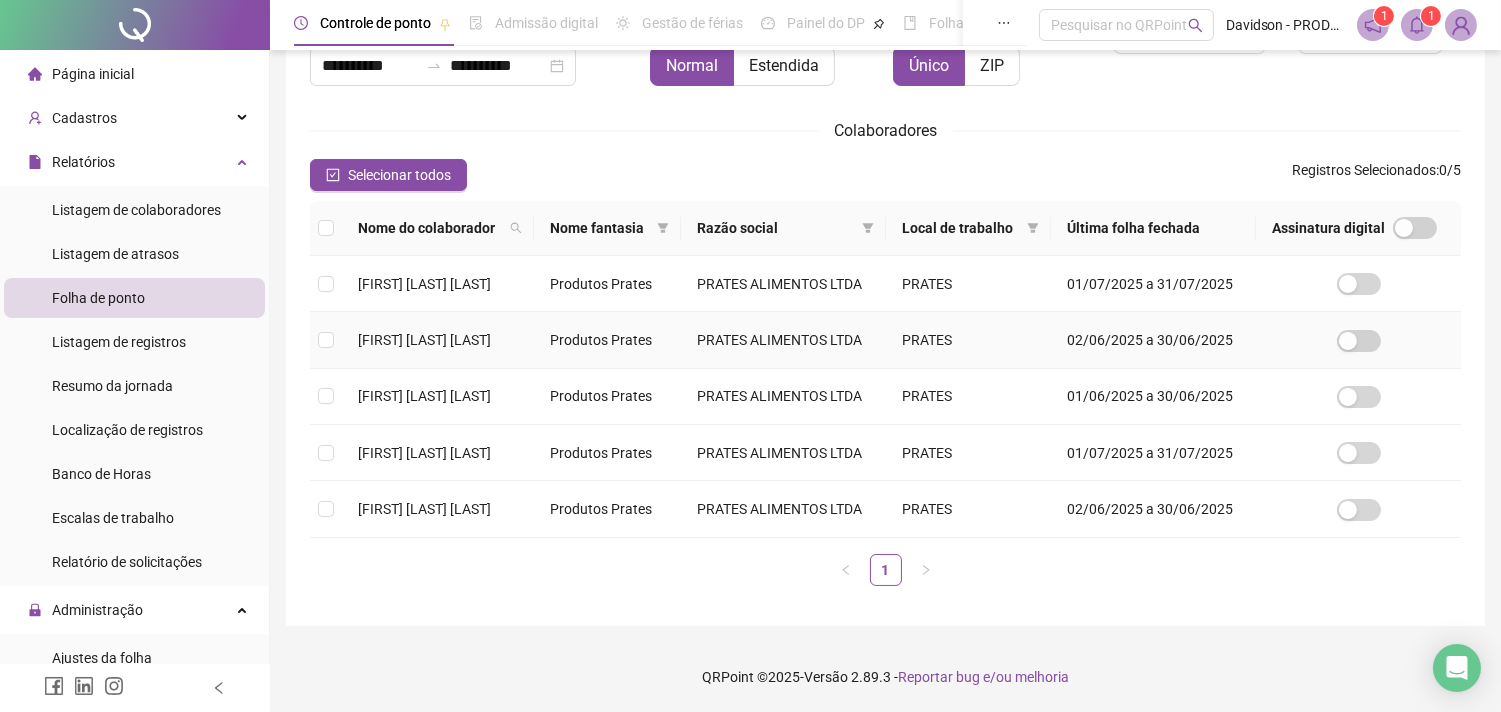 scroll, scrollTop: 275, scrollLeft: 0, axis: vertical 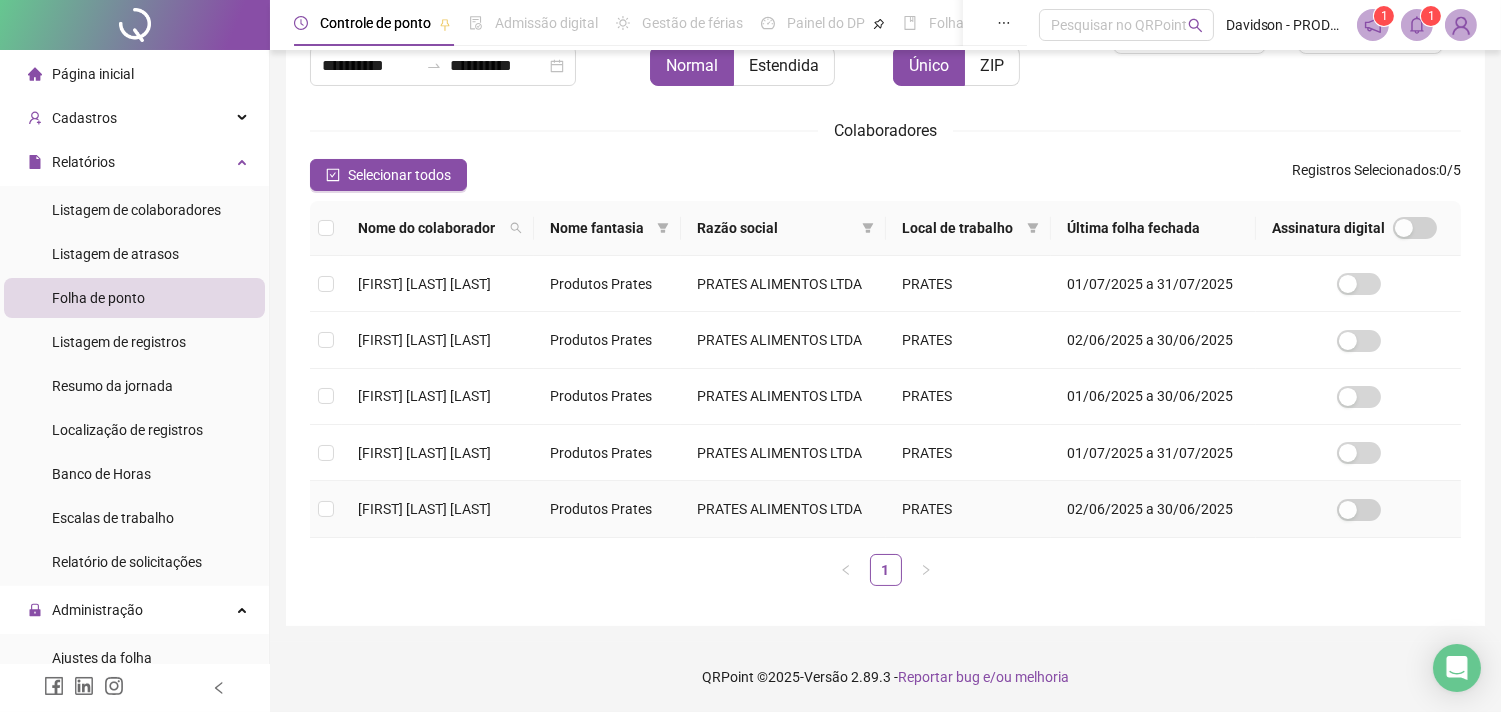 click on "[FIRST] [LAST] [LAST]" at bounding box center (424, 509) 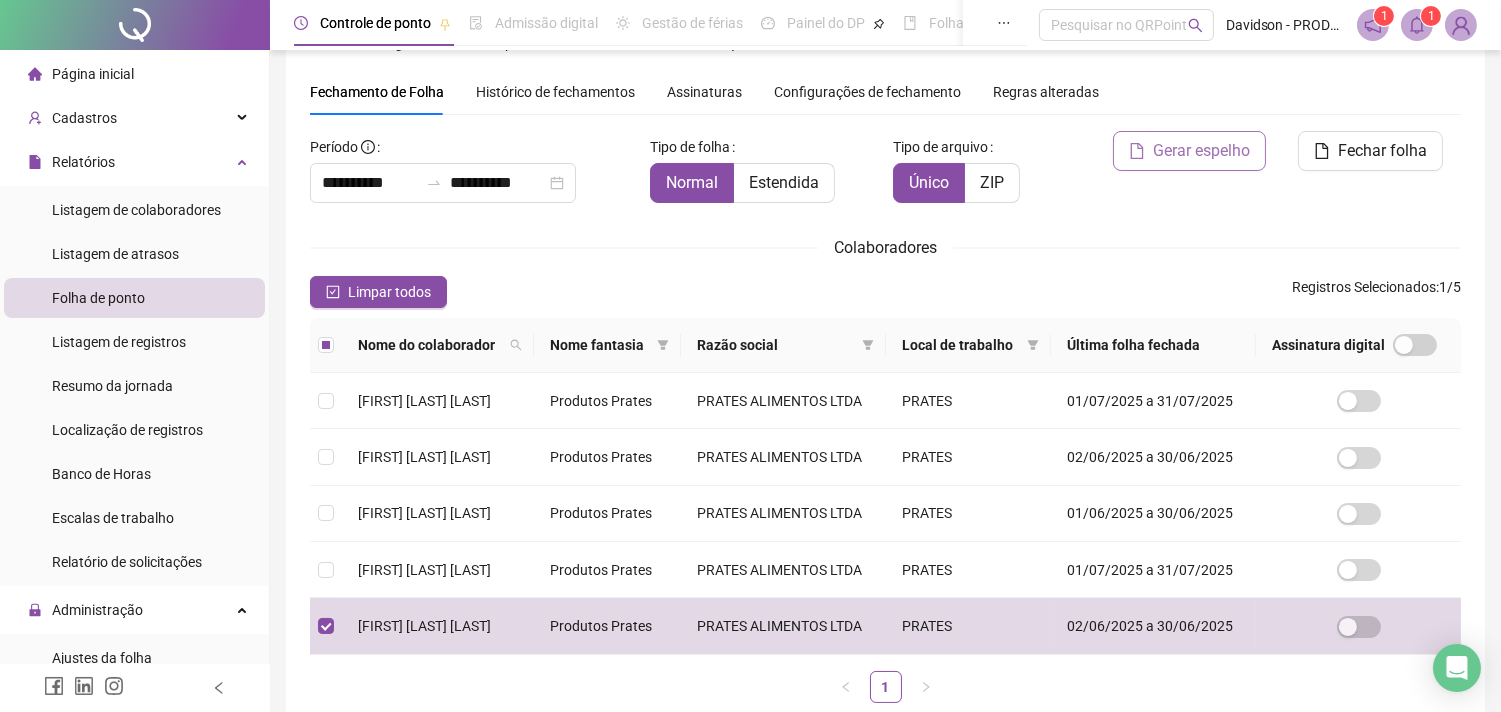 click on "Gerar espelho" at bounding box center [1201, 151] 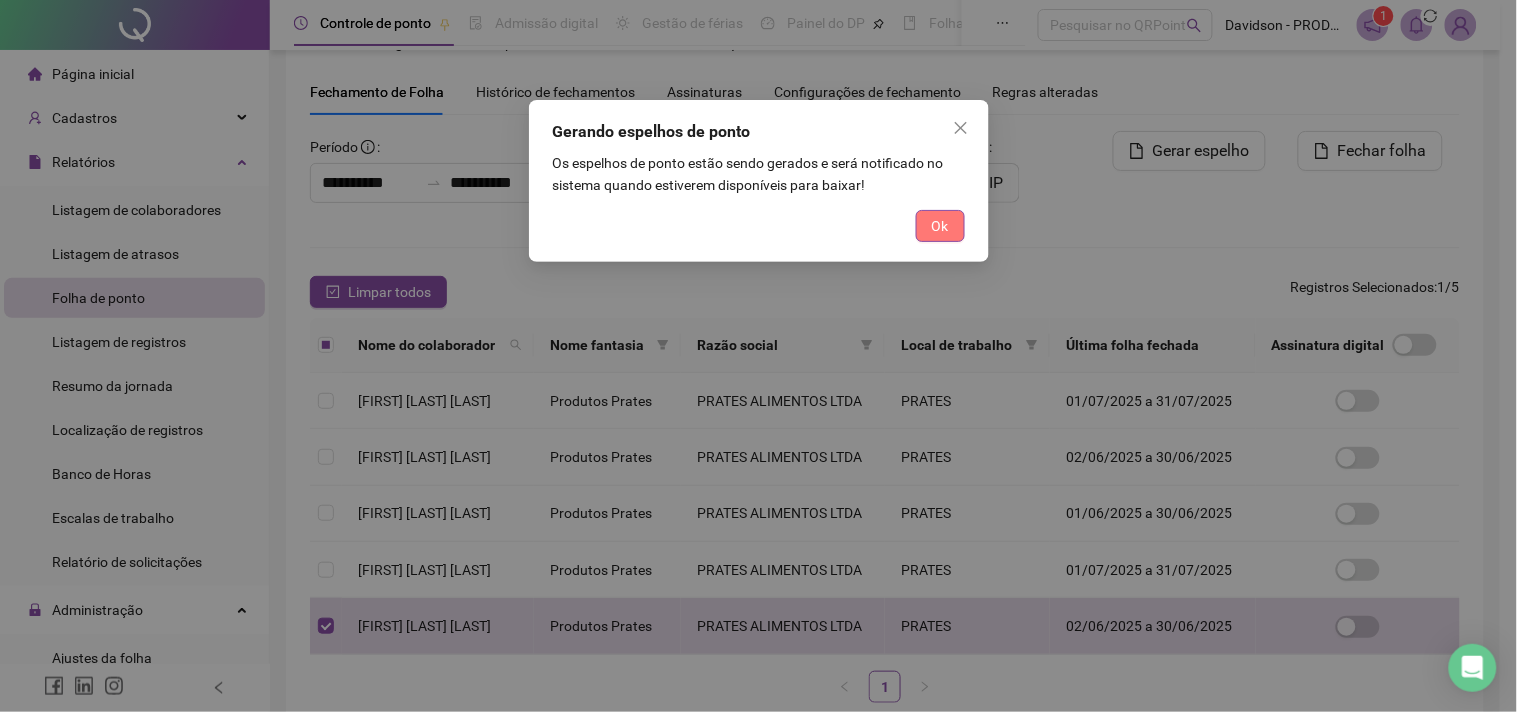 click on "Ok" at bounding box center [940, 226] 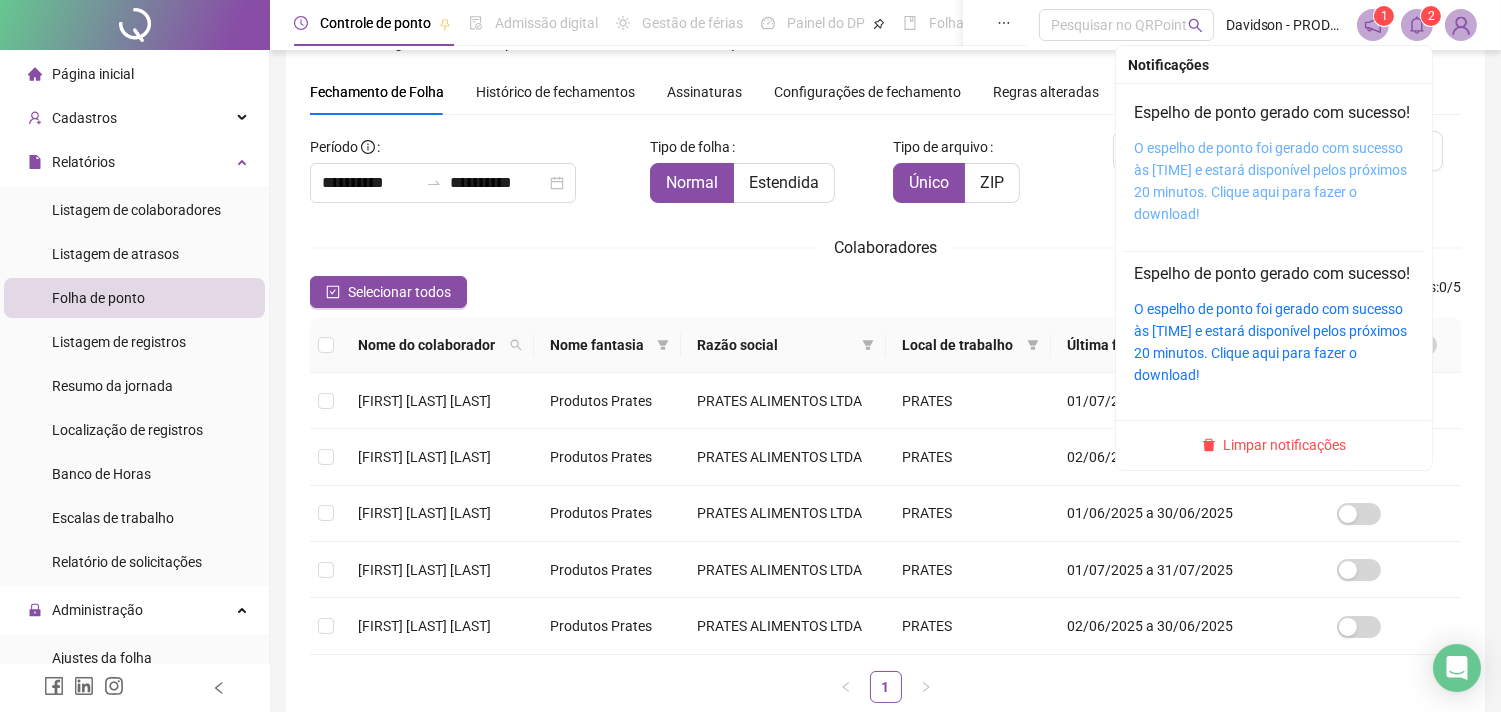 click on "O espelho de ponto foi gerado com sucesso às [TIME] e estará disponível pelos próximos 20 minutos.
Clique aqui para fazer o download!" at bounding box center [1270, 181] 